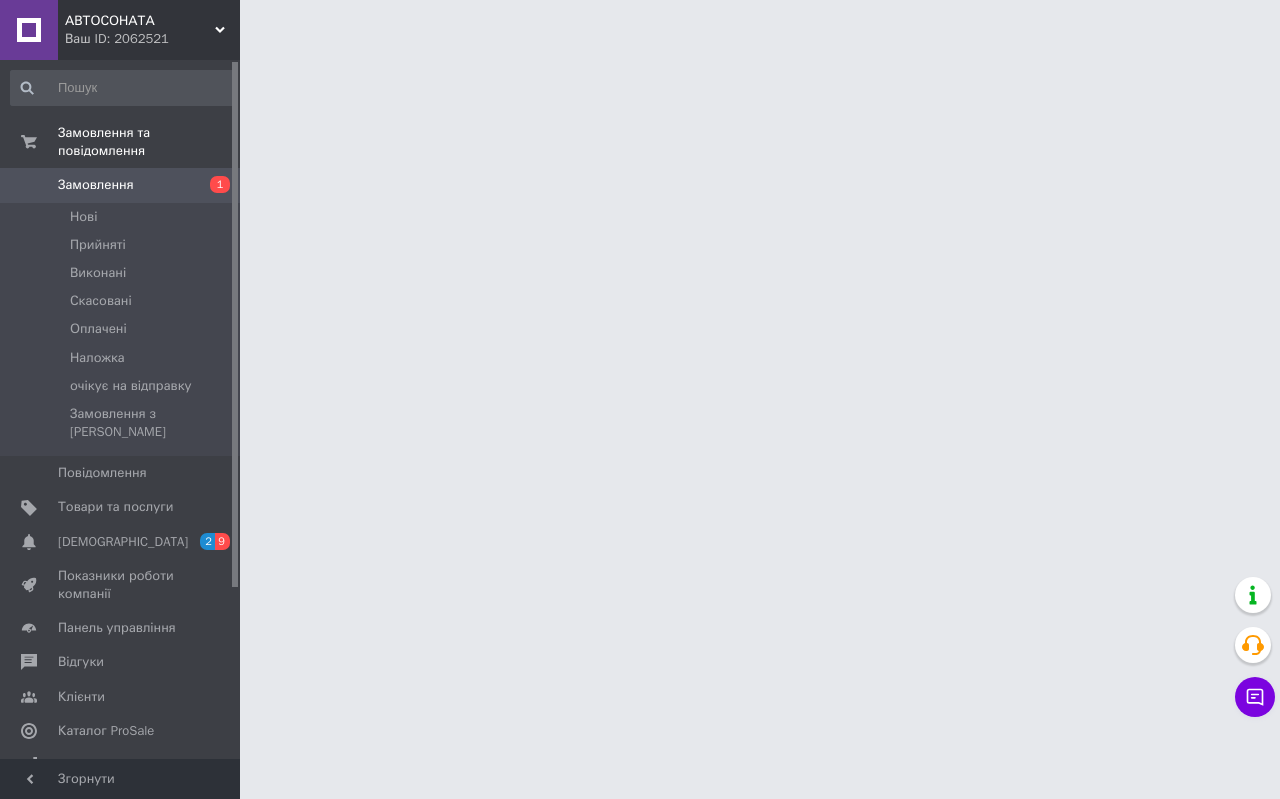 scroll, scrollTop: 0, scrollLeft: 0, axis: both 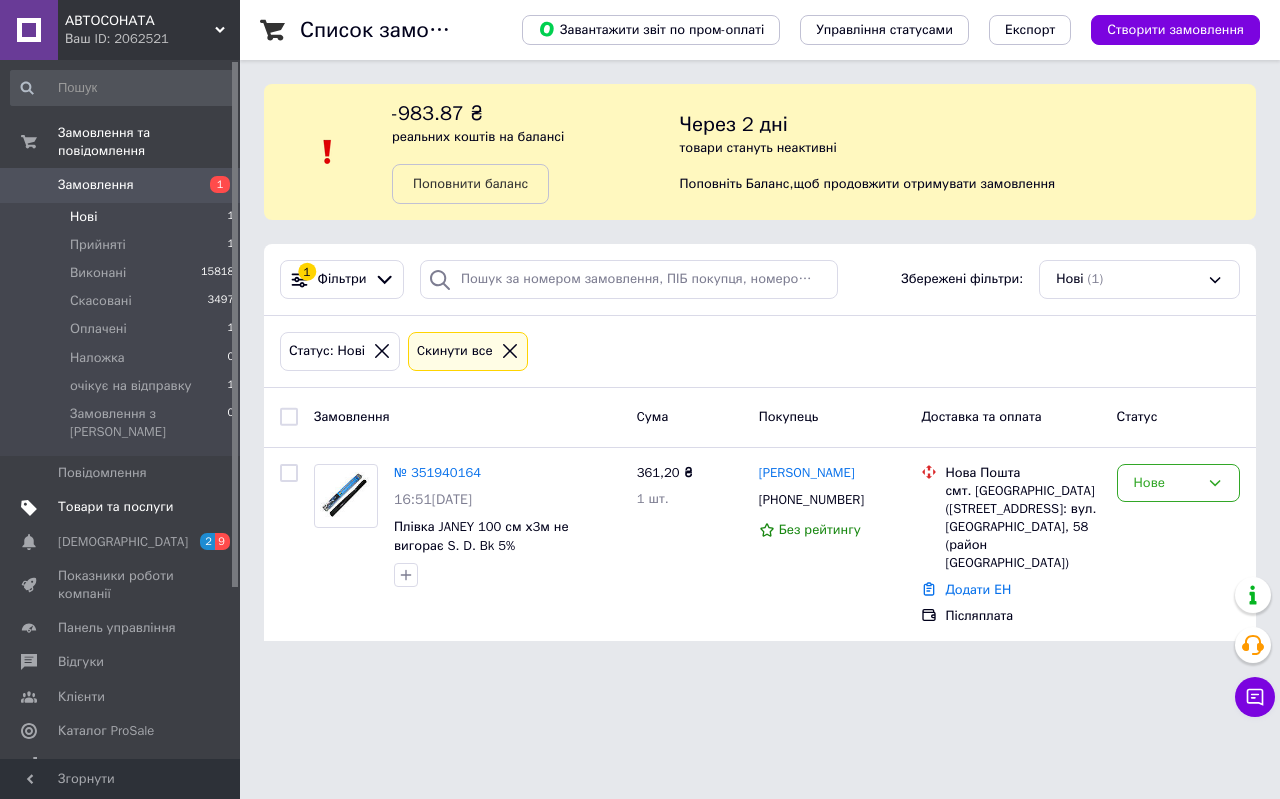 click on "Товари та послуги" at bounding box center (115, 507) 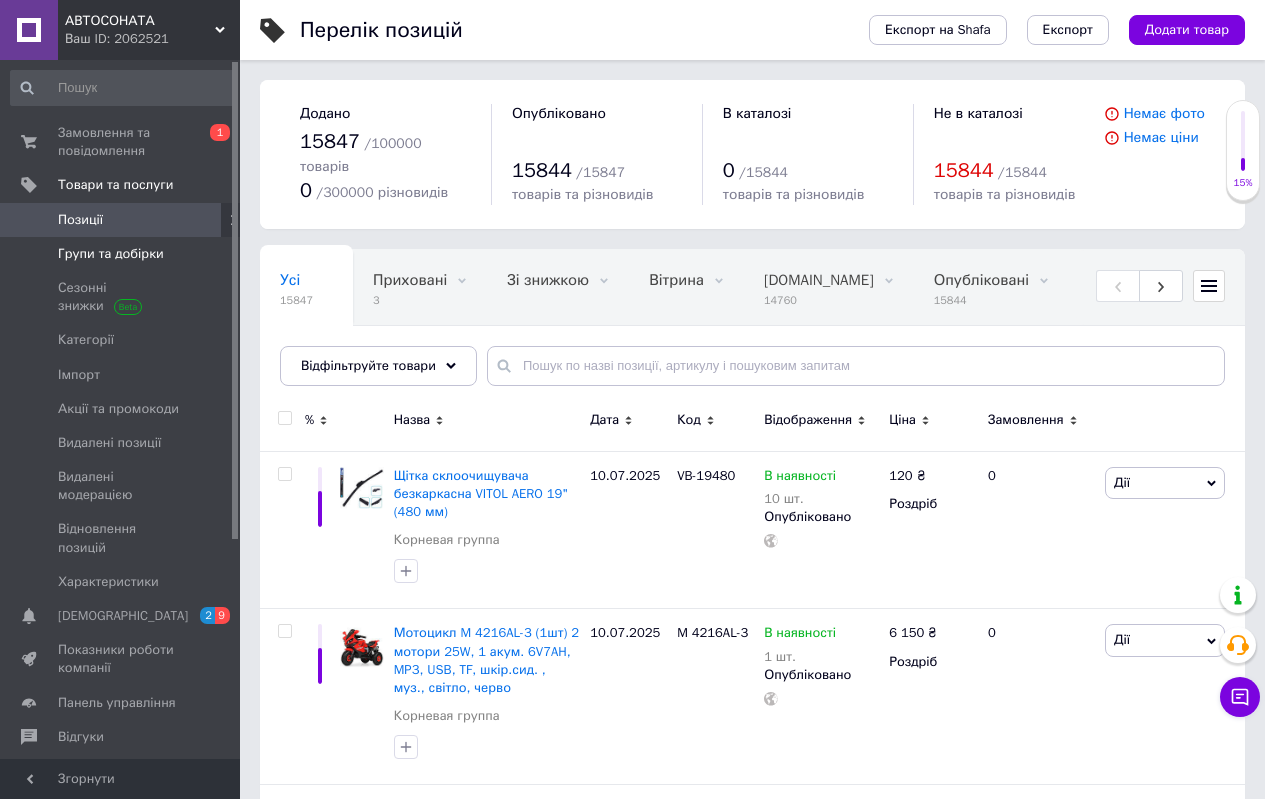 click on "Групи та добірки" at bounding box center [111, 254] 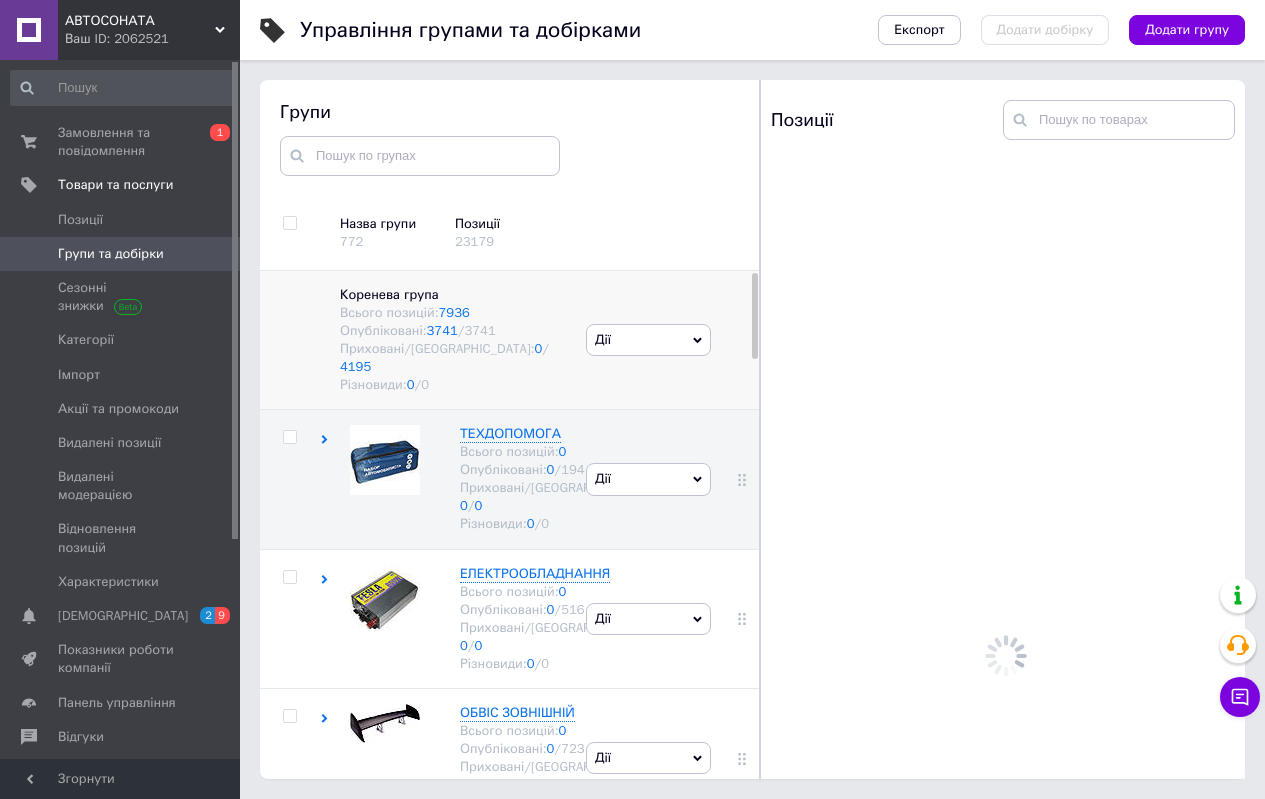 scroll, scrollTop: 113, scrollLeft: 0, axis: vertical 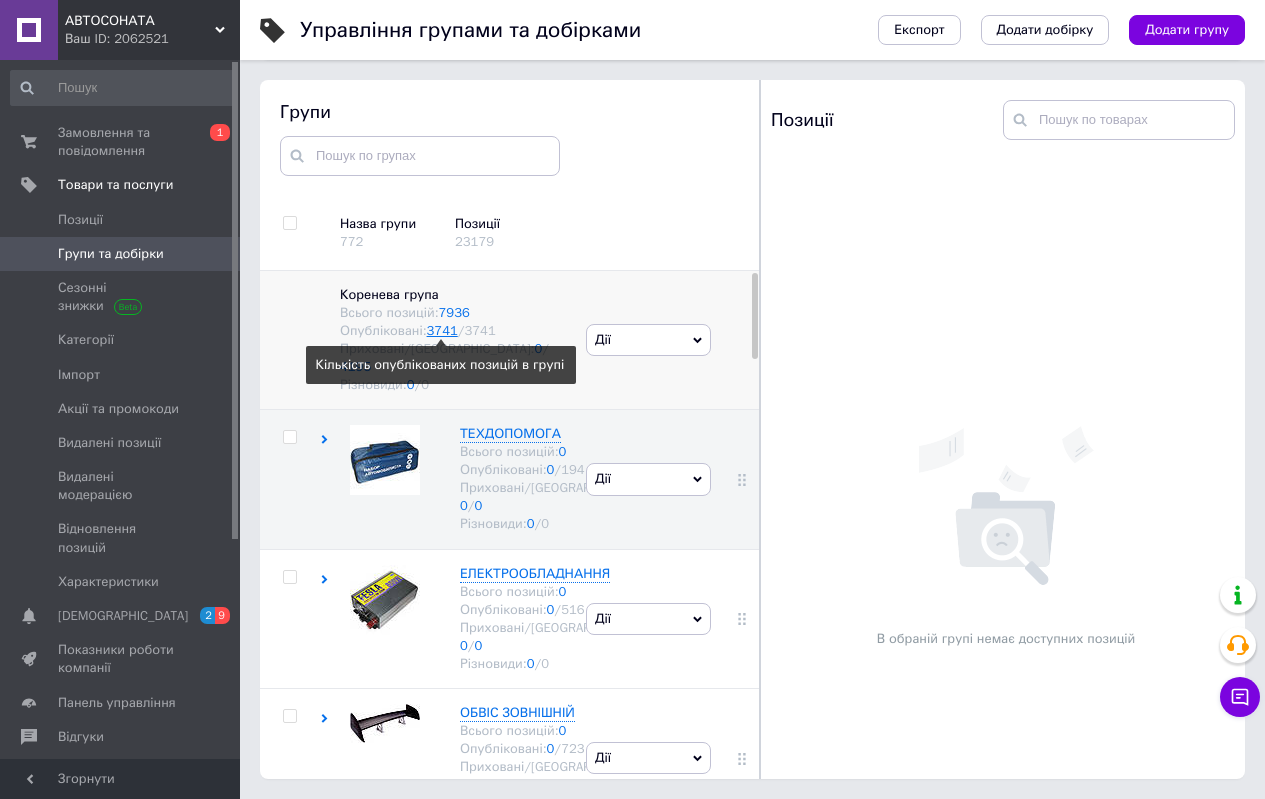 click on "3741" at bounding box center (442, 330) 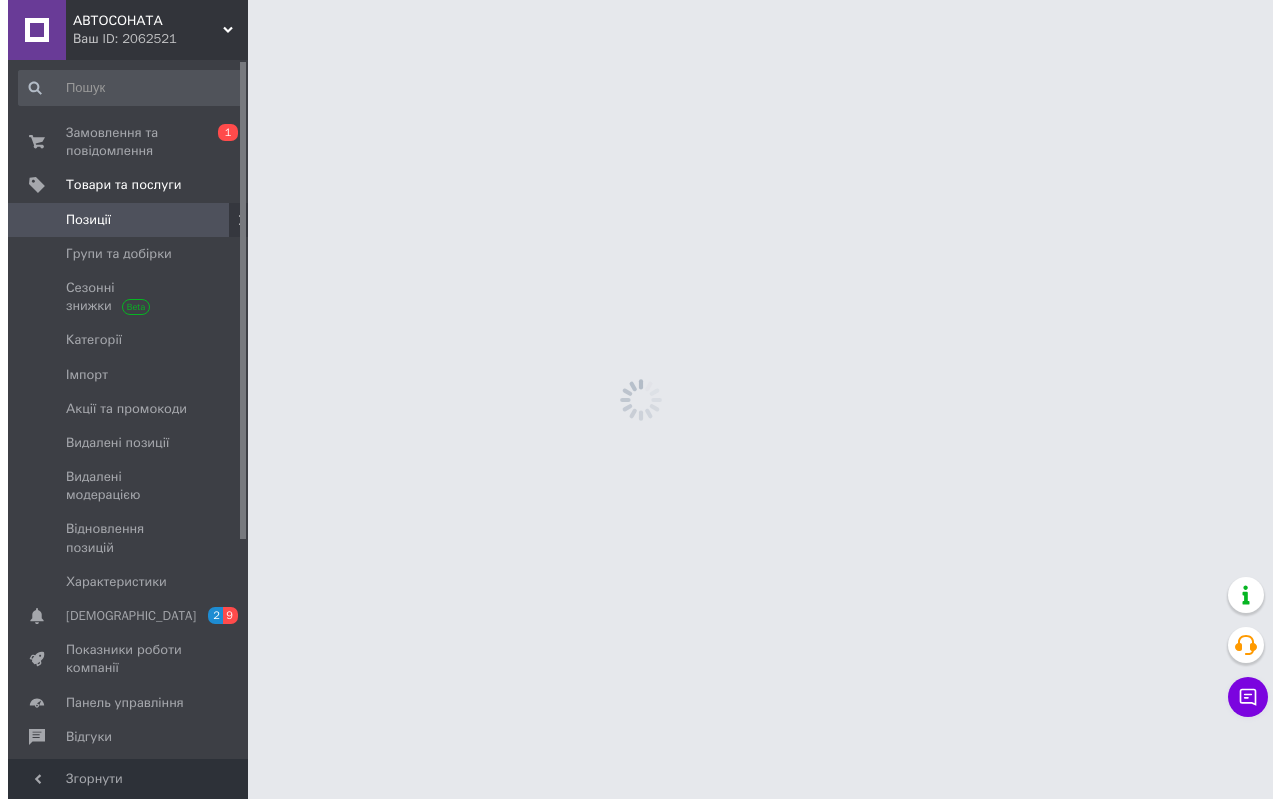 scroll, scrollTop: 0, scrollLeft: 0, axis: both 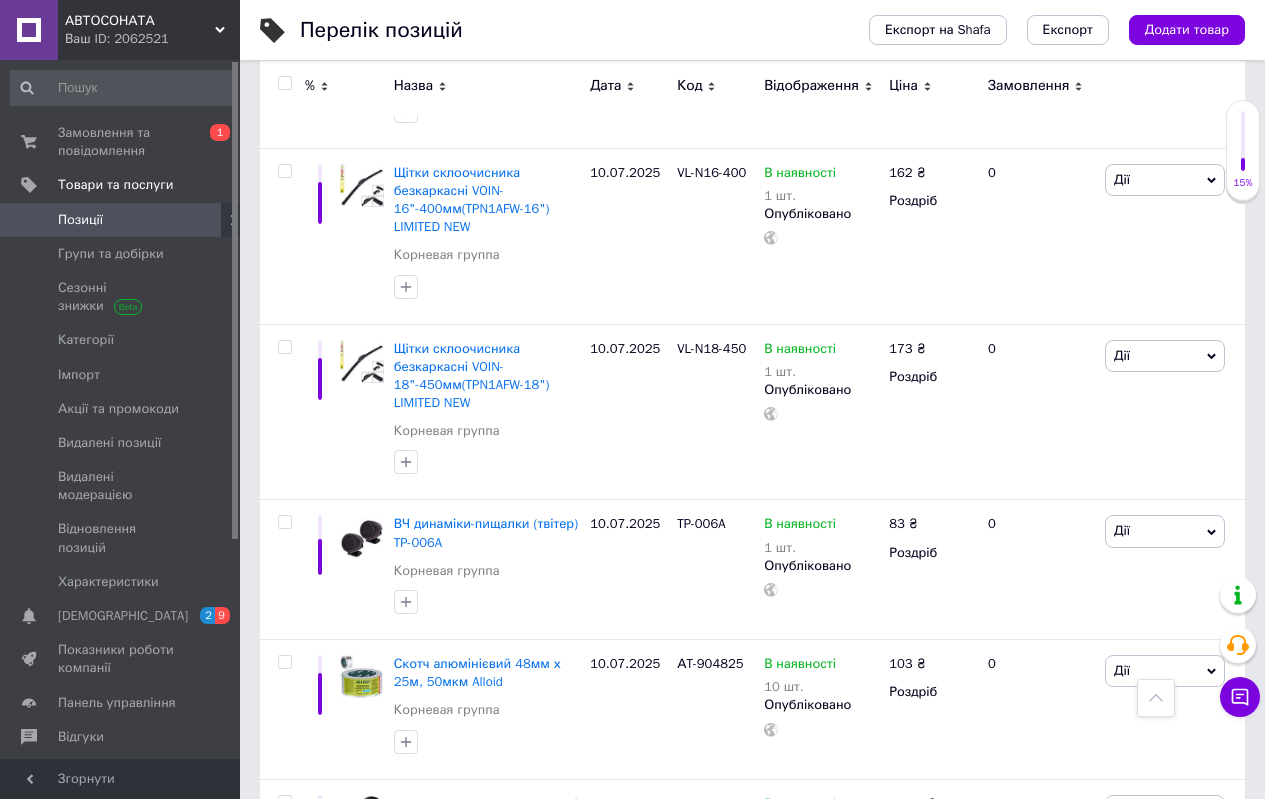 click on "2" at bounding box center (327, 959) 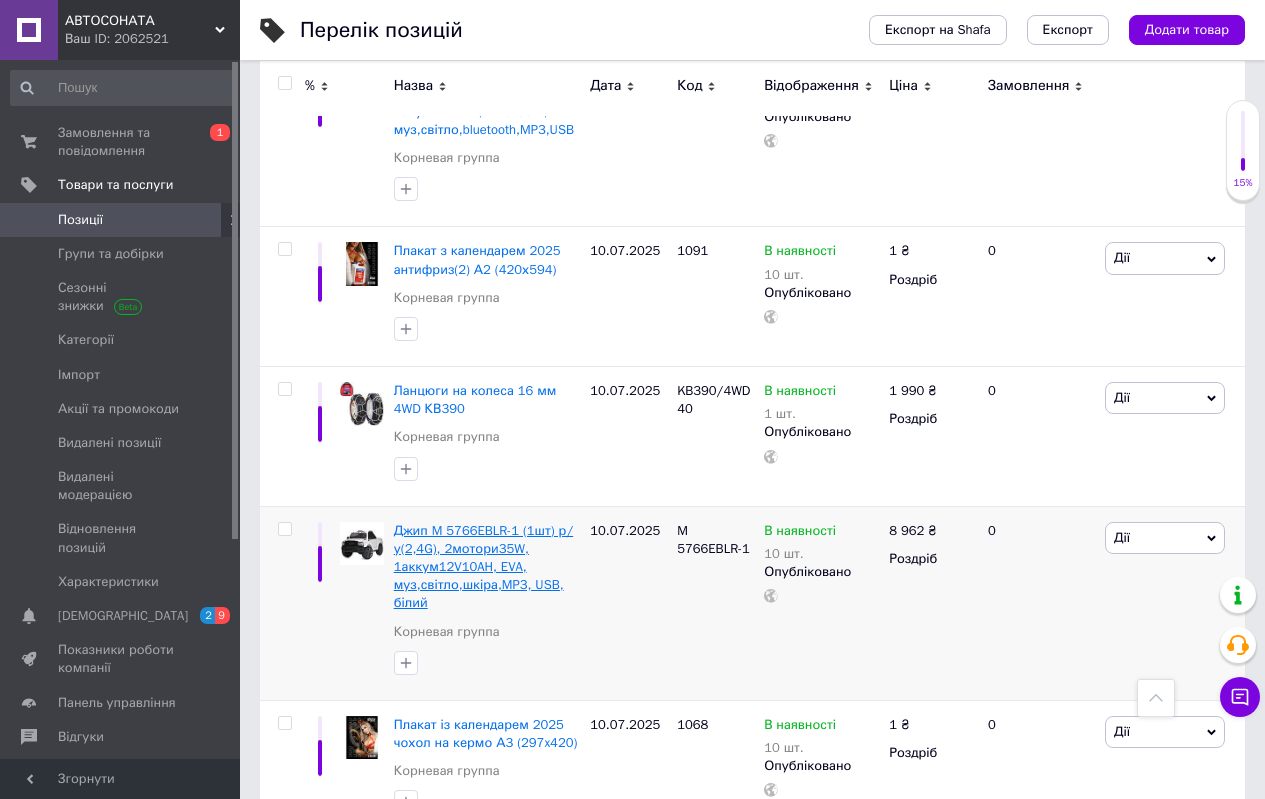 scroll, scrollTop: 15415, scrollLeft: 0, axis: vertical 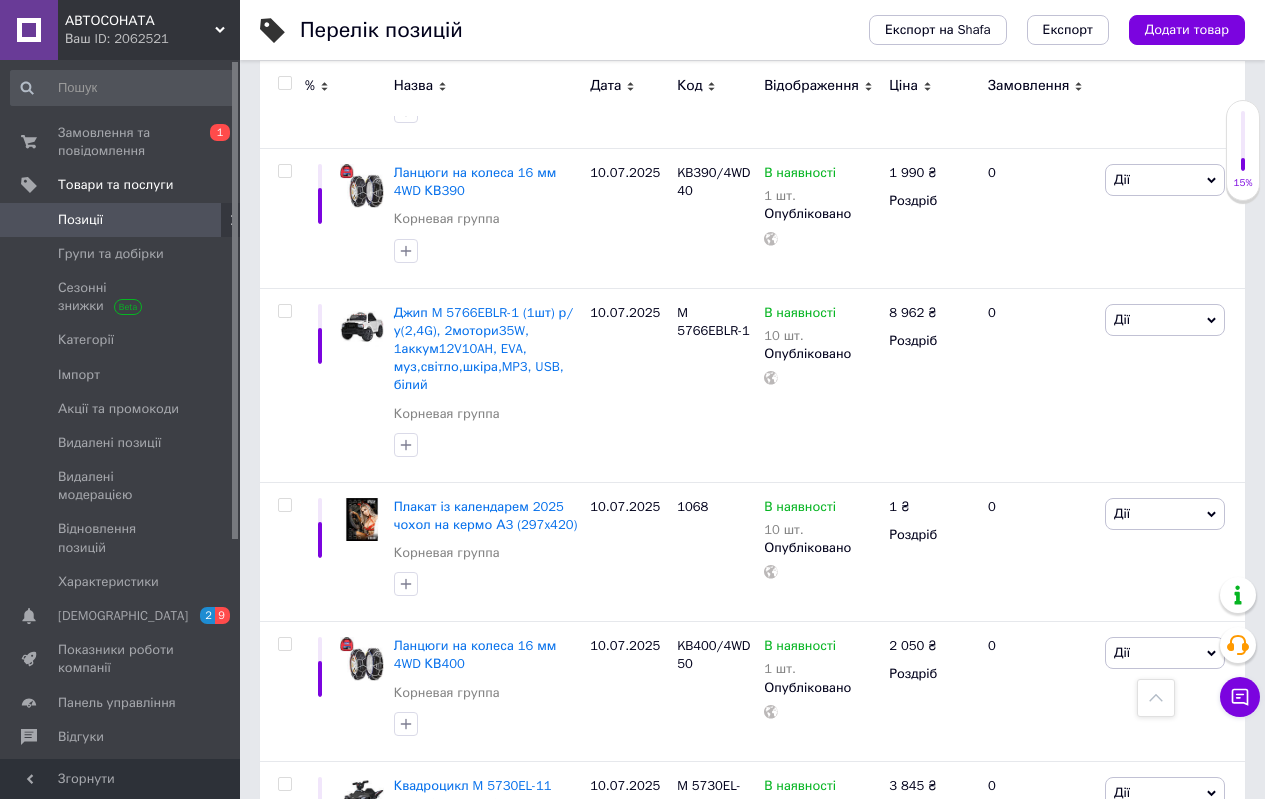 click on "3" at bounding box center [494, 996] 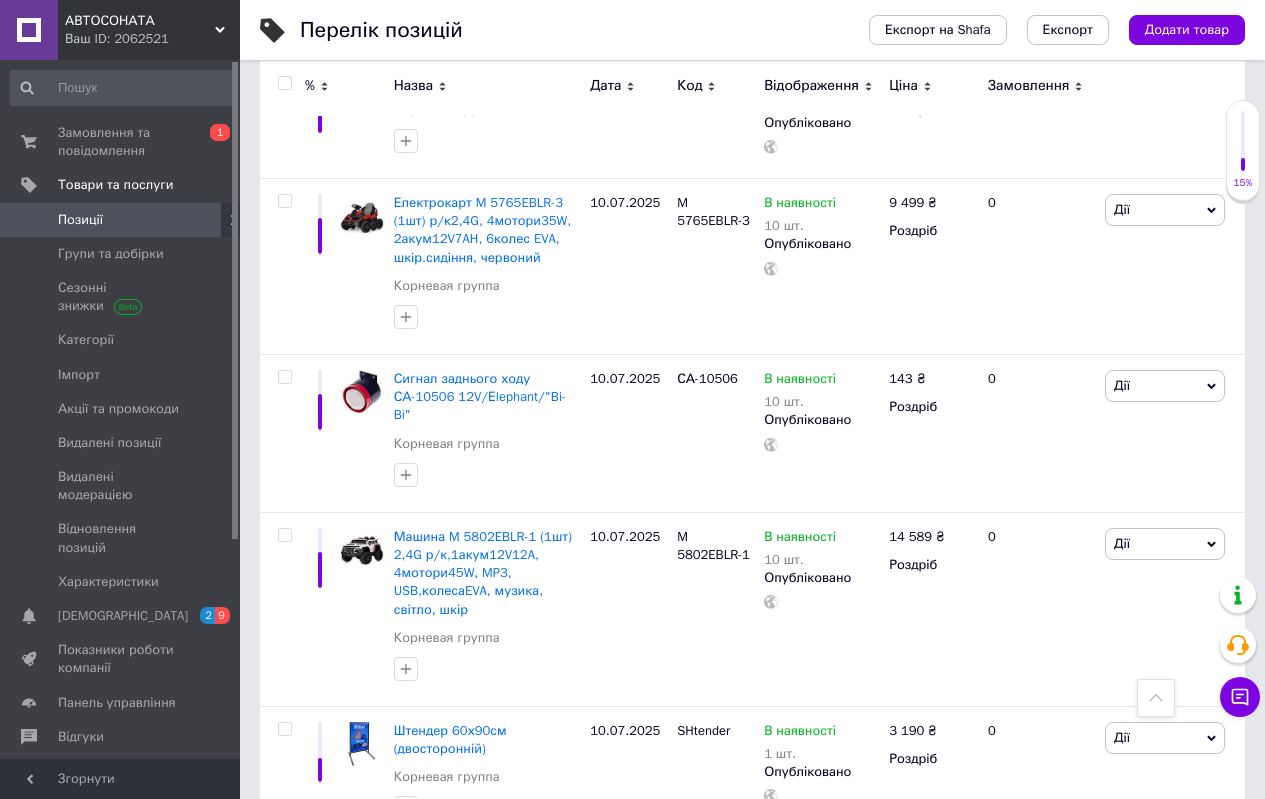 scroll, scrollTop: 15506, scrollLeft: 0, axis: vertical 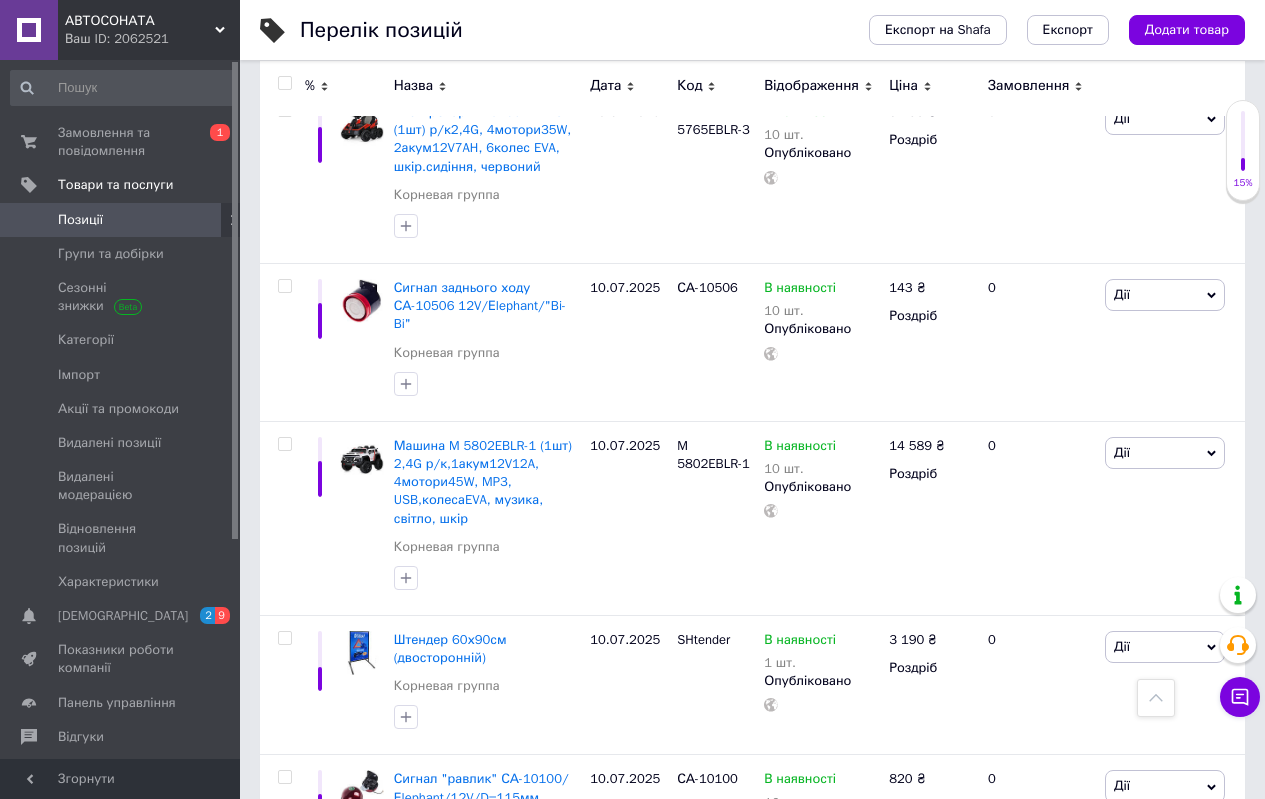 click on "4" at bounding box center (539, 1214) 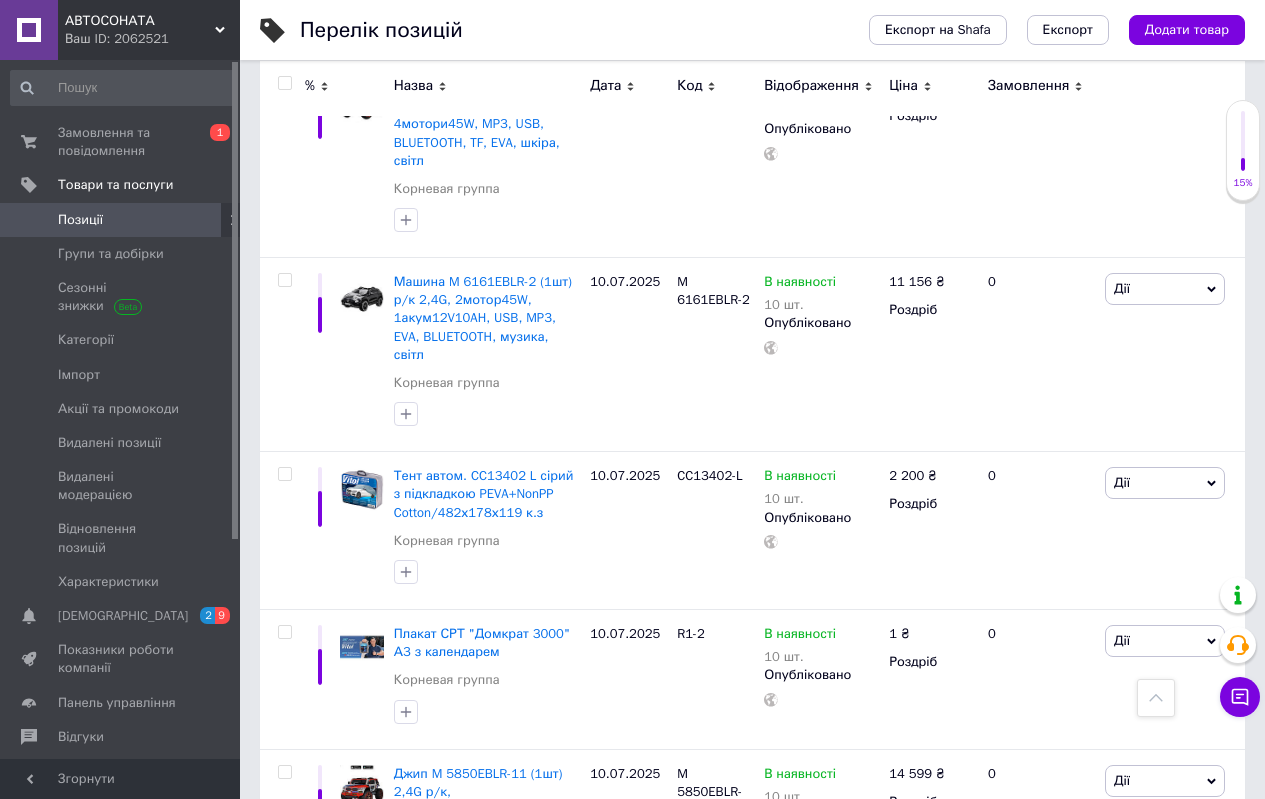 click on "40" at bounding box center [718, 1178] 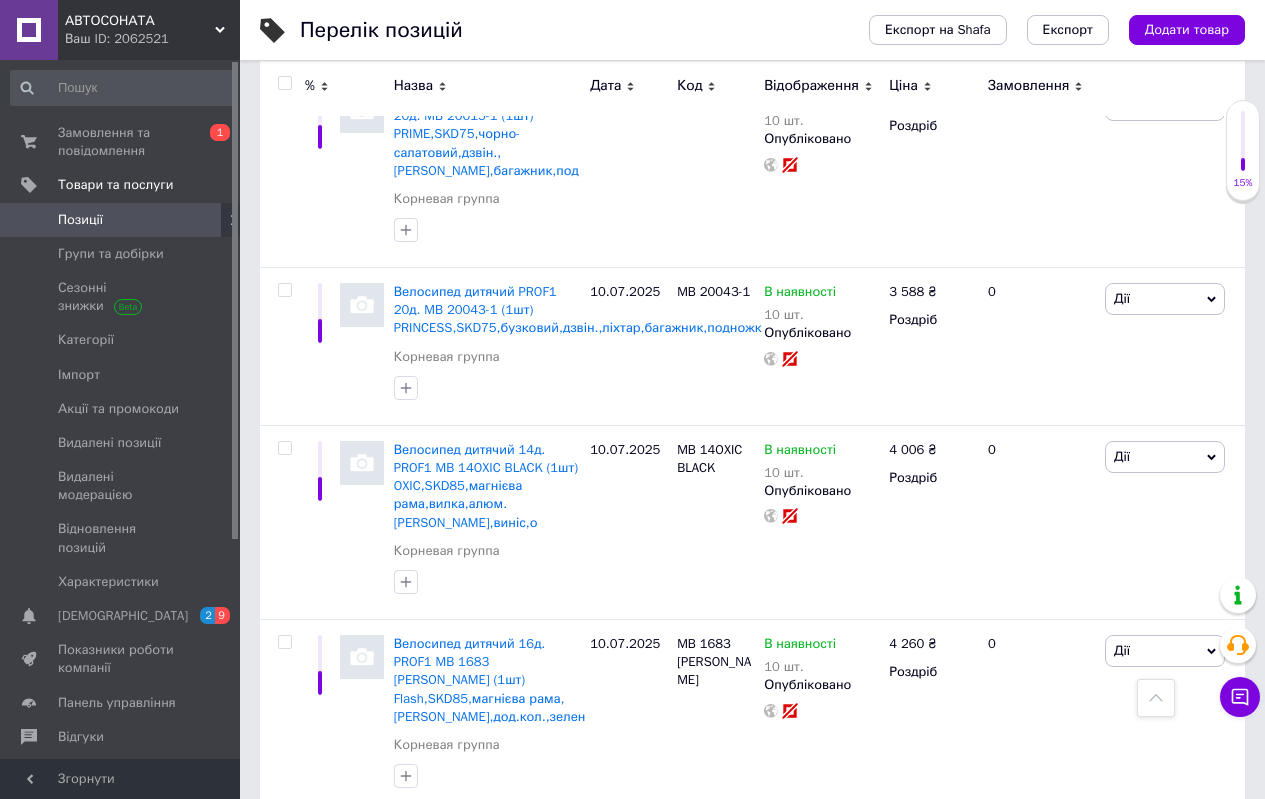 scroll, scrollTop: 6122, scrollLeft: 0, axis: vertical 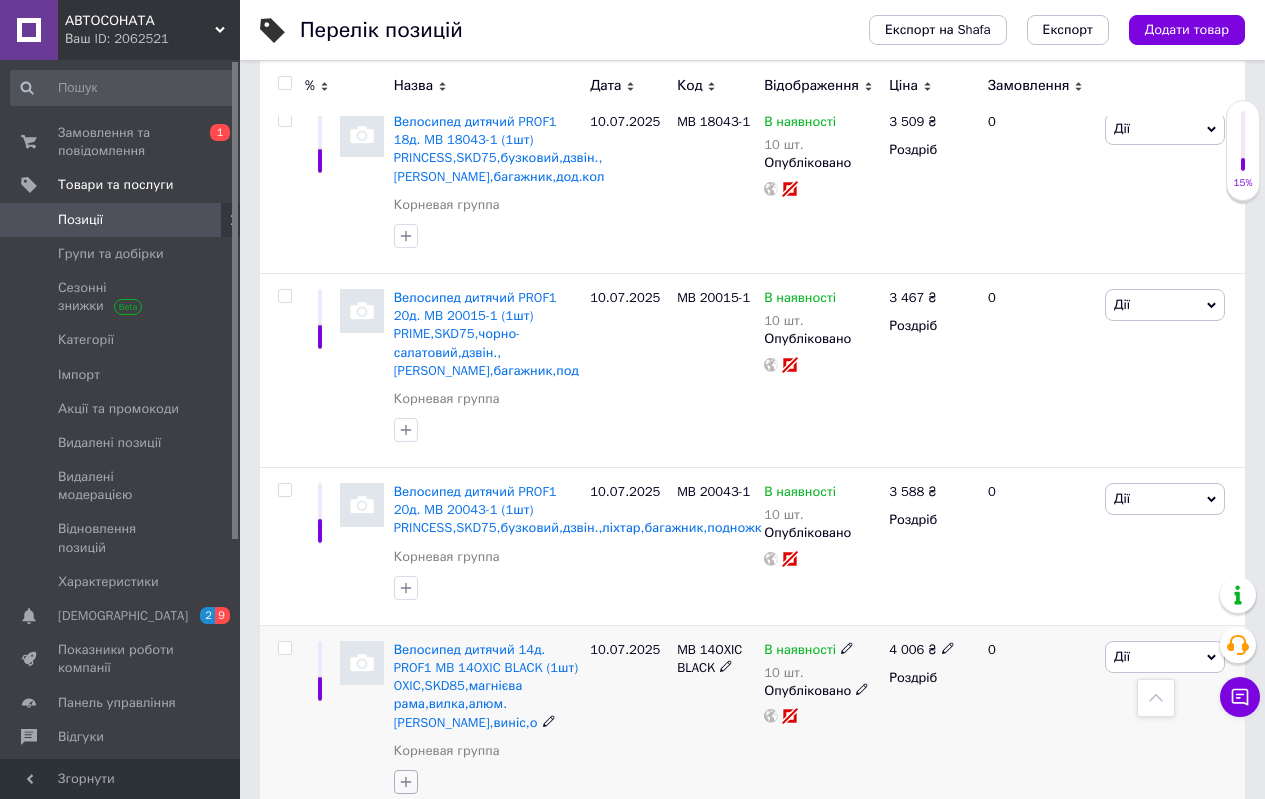 click 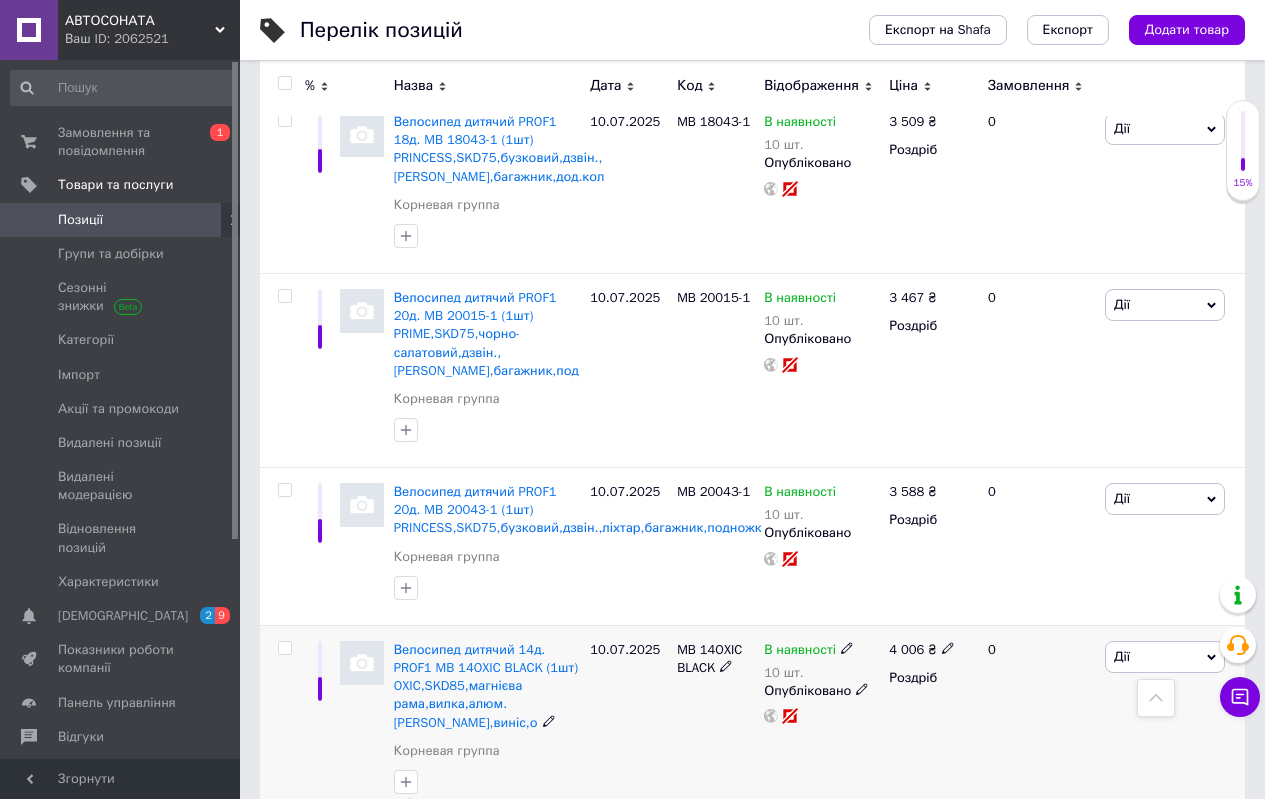 click on "ЦІНА ЗА ПАРУ!!!! Створити замiтку   Додати мітку" at bounding box center [487, 782] 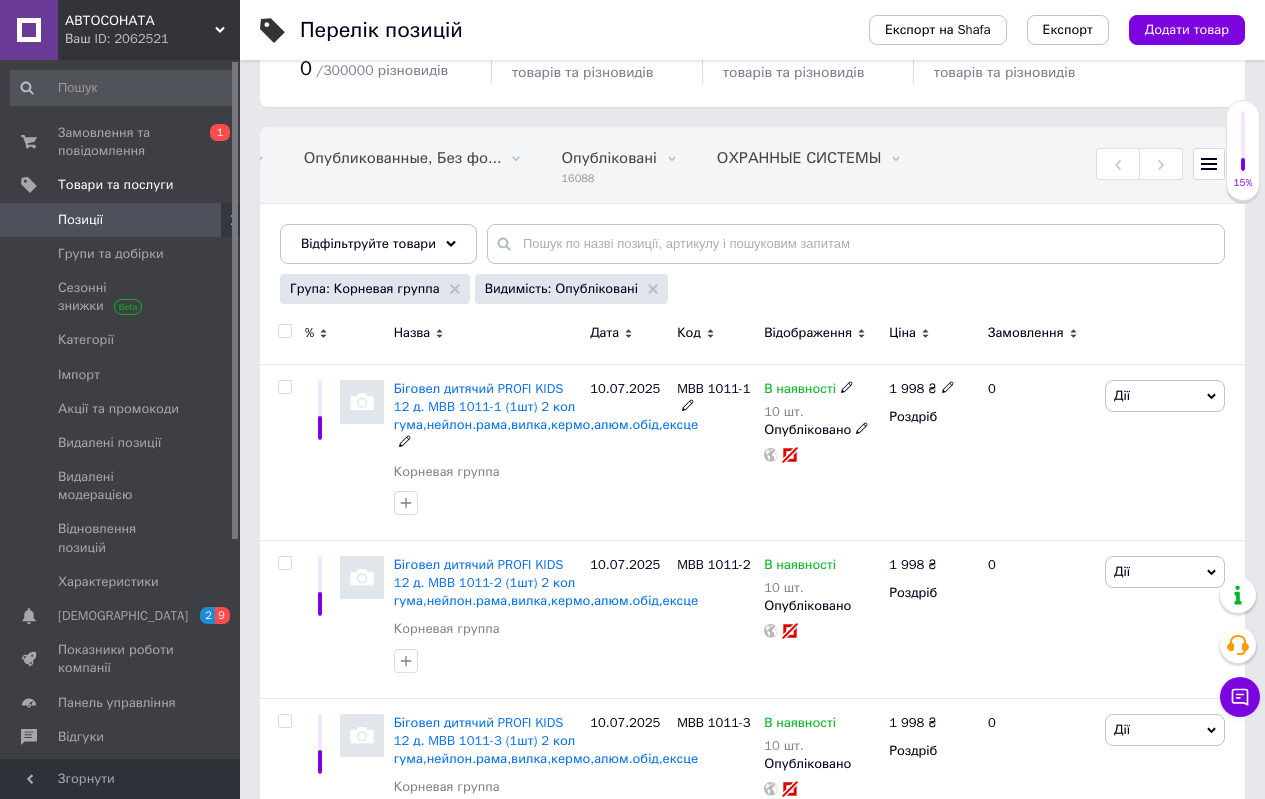 scroll, scrollTop: 0, scrollLeft: 0, axis: both 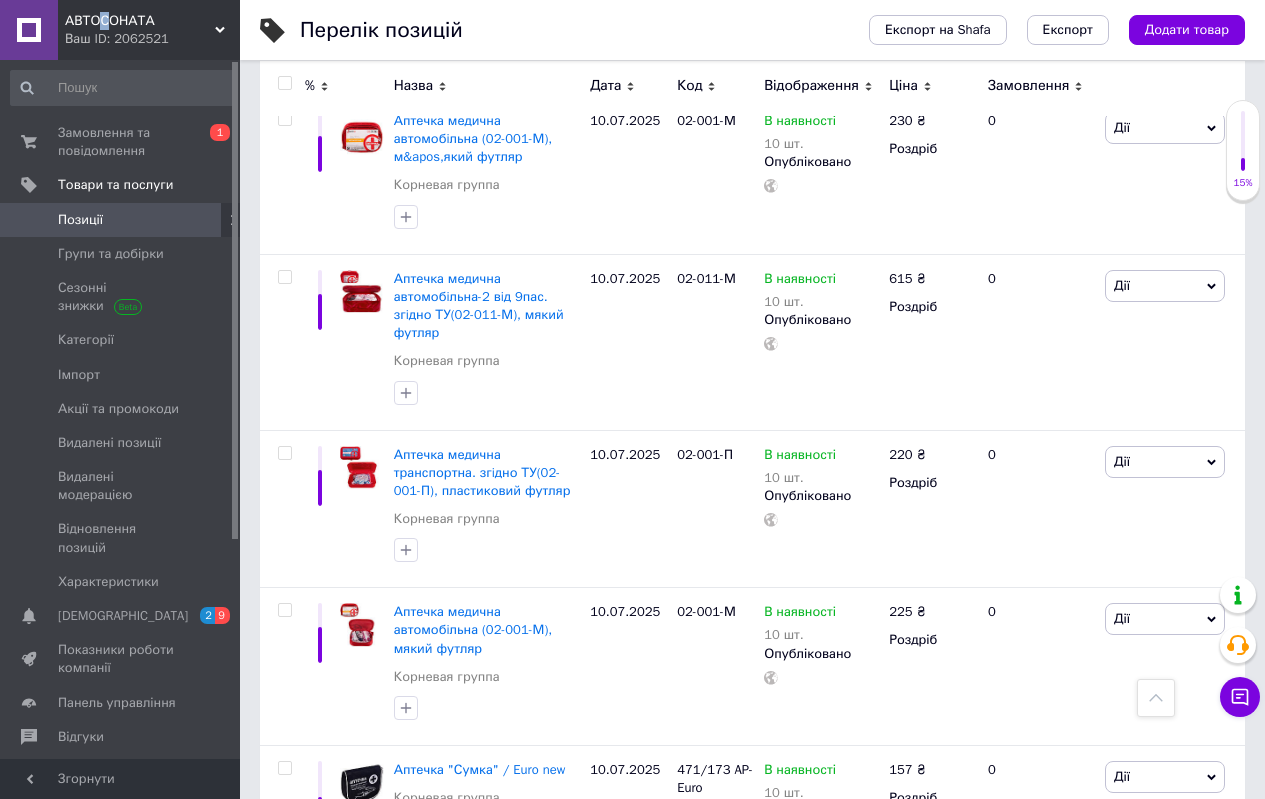click on "АВТОСОНАТА" at bounding box center (140, 21) 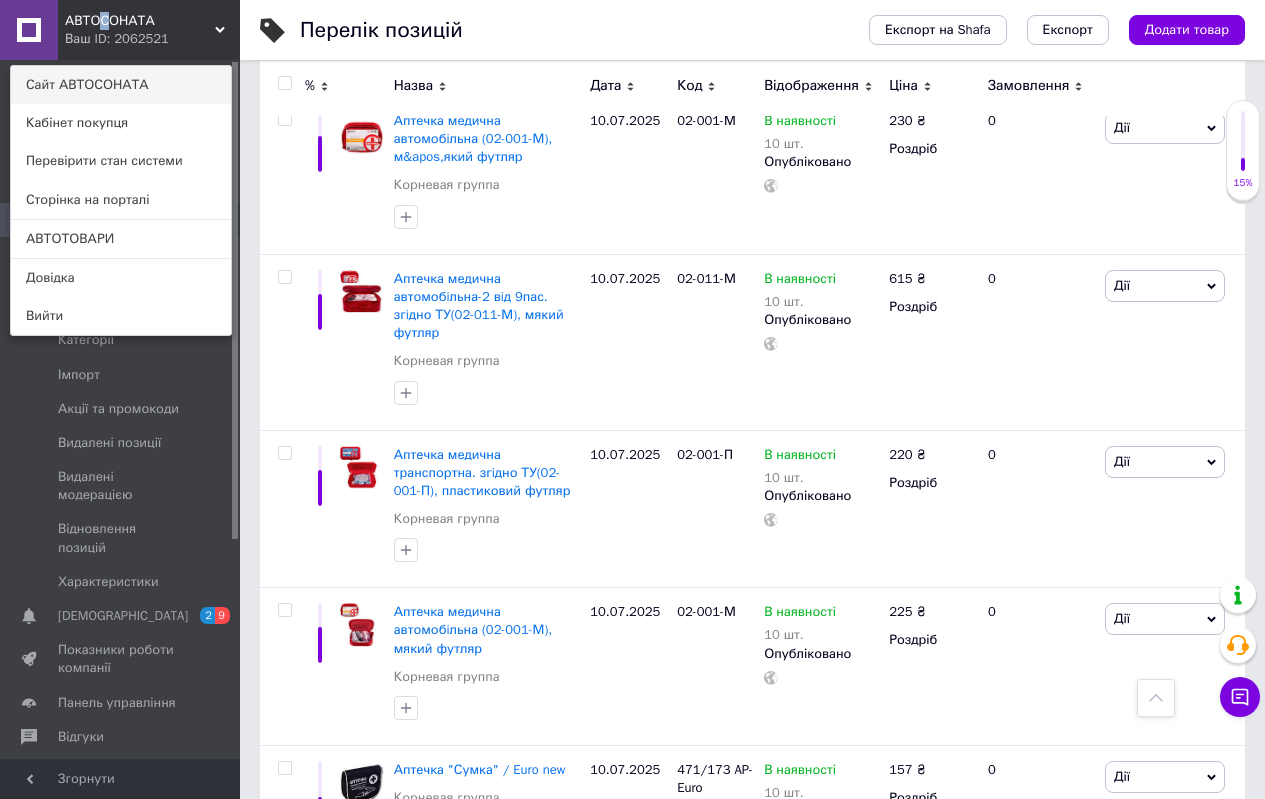click on "Сайт АВТОСОНАТА" at bounding box center (121, 85) 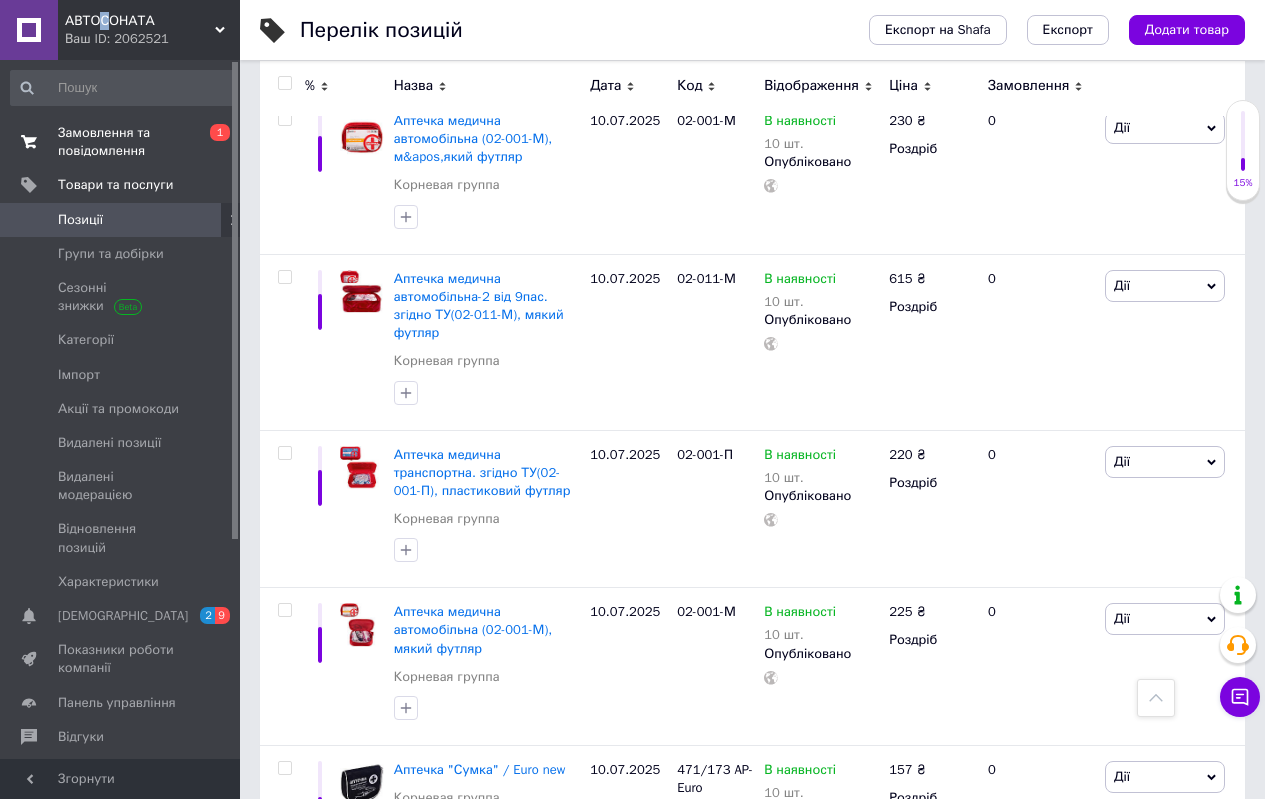 click on "Замовлення та повідомлення" at bounding box center (121, 142) 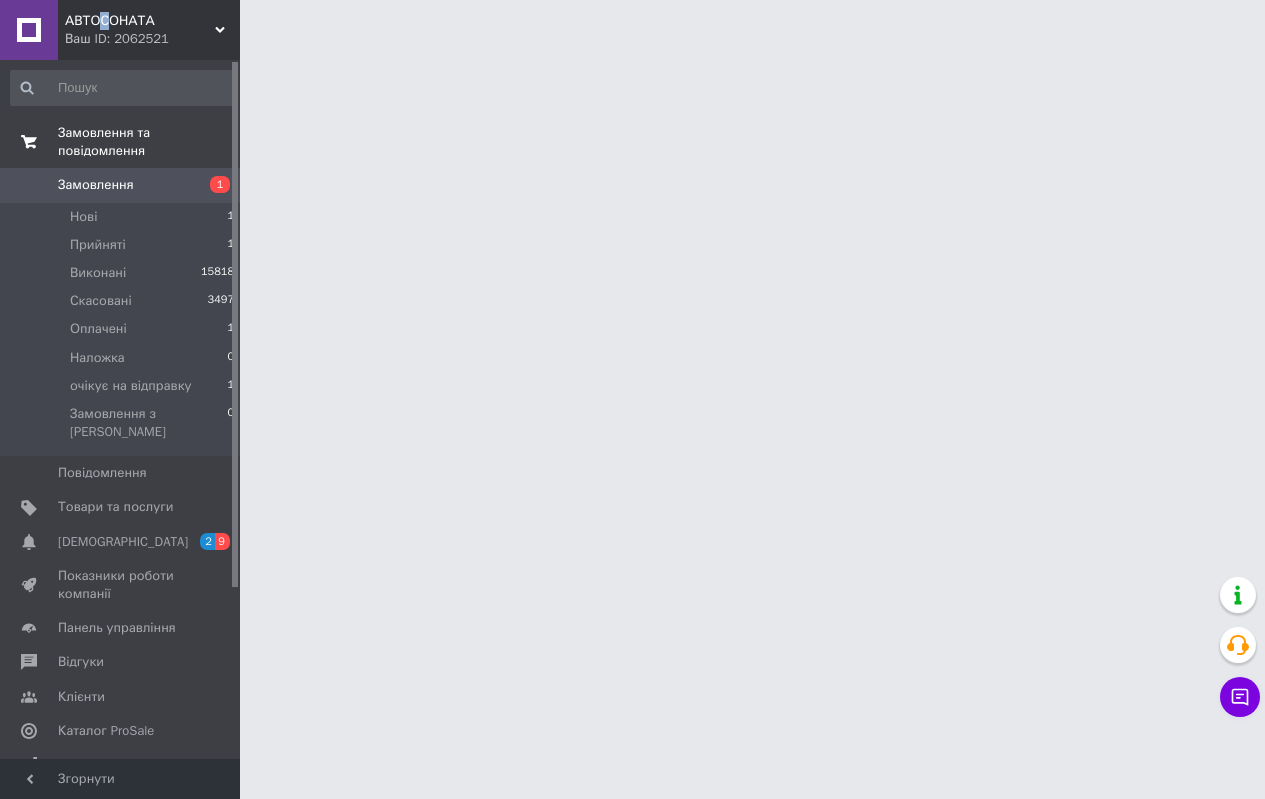 scroll, scrollTop: 0, scrollLeft: 0, axis: both 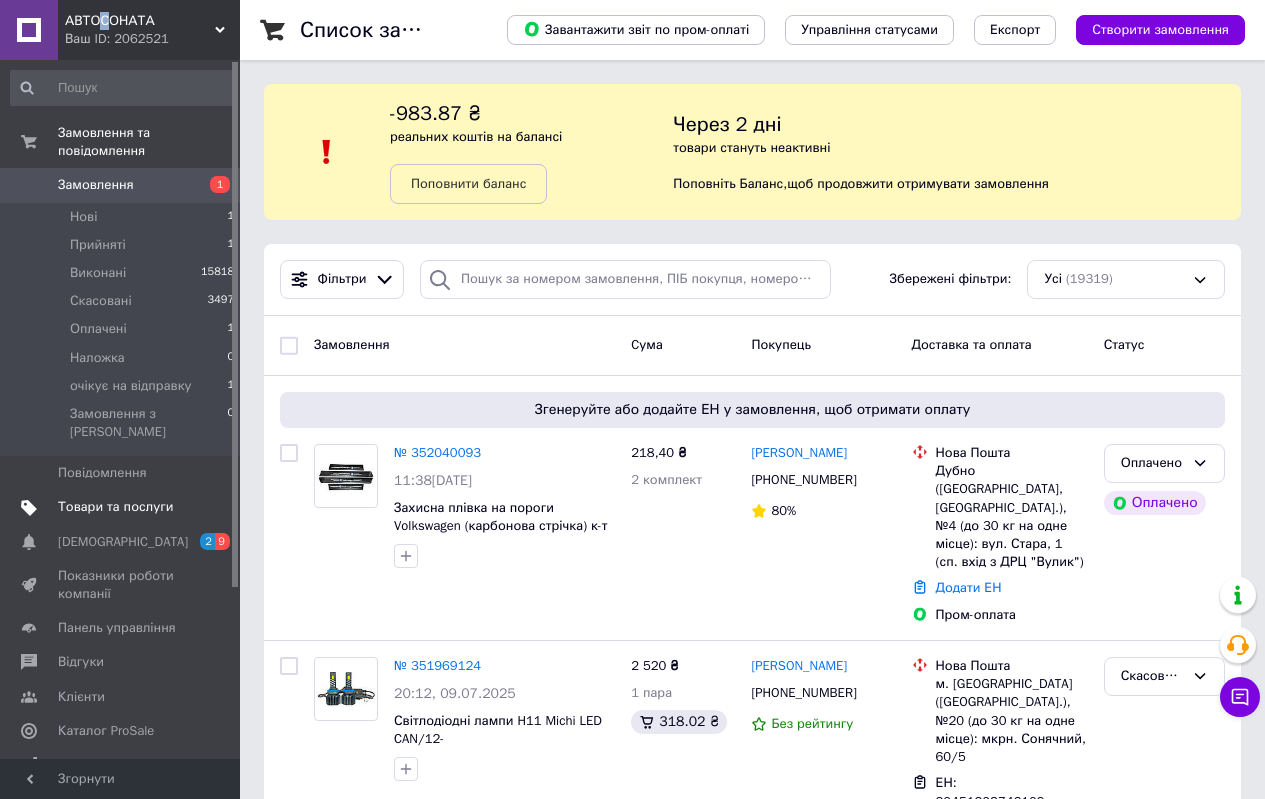 click on "Товари та послуги" at bounding box center (115, 507) 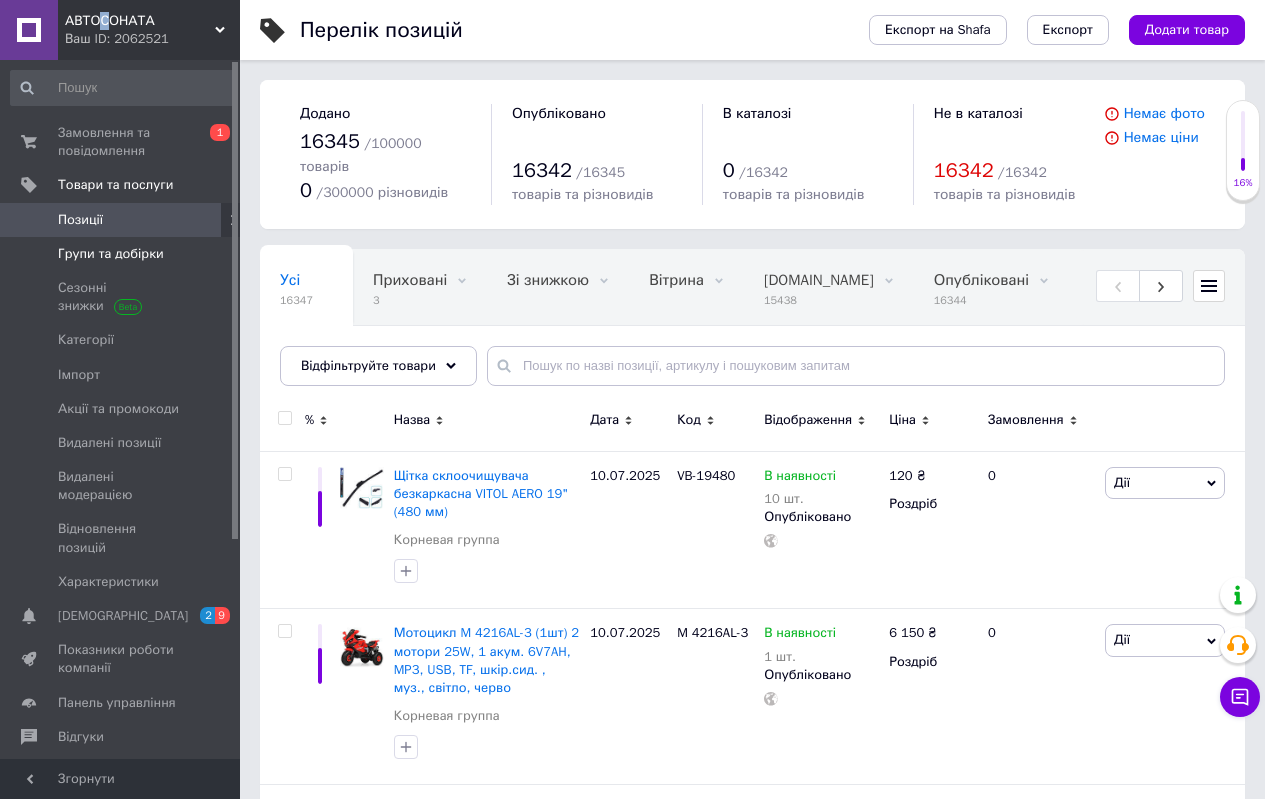 click on "Групи та добірки" at bounding box center (111, 254) 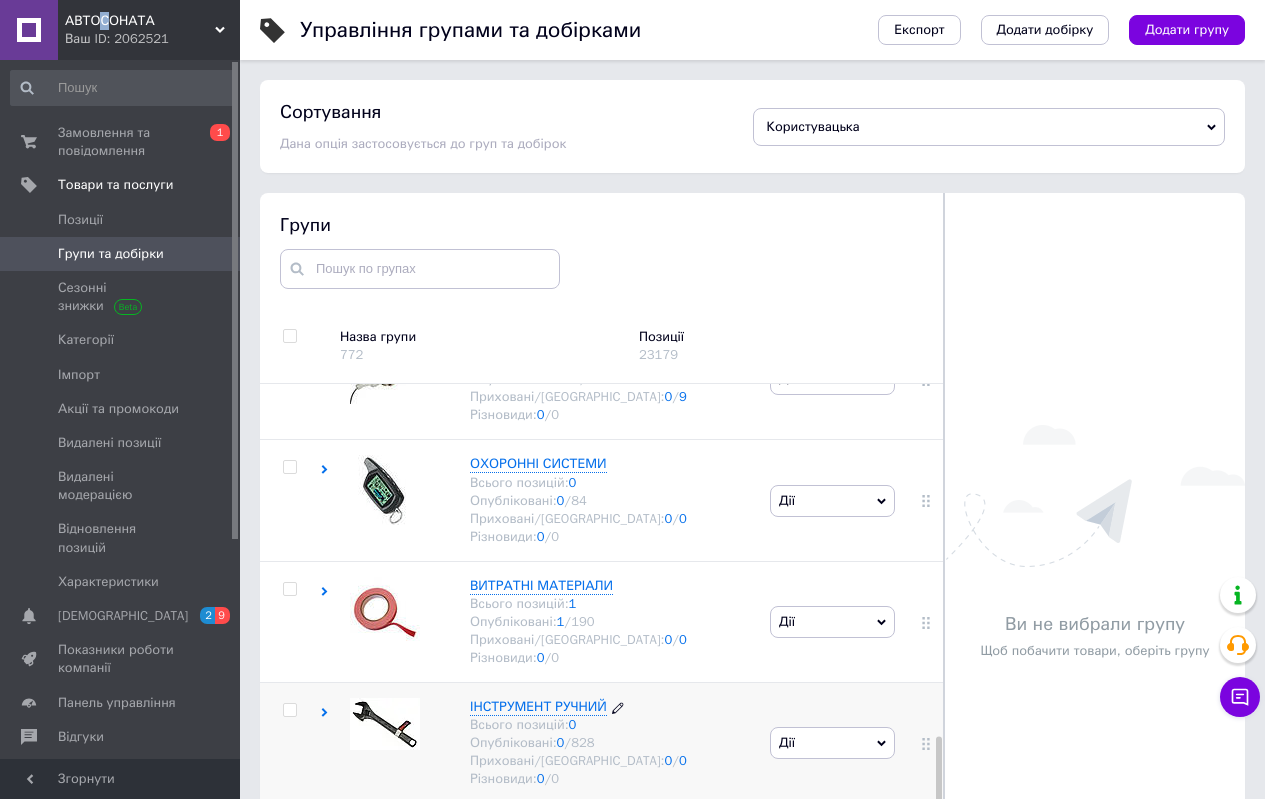 scroll, scrollTop: 1502, scrollLeft: 0, axis: vertical 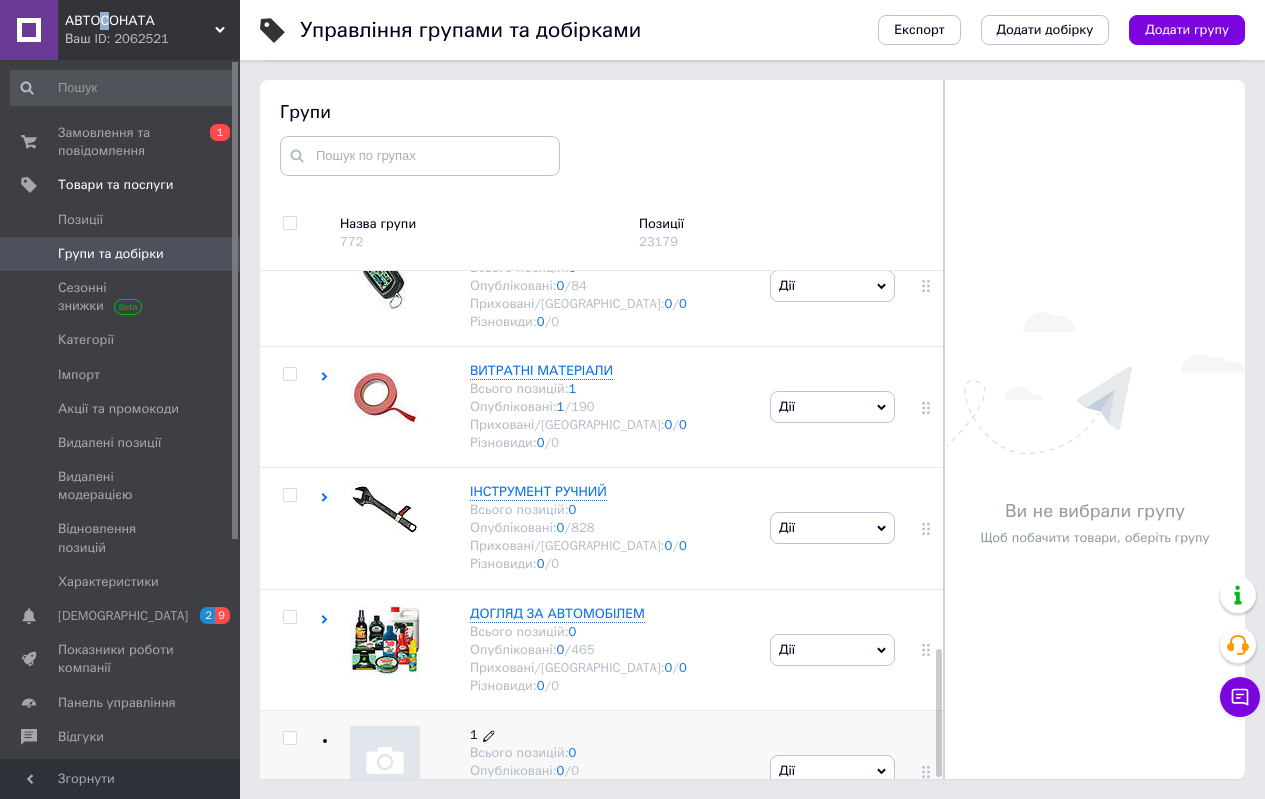 click 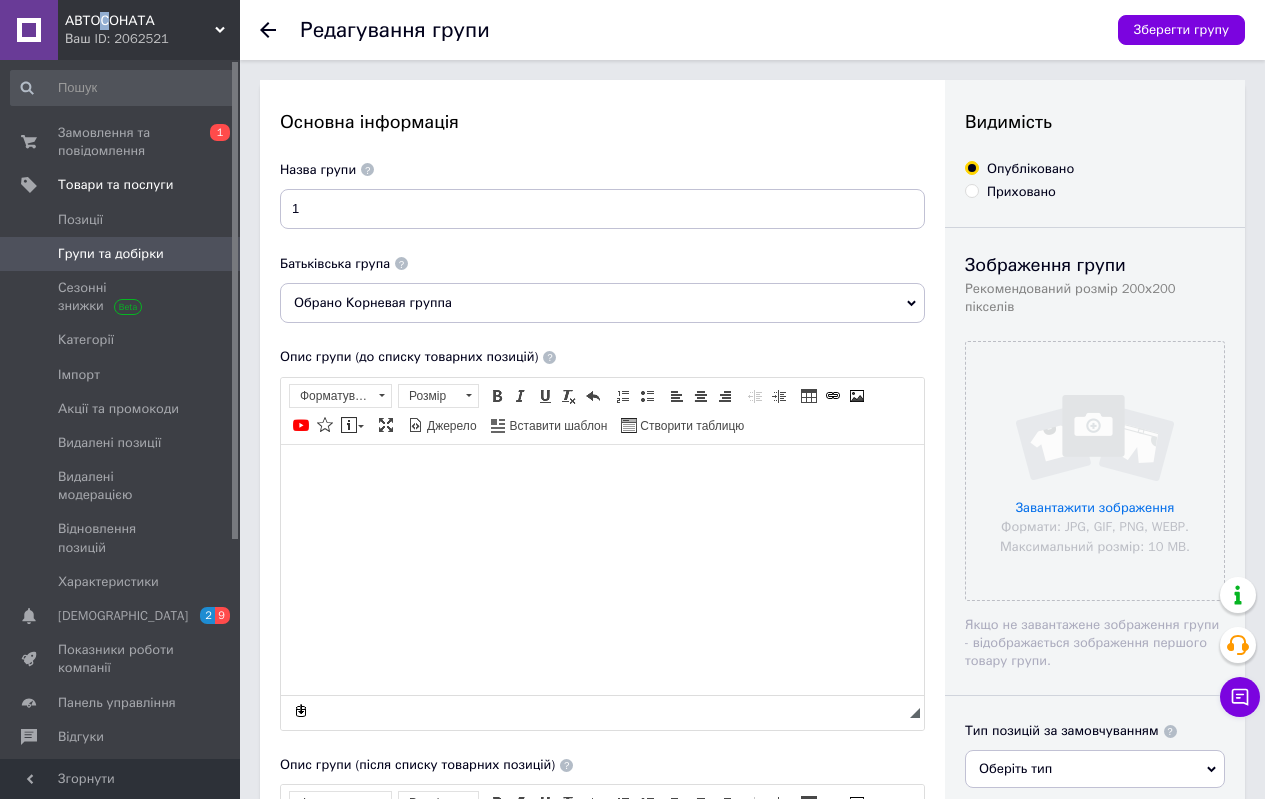 scroll, scrollTop: 0, scrollLeft: 0, axis: both 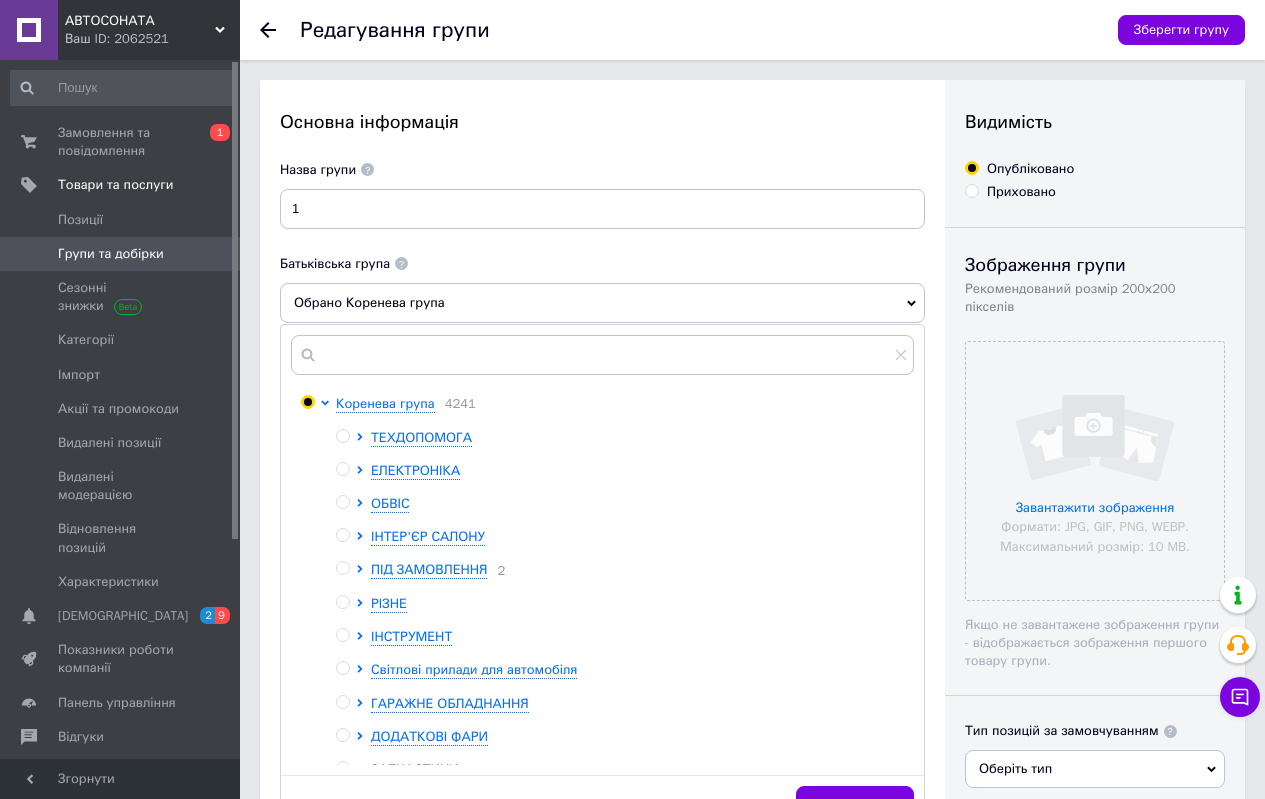 click on "Батьківська група" at bounding box center [602, 263] 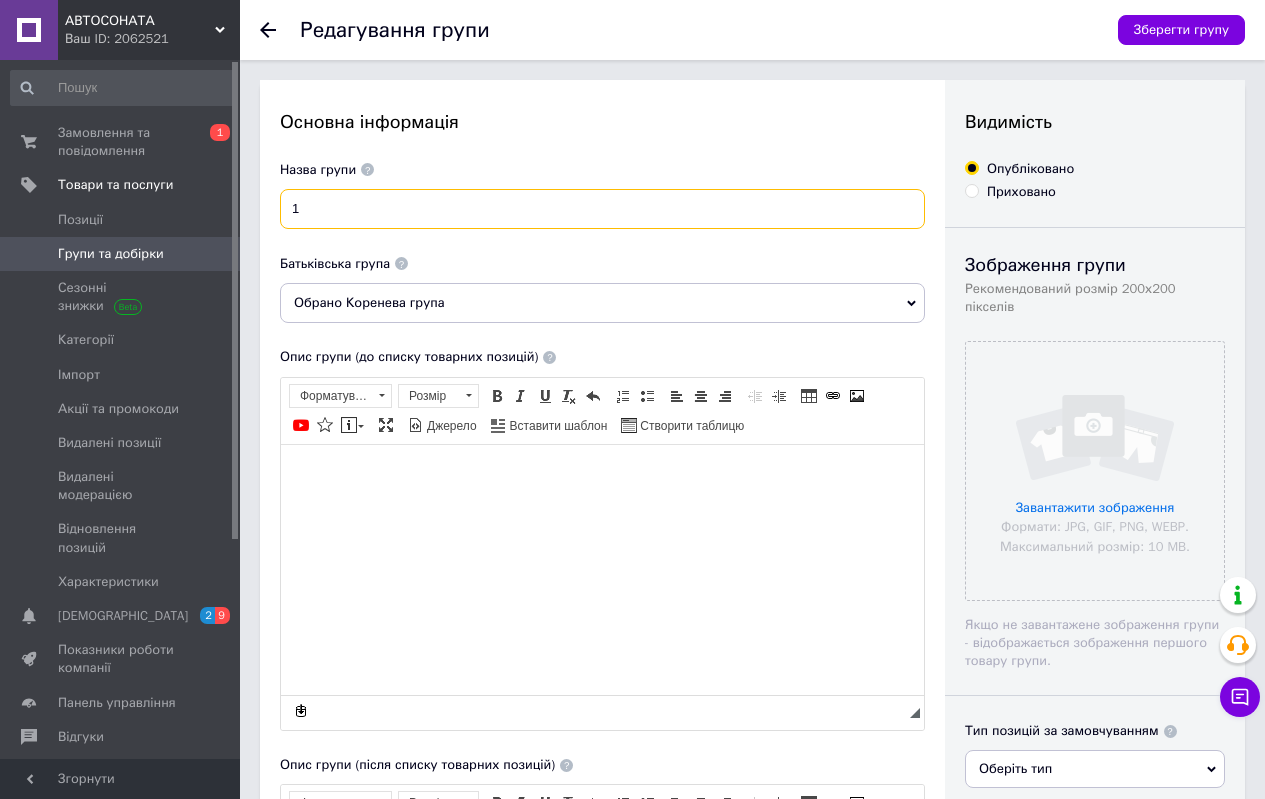 click on "1" at bounding box center [602, 209] 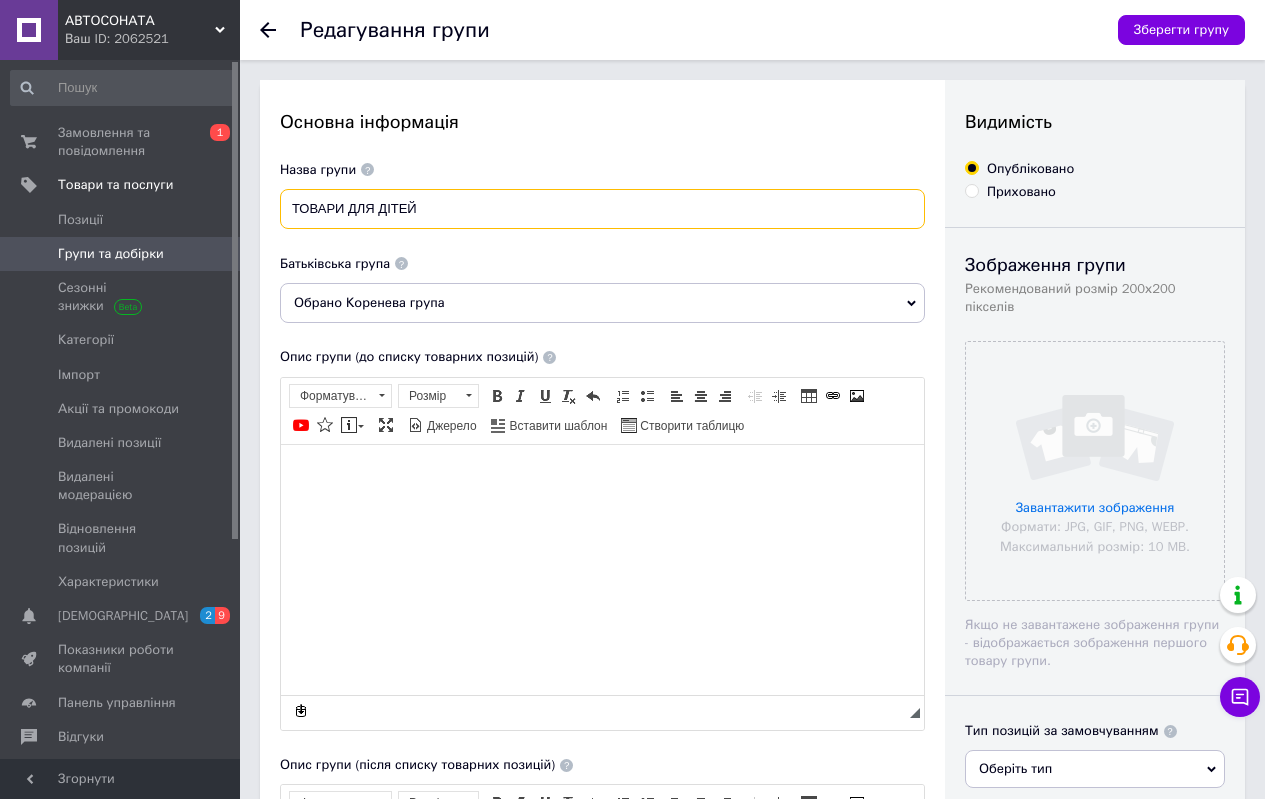 type on "ТОВАРИ ДЛЯ ДІТЕЙ" 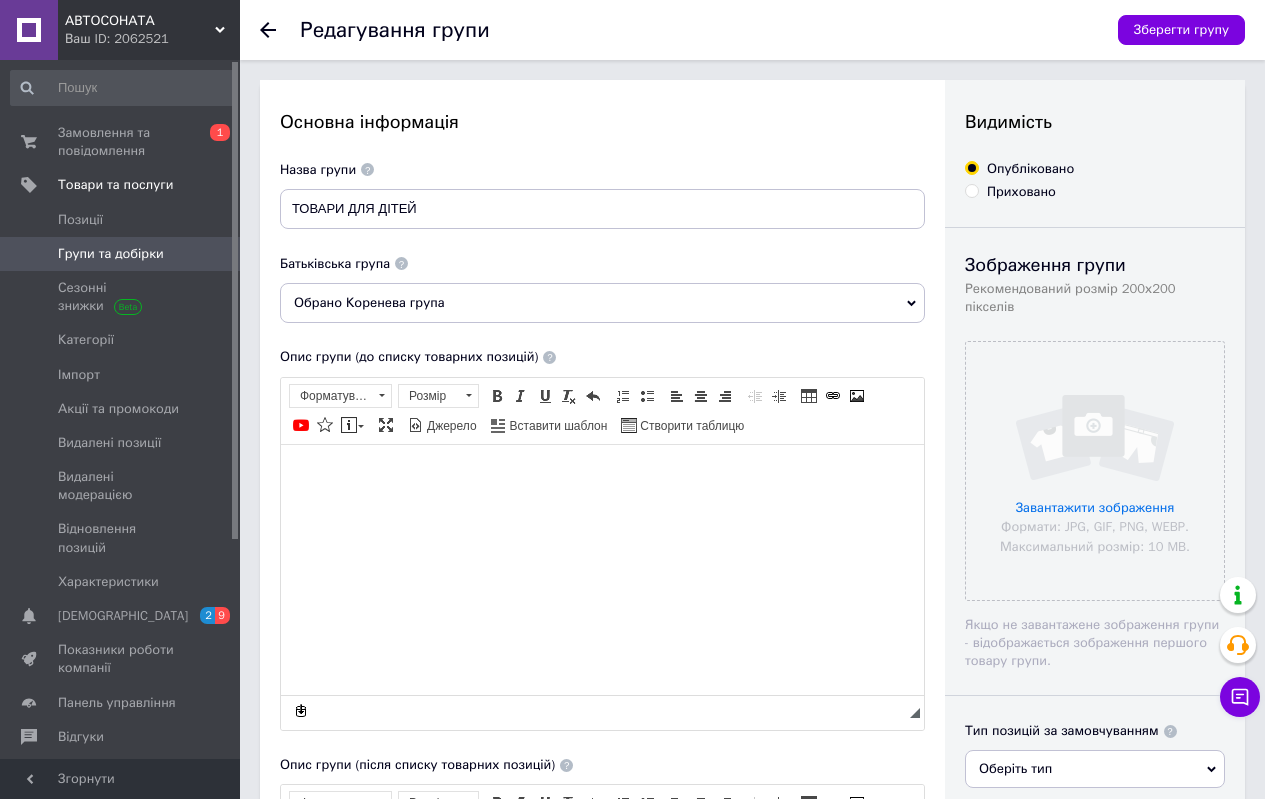 click on "Основна інформація Назва групи ТОВАРИ ДЛЯ ДІТЕЙ Батьківська група Обрано Коренева група Опис групи (до списку товарних позицій) Розширений текстовий редактор, 12C4F8C1-180F-4B1E-814E-74329D3C61D5 Панель інструментів редактора Форматування Форматування Розмір Розмір   Жирний  Сполучення клавіш Ctrl+B   Курсив  Сполучення клавіш Ctrl+I   Підкреслений  Сполучення клавіш Ctrl+U   Видалити форматування   Повернути  Сполучення клавіш Ctrl+Z   Вставити/видалити нумерований список   Вставити/видалити маркований список   По лівому краю   По центру   По правому краю   Зменшити відступ" at bounding box center (602, 658) 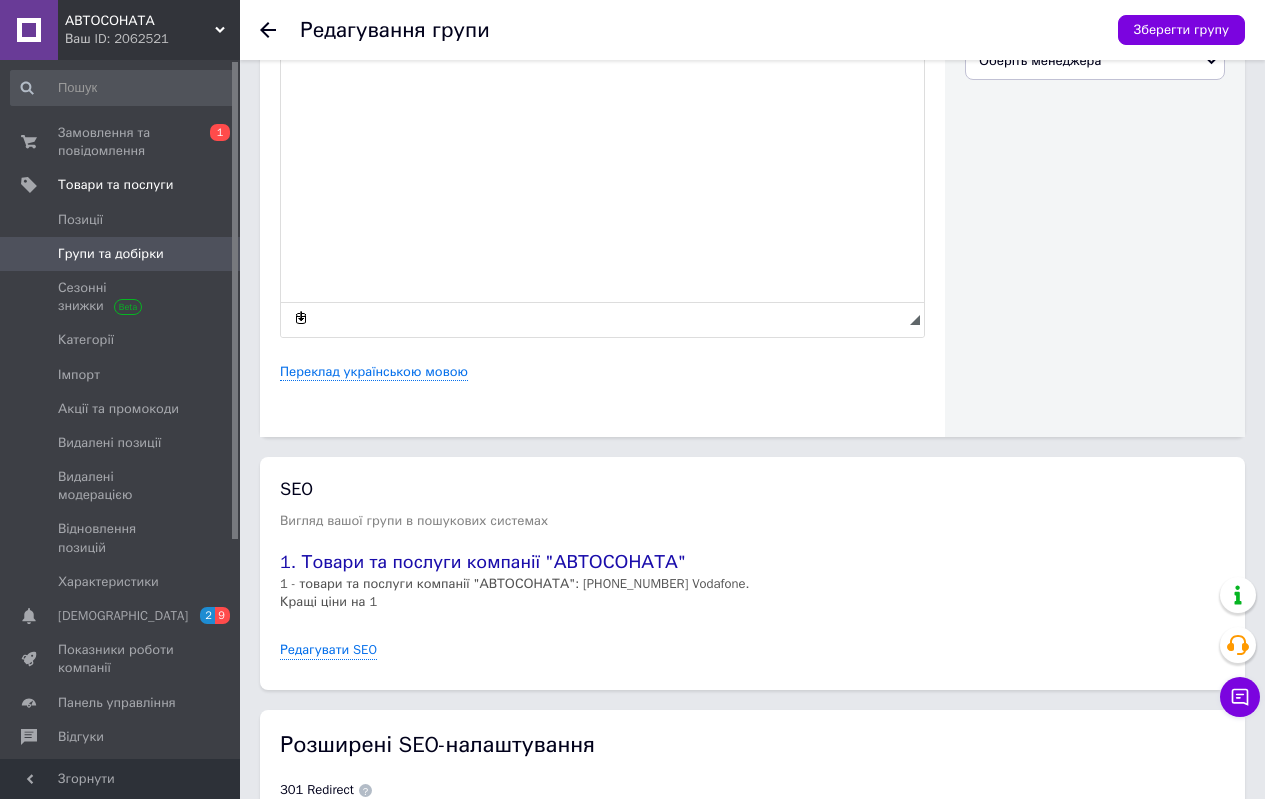 scroll, scrollTop: 1156, scrollLeft: 0, axis: vertical 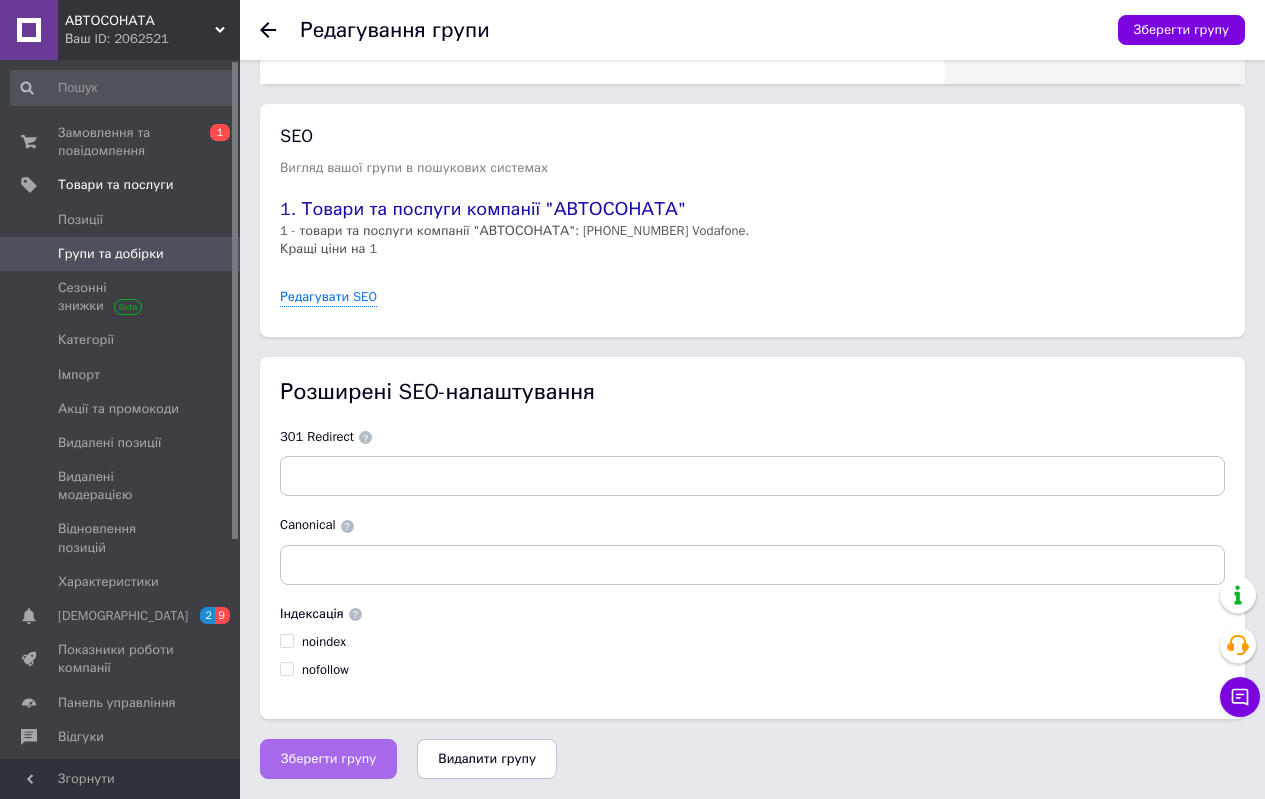 click on "Зберегти групу" at bounding box center [328, 759] 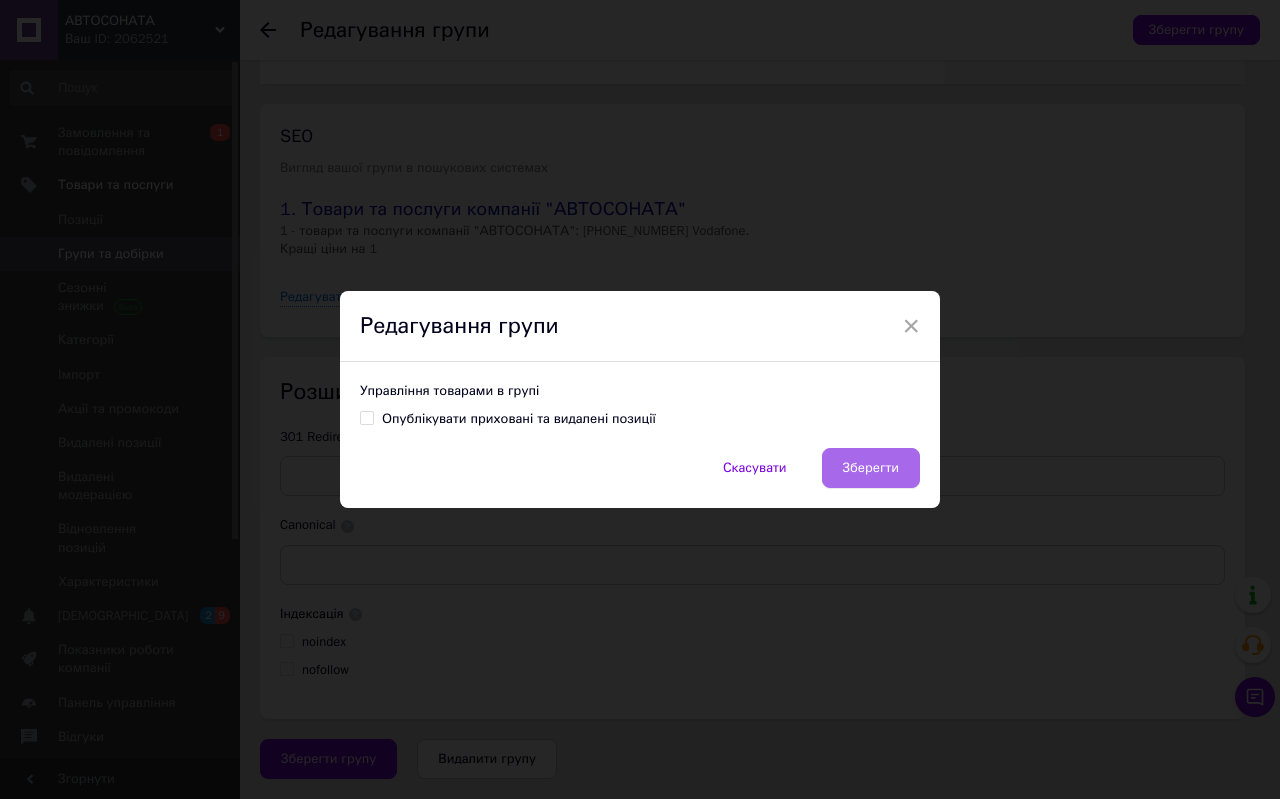 click on "Зберегти" at bounding box center [871, 468] 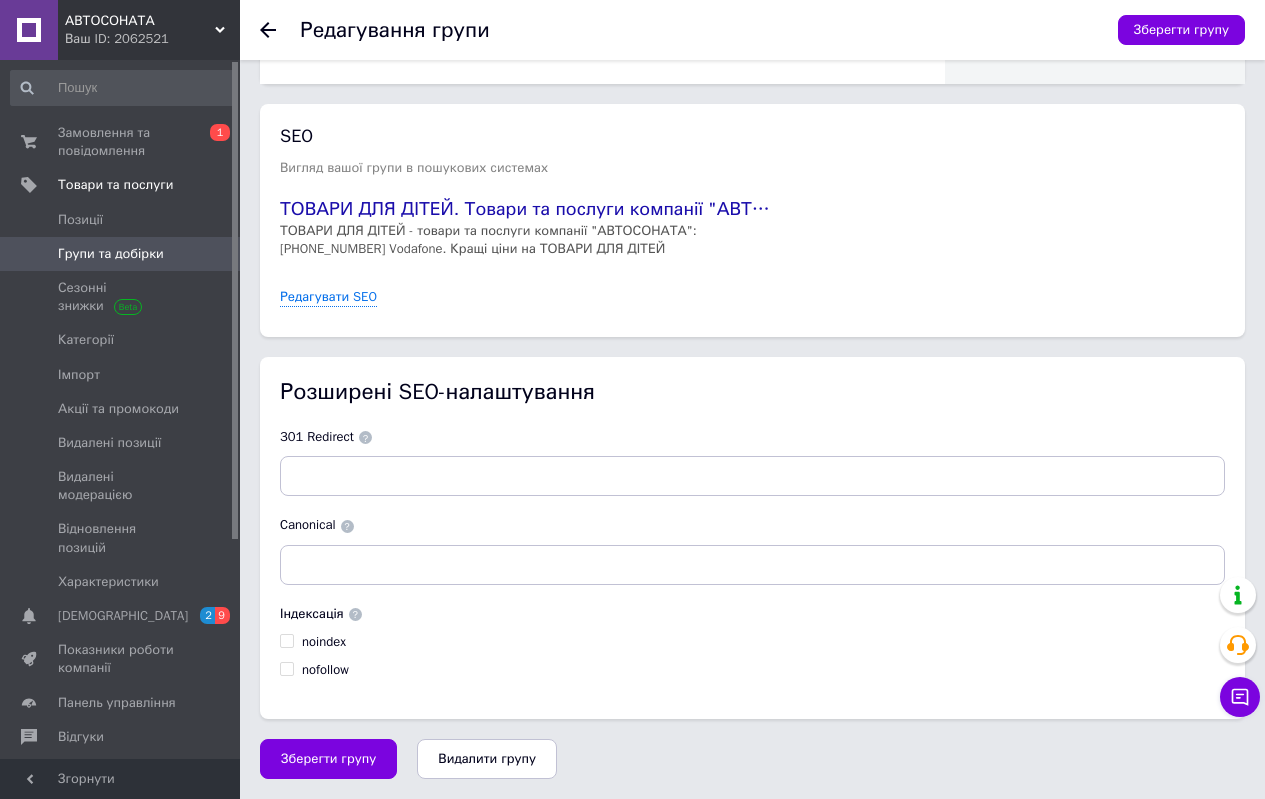click 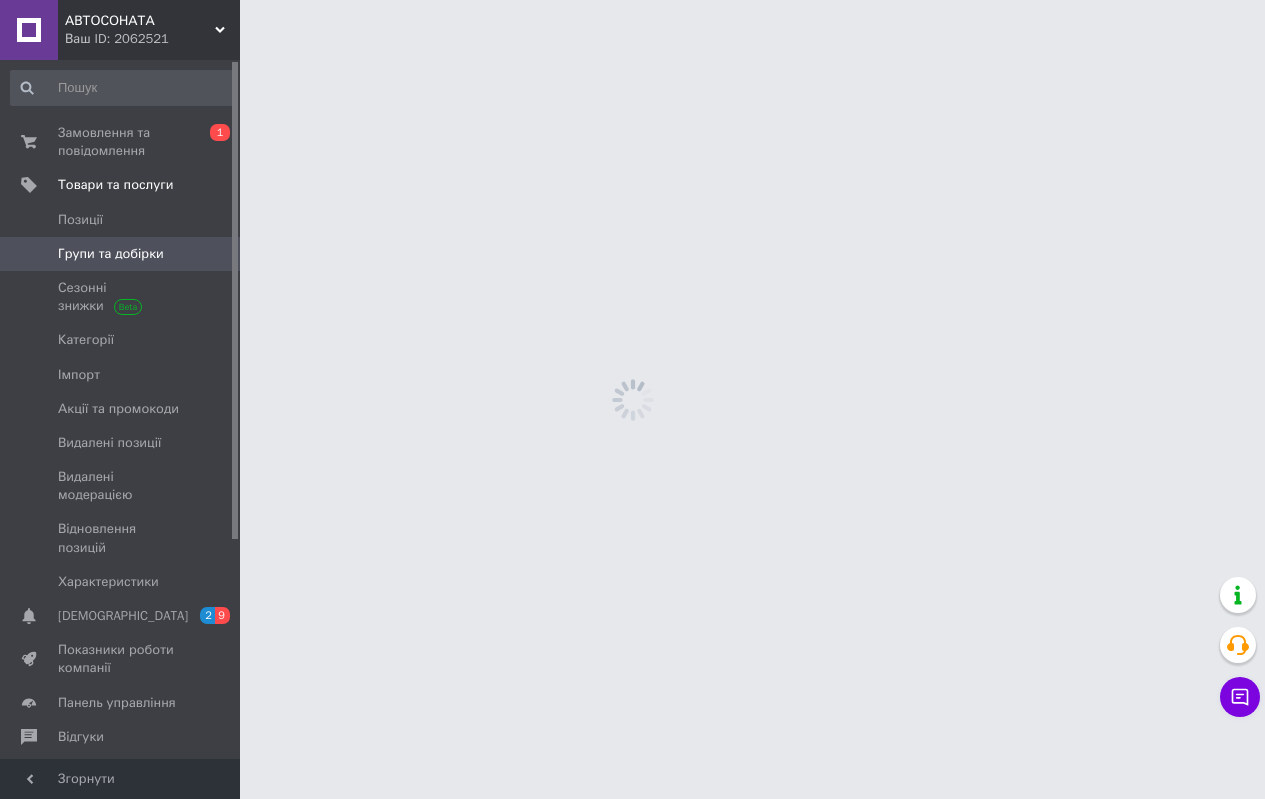 scroll, scrollTop: 0, scrollLeft: 0, axis: both 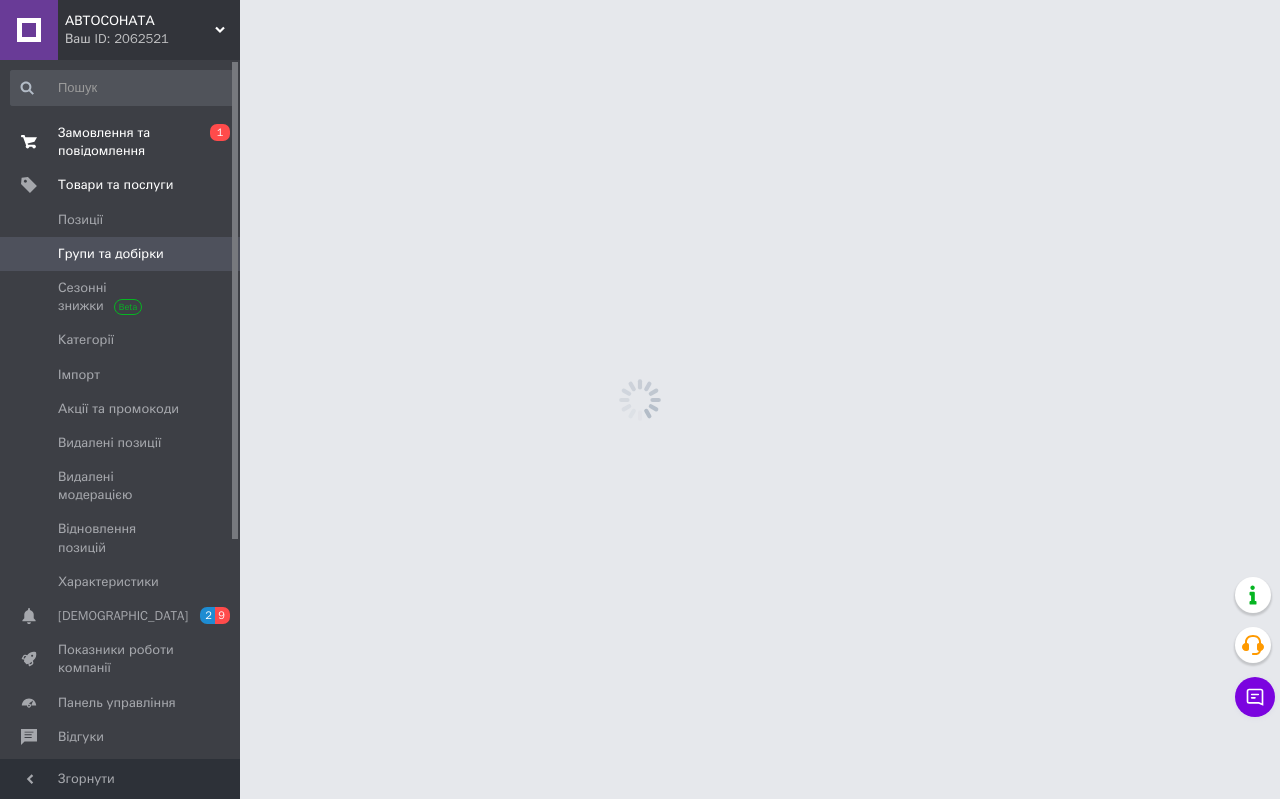 click on "Замовлення та повідомлення" at bounding box center (121, 142) 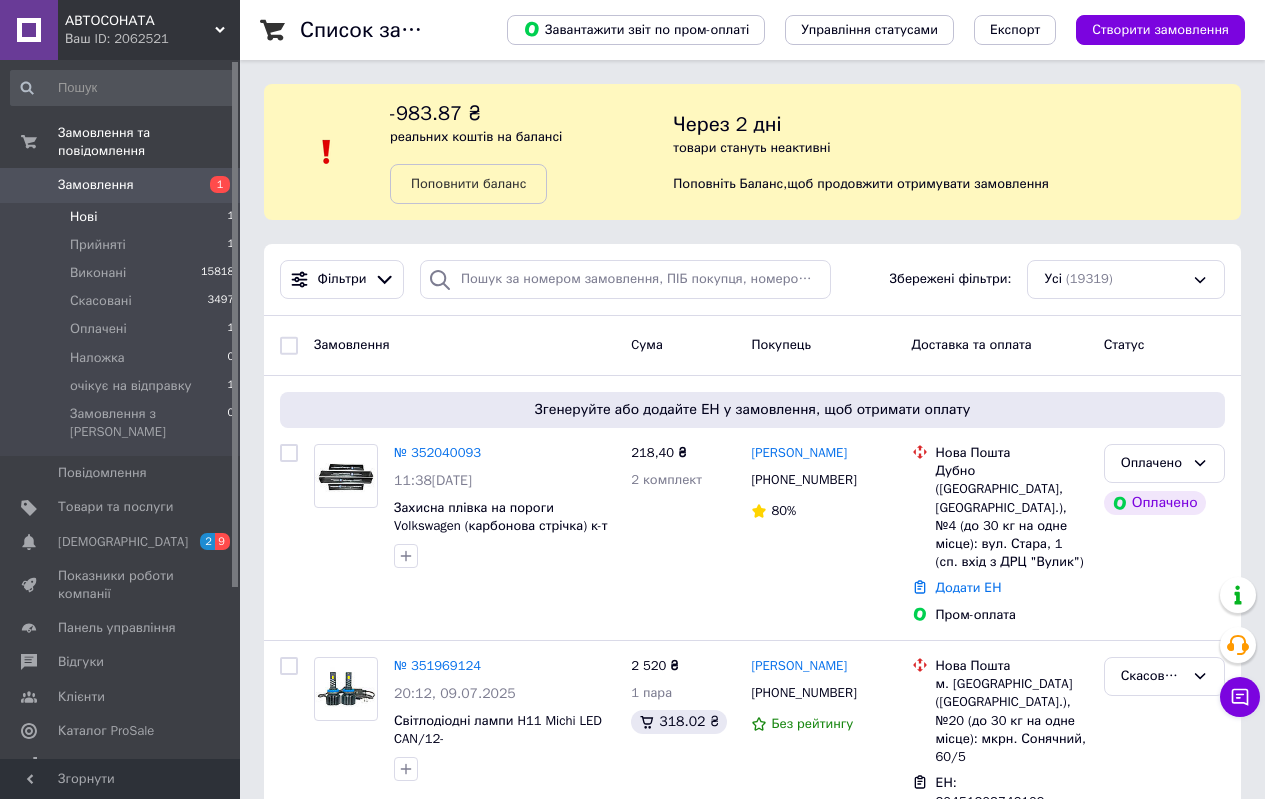 click on "Нові 1" at bounding box center [123, 217] 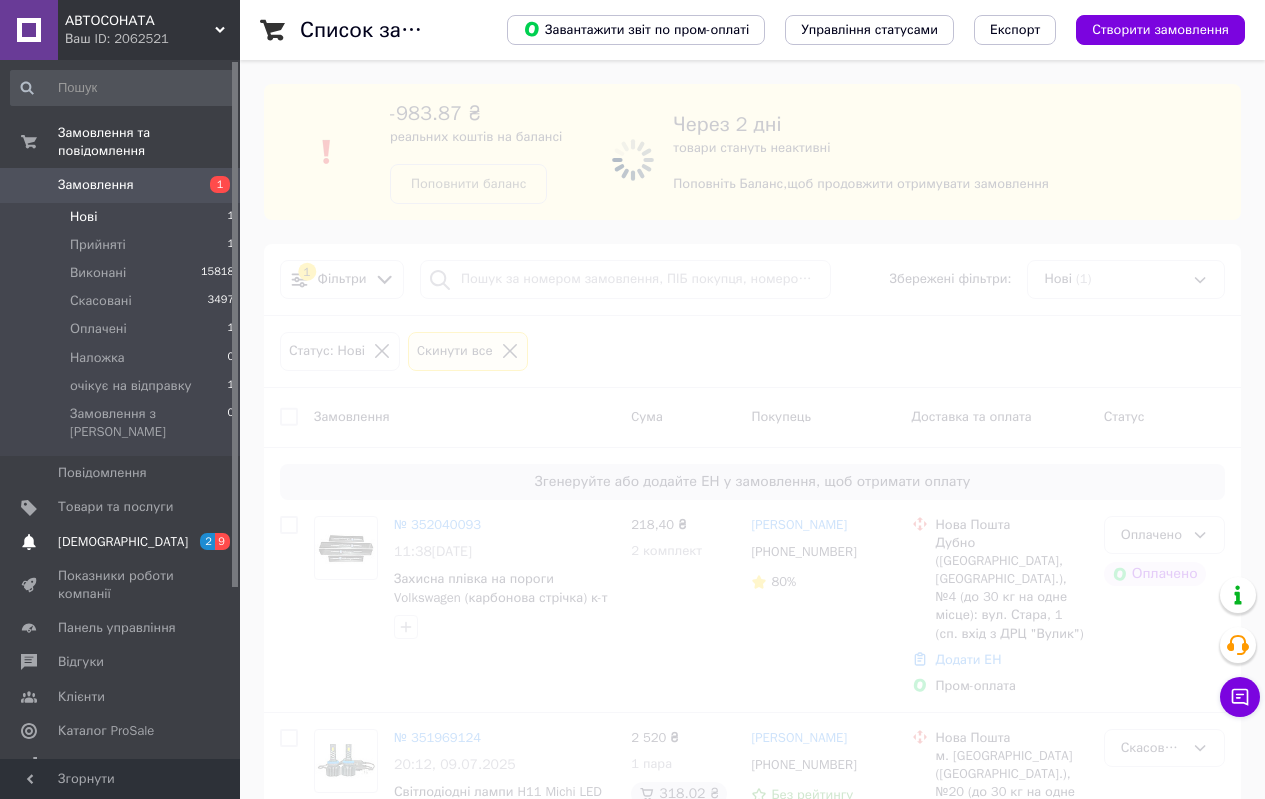 click on "[DEMOGRAPHIC_DATA]" at bounding box center (123, 542) 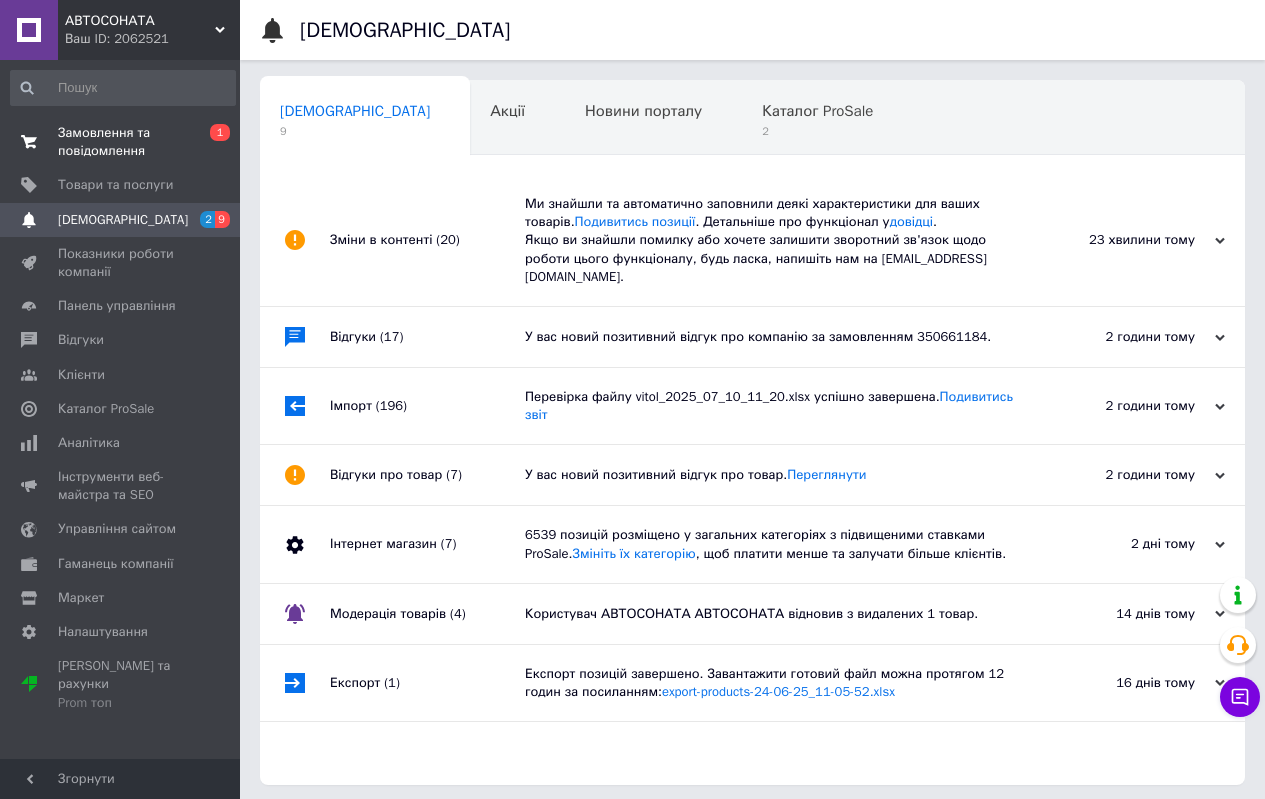 click on "Замовлення та повідомлення" at bounding box center (121, 142) 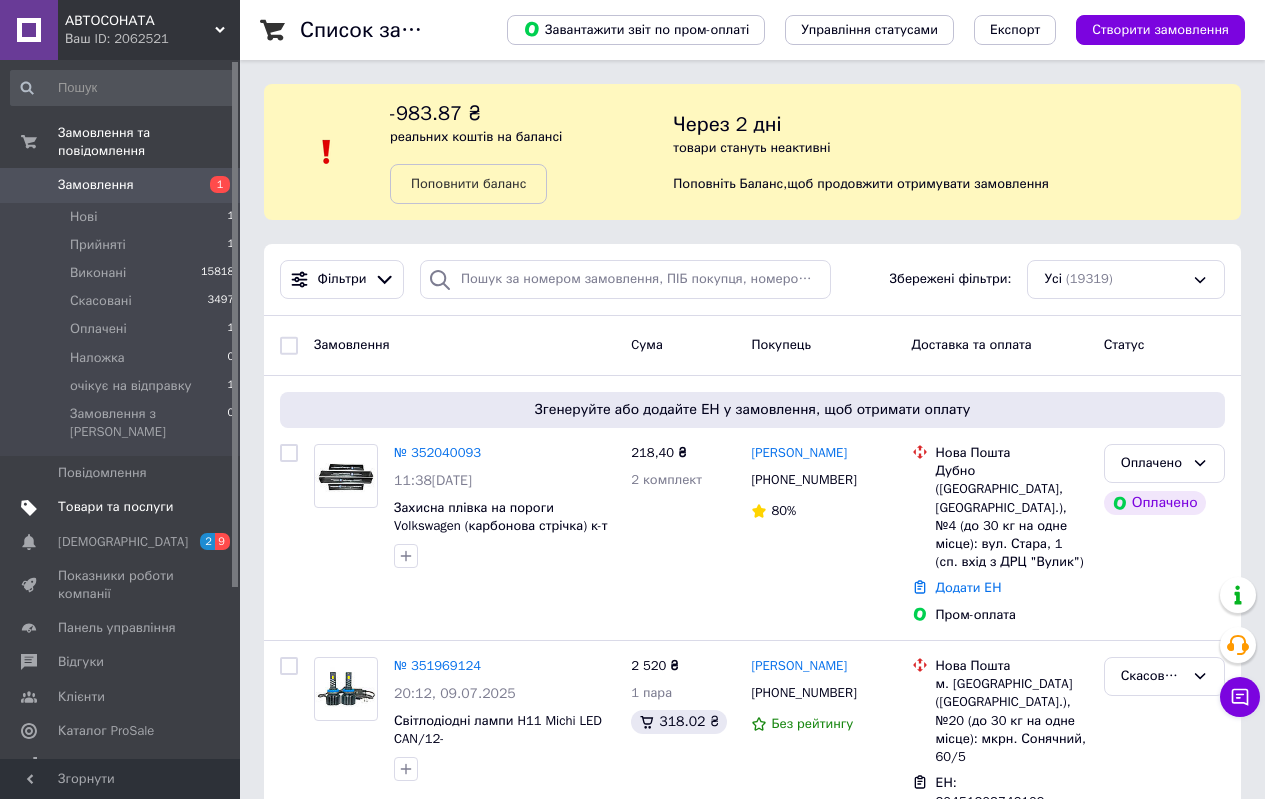 click on "Товари та послуги" at bounding box center [115, 507] 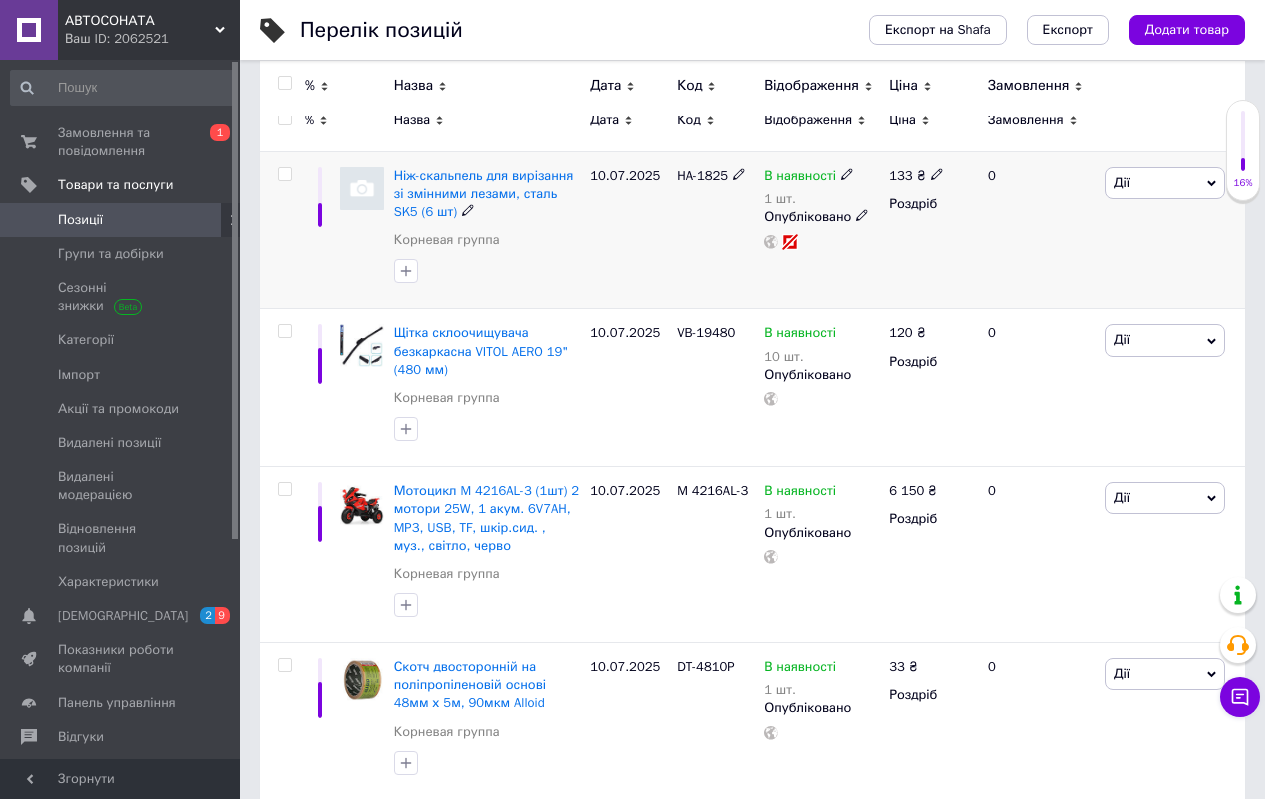 scroll, scrollTop: 400, scrollLeft: 0, axis: vertical 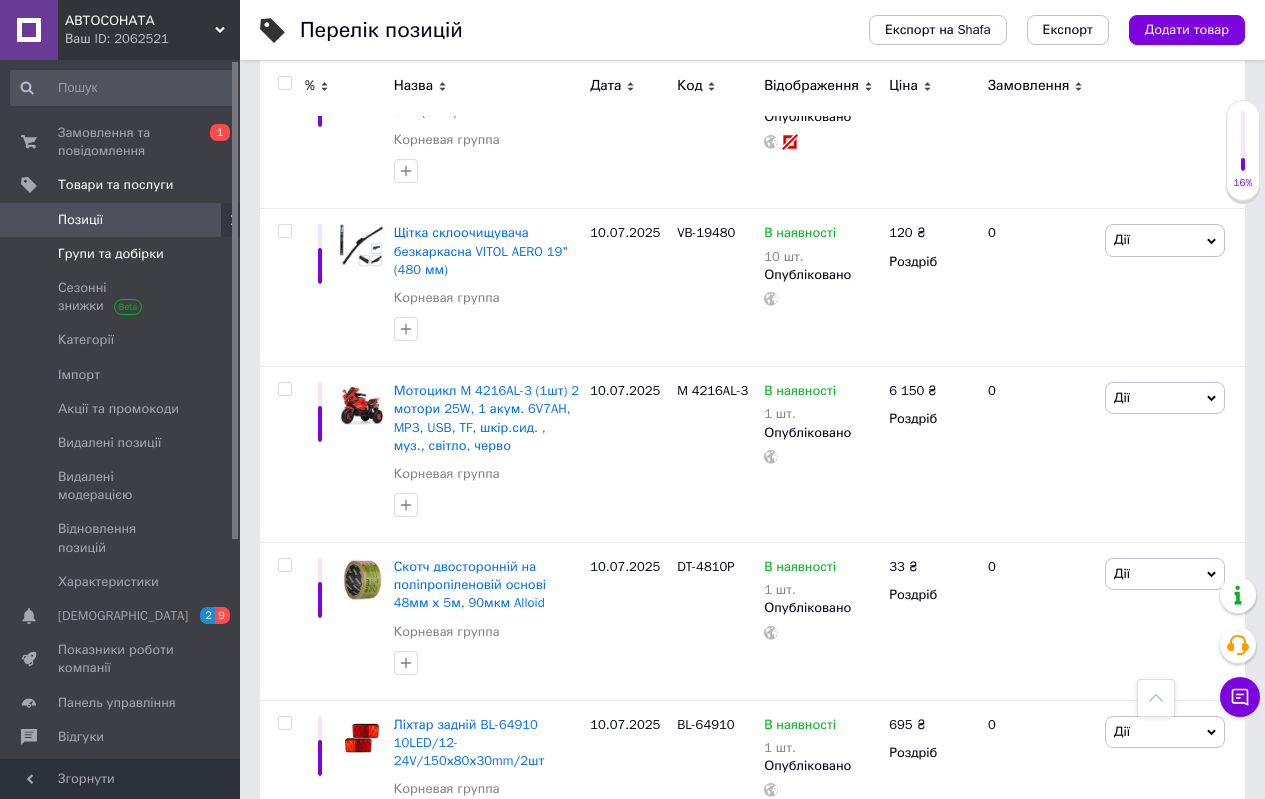 click on "Групи та добірки" at bounding box center [111, 254] 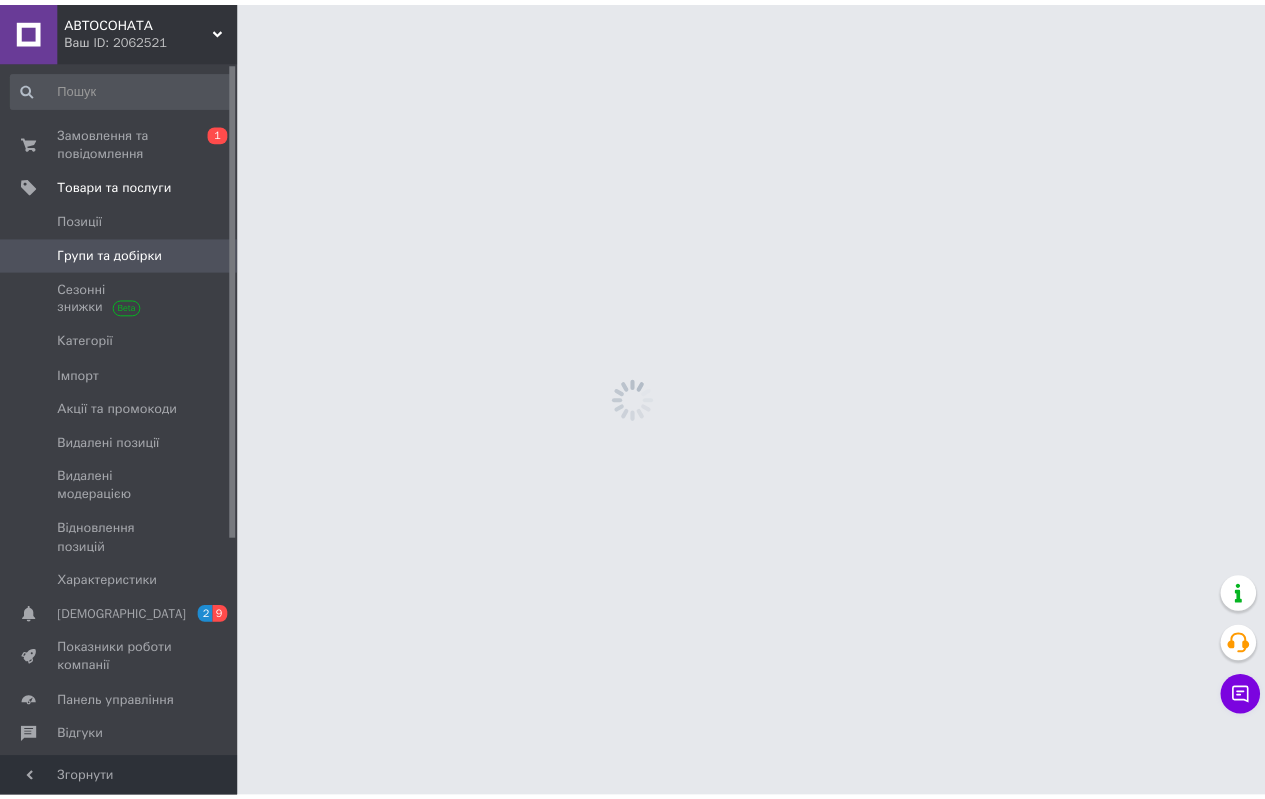 scroll, scrollTop: 183, scrollLeft: 0, axis: vertical 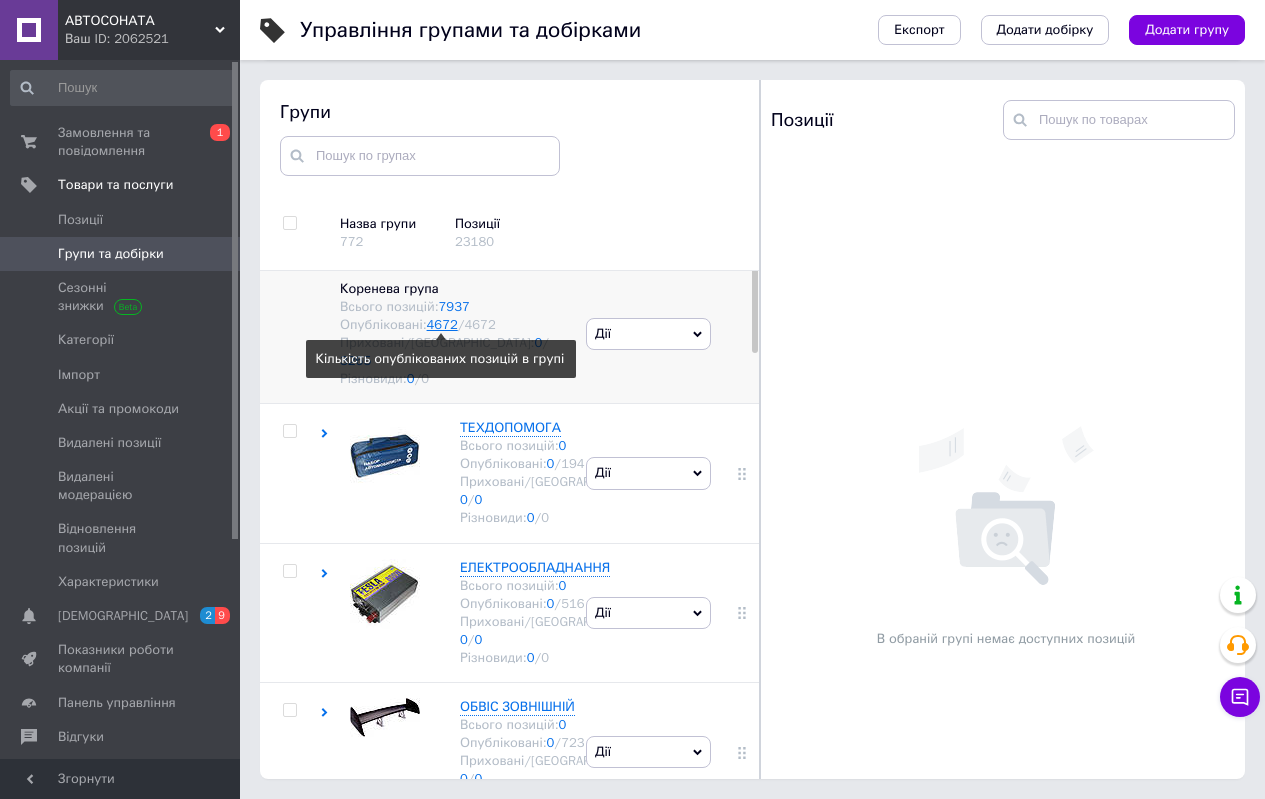 click on "4672" at bounding box center [442, 324] 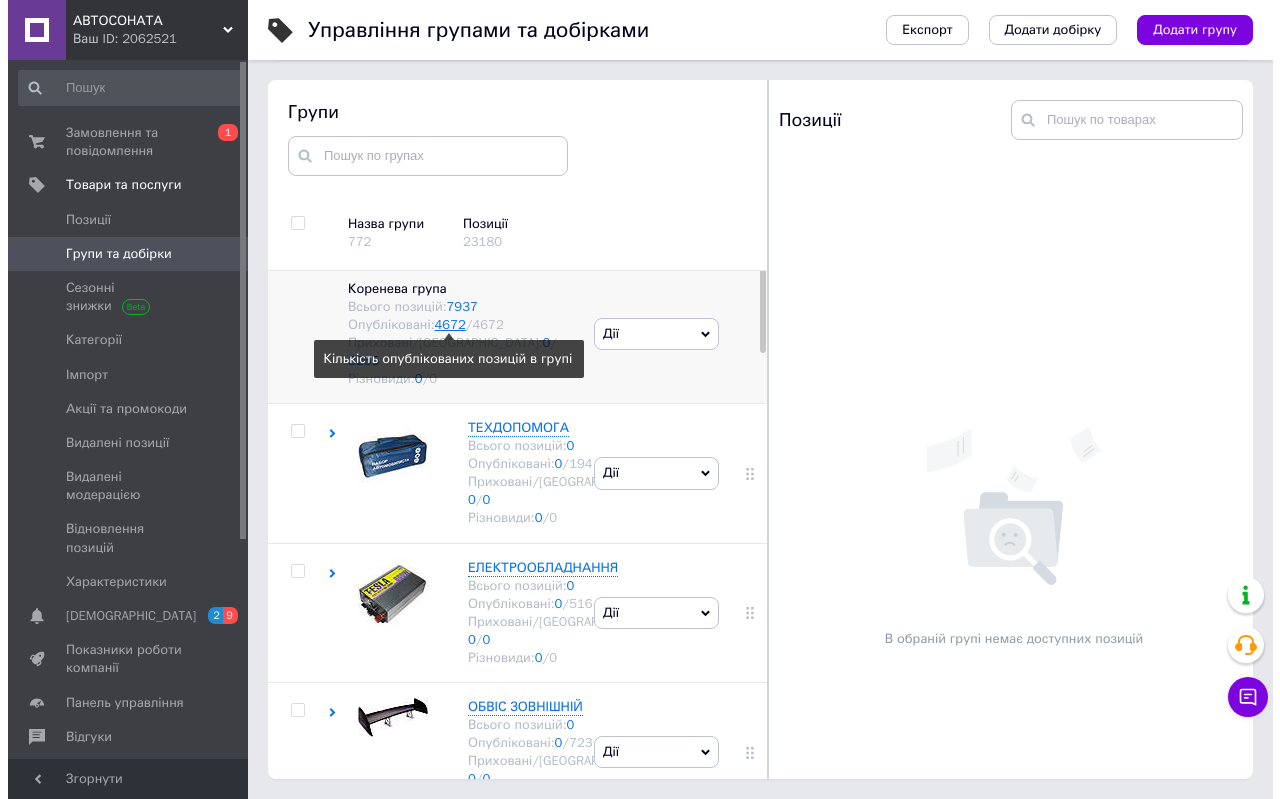 scroll, scrollTop: 0, scrollLeft: 0, axis: both 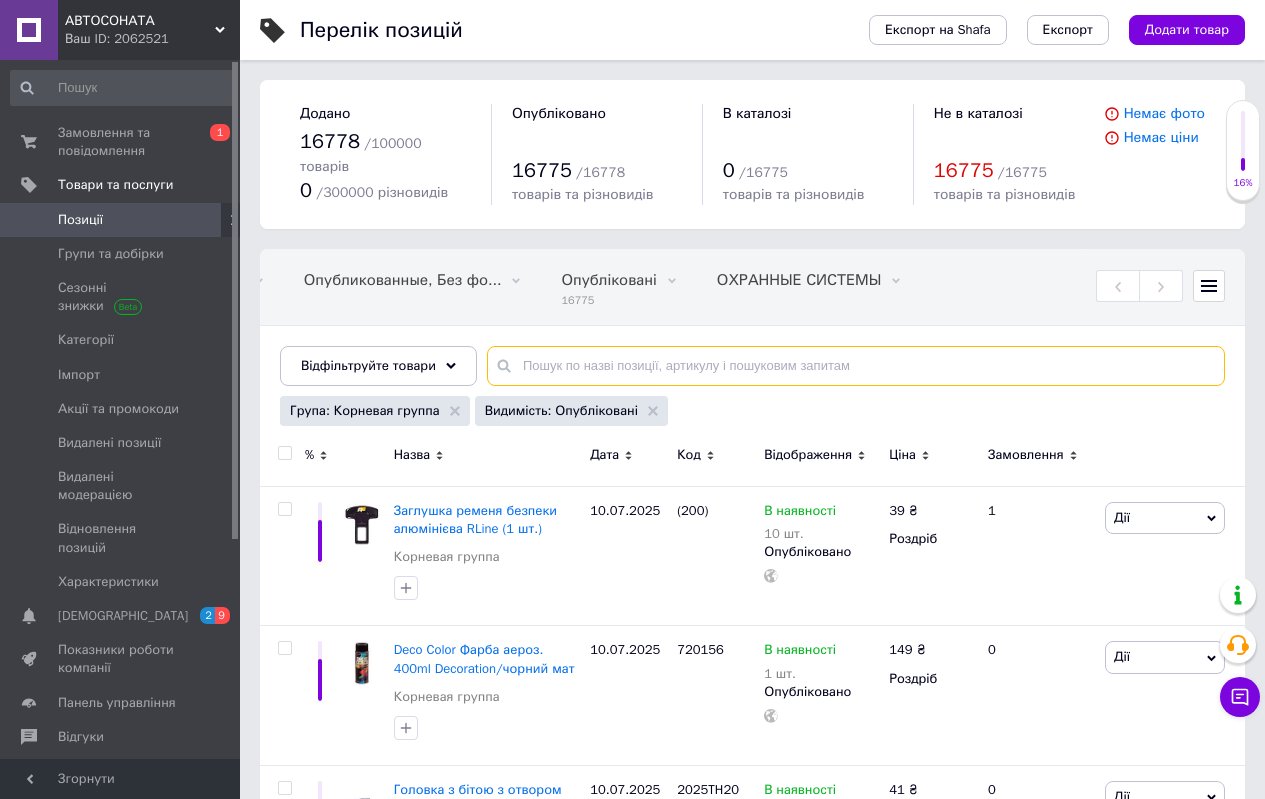 click at bounding box center (856, 366) 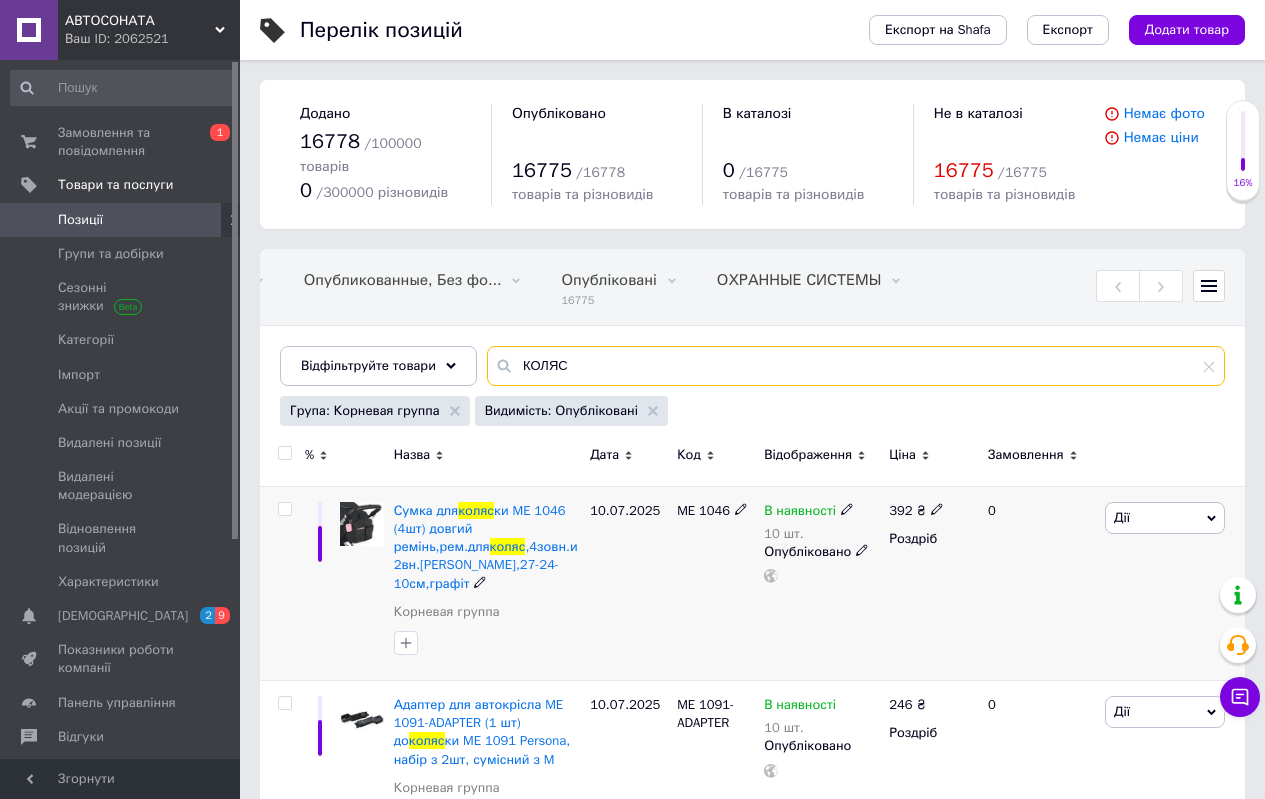 type on "КОЛЯС" 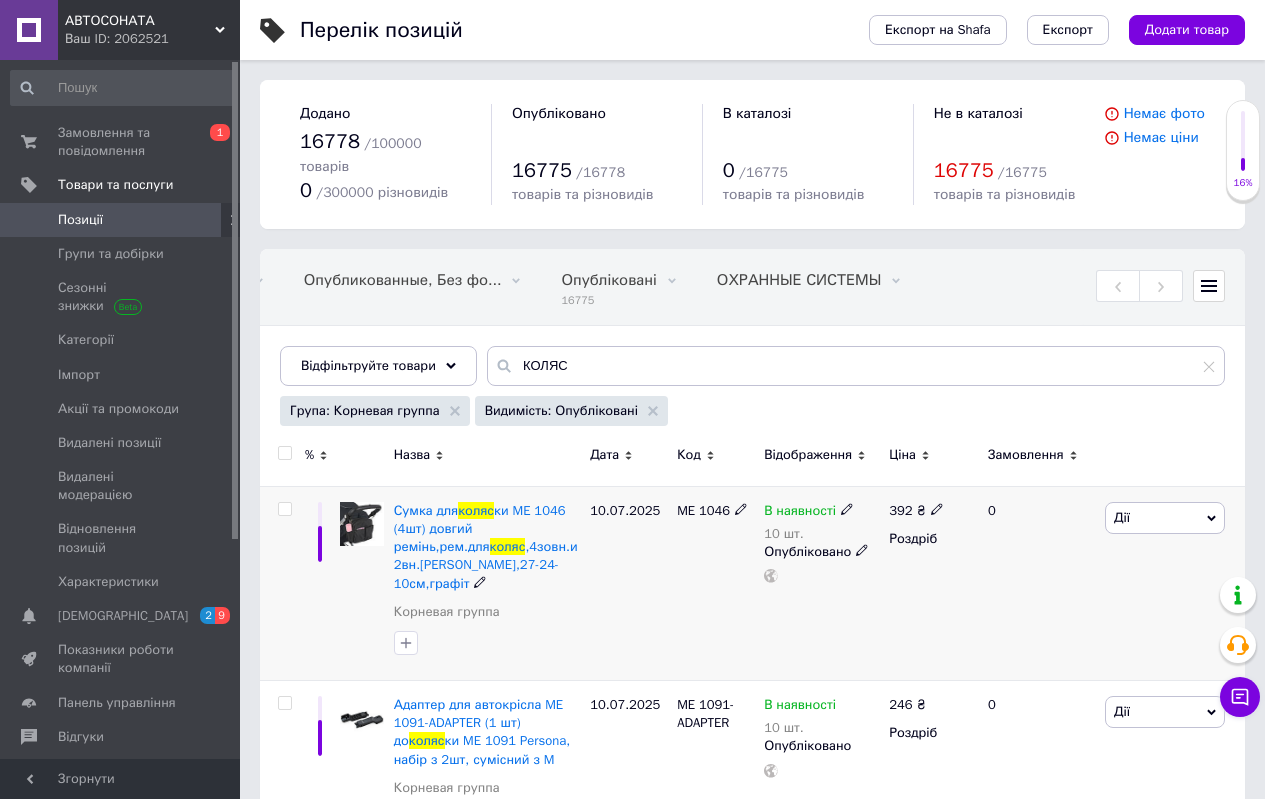 click at bounding box center (284, 509) 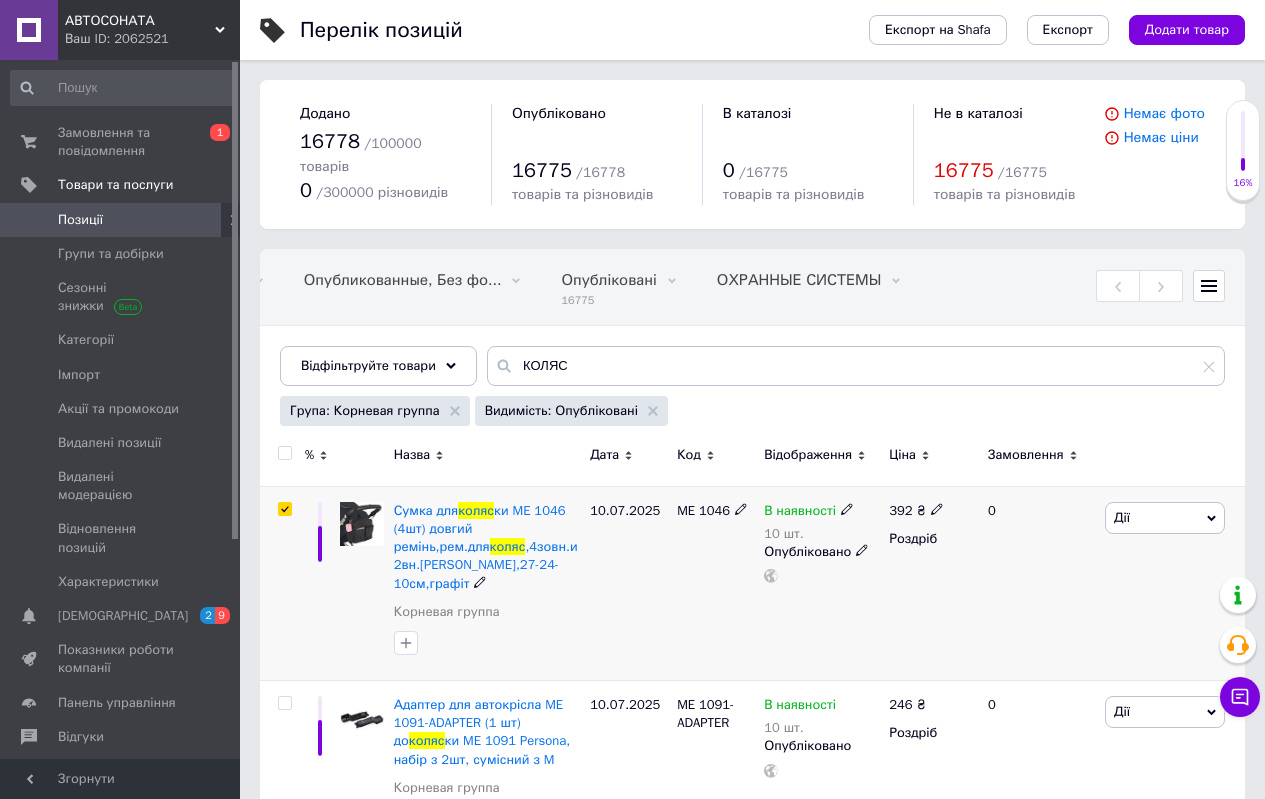 checkbox on "true" 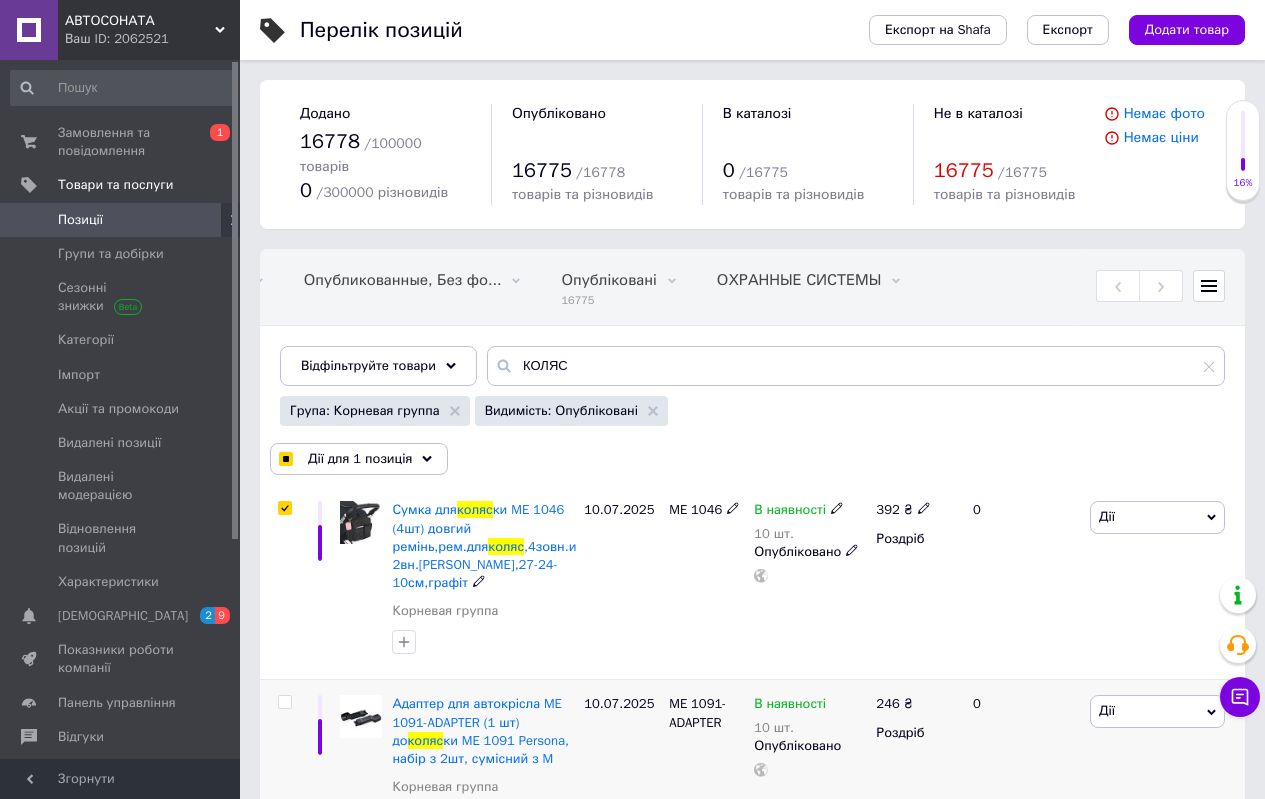 scroll, scrollTop: 200, scrollLeft: 0, axis: vertical 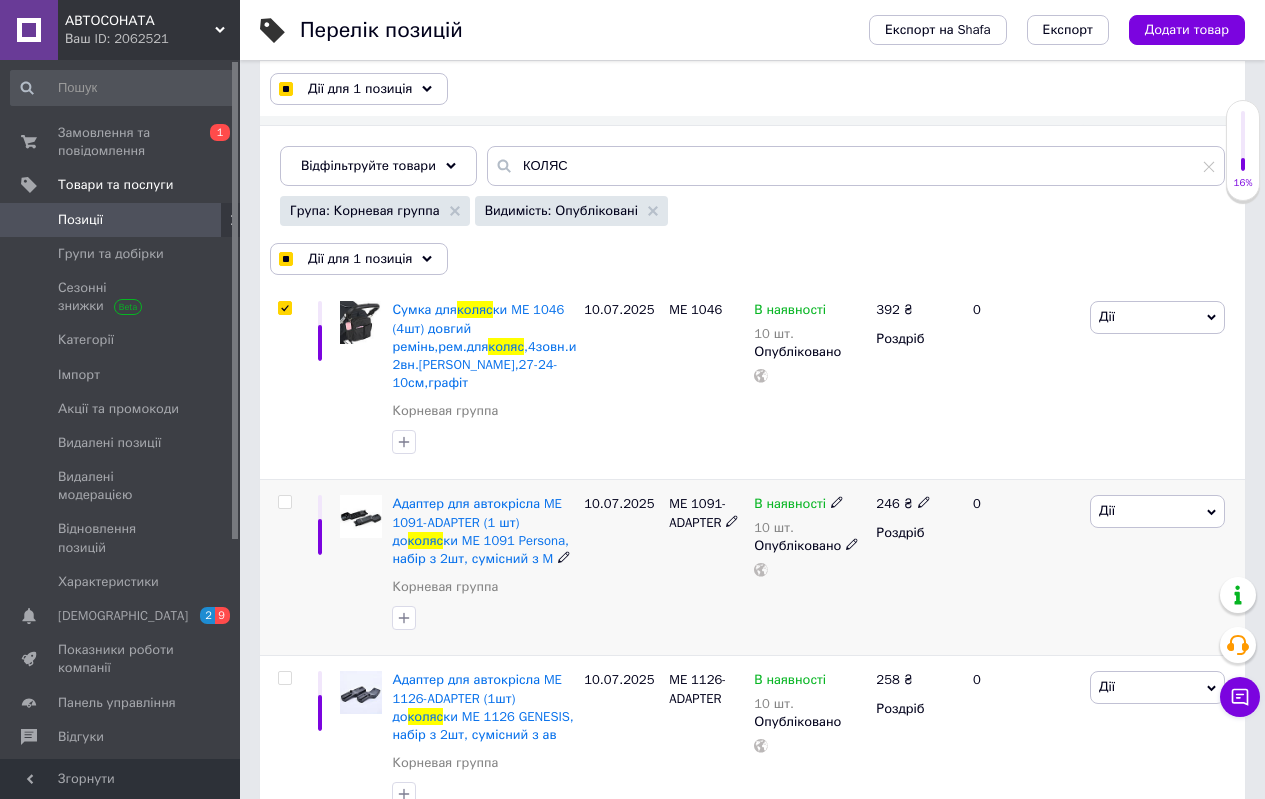 click at bounding box center [284, 502] 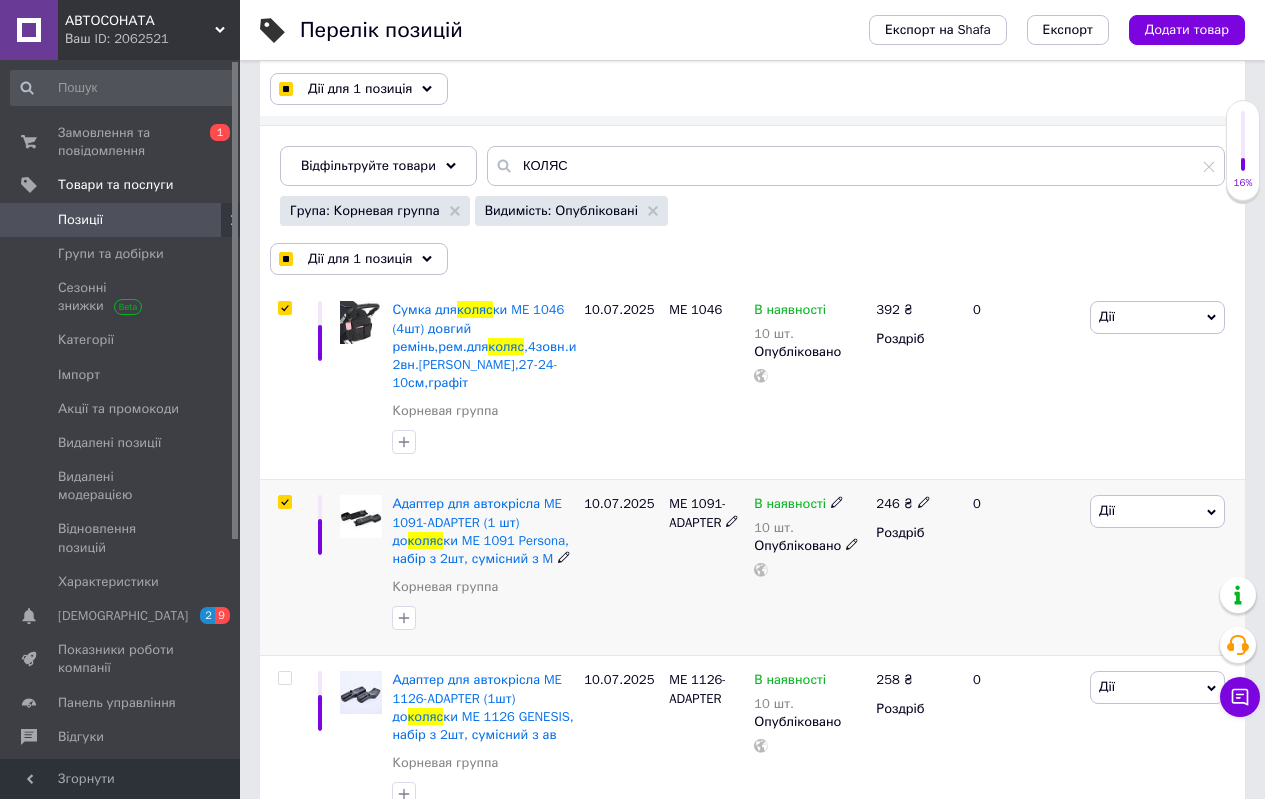 checkbox on "true" 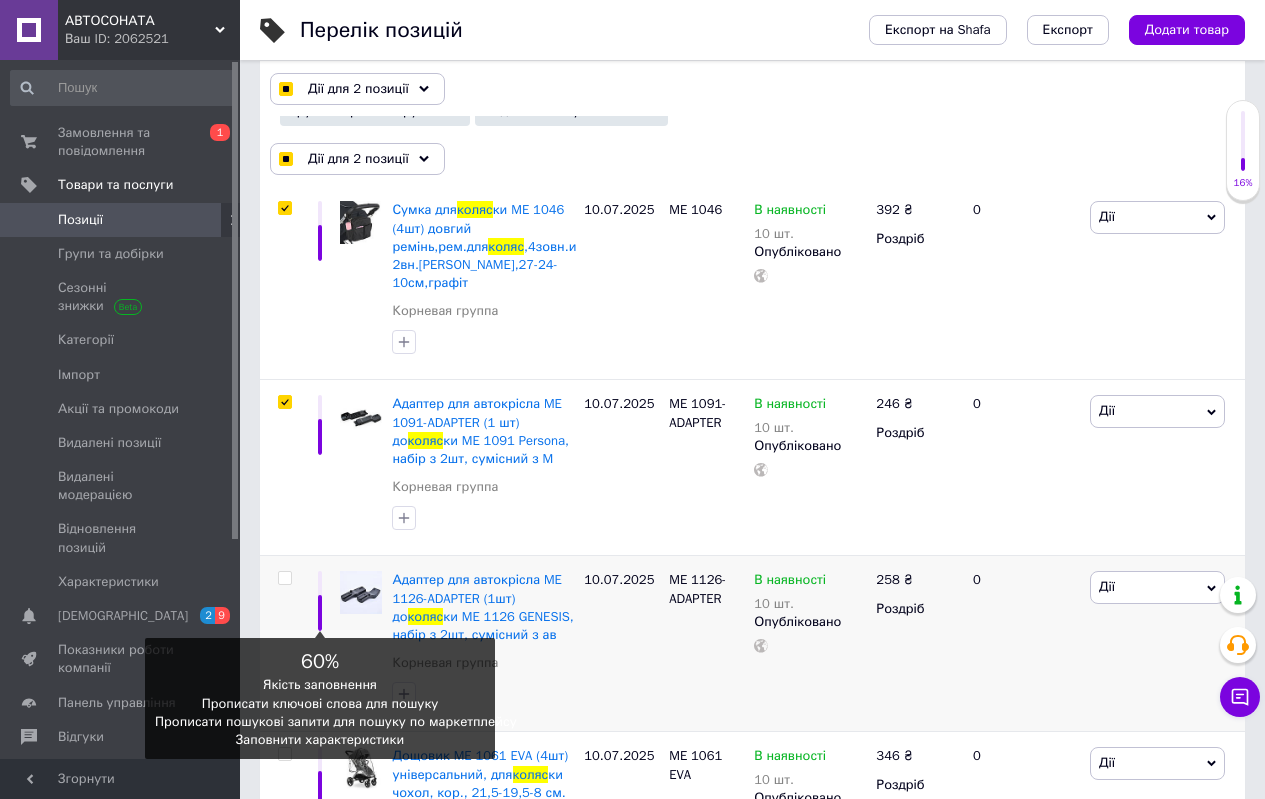 scroll, scrollTop: 400, scrollLeft: 0, axis: vertical 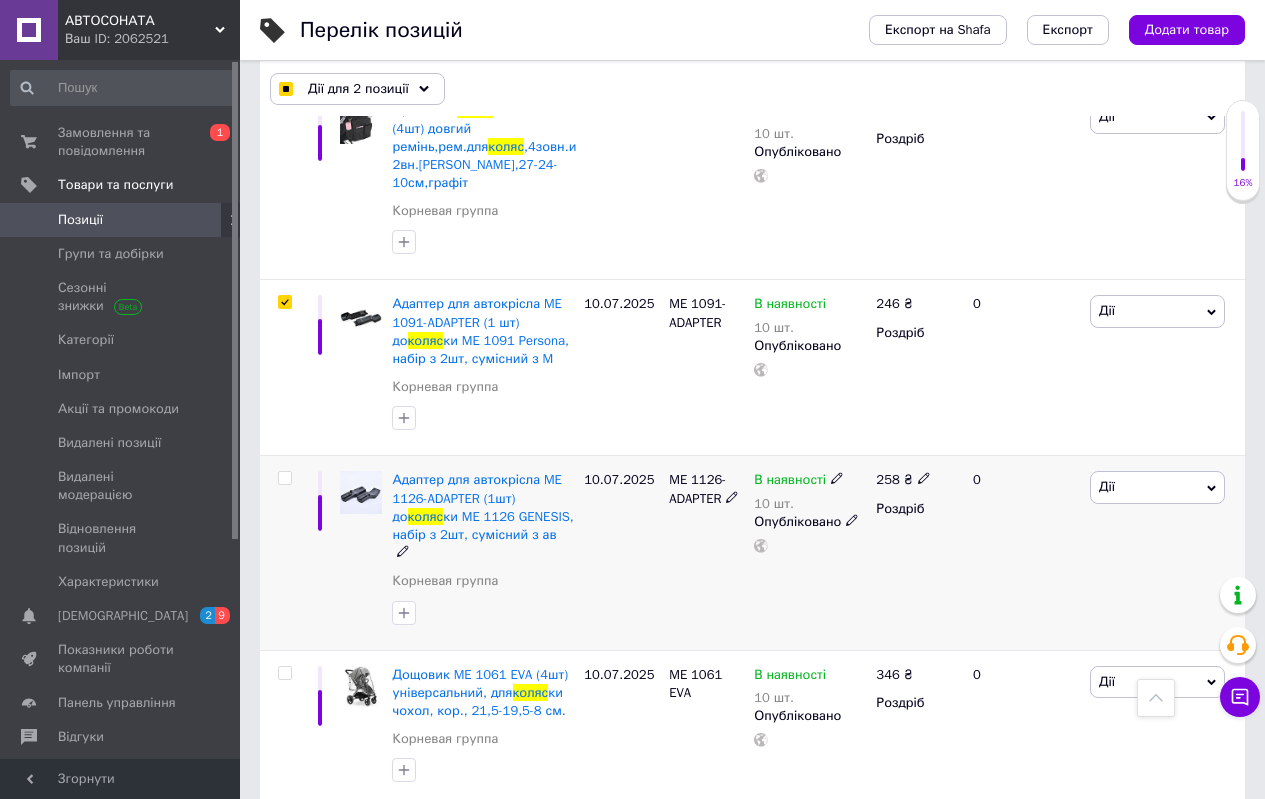click at bounding box center (284, 478) 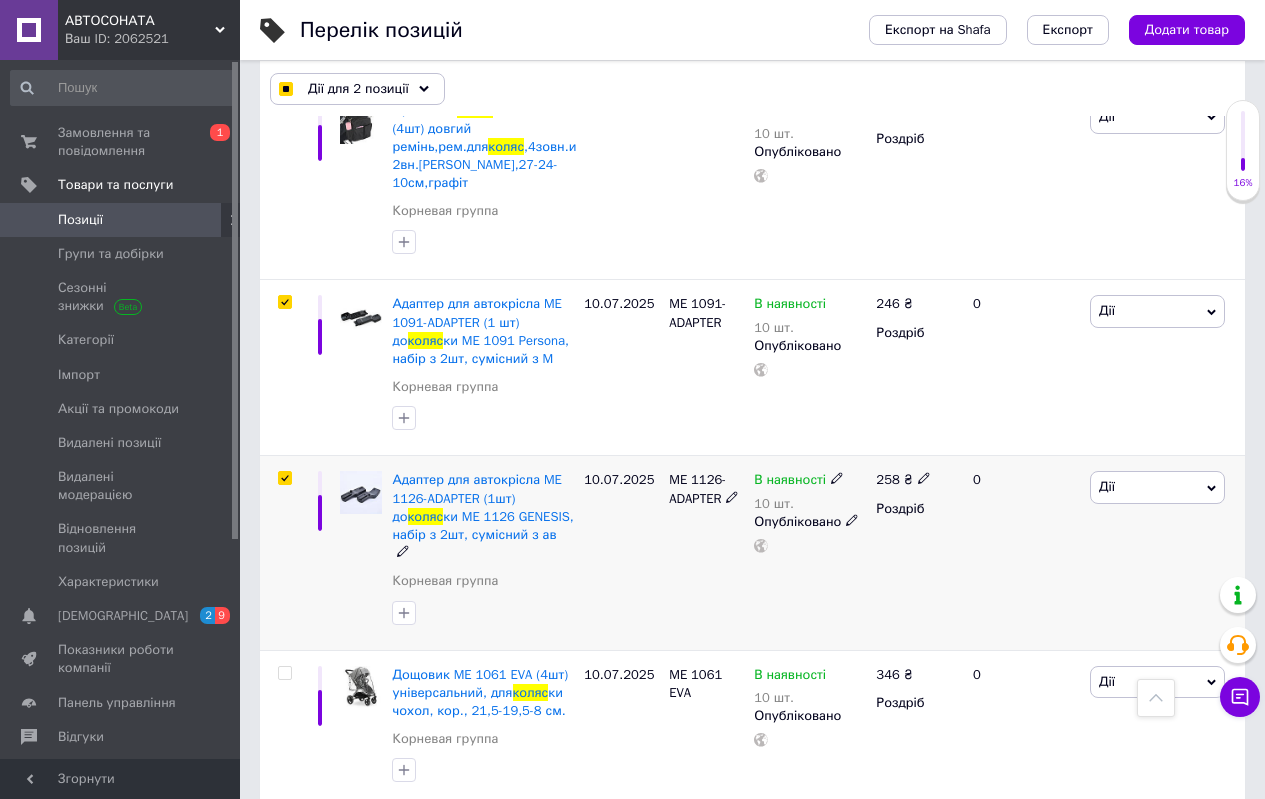 checkbox on "true" 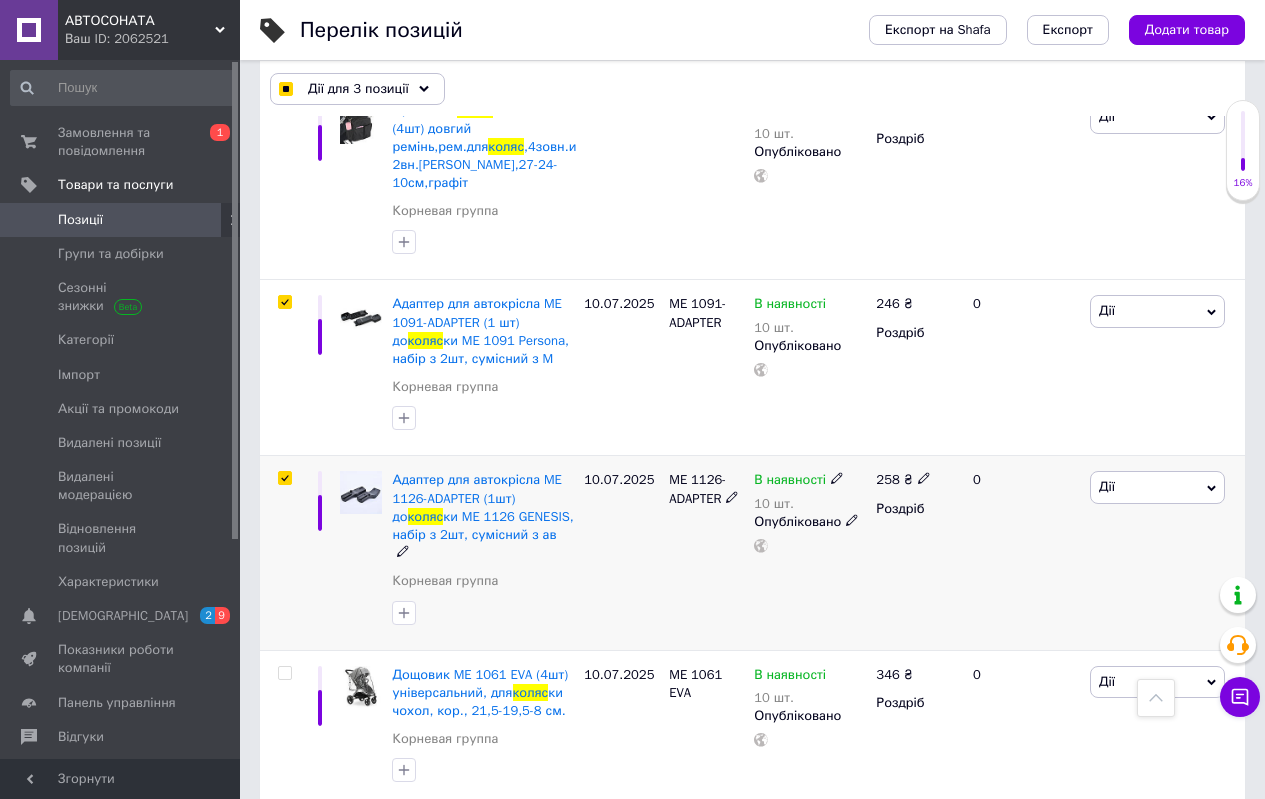 scroll, scrollTop: 500, scrollLeft: 0, axis: vertical 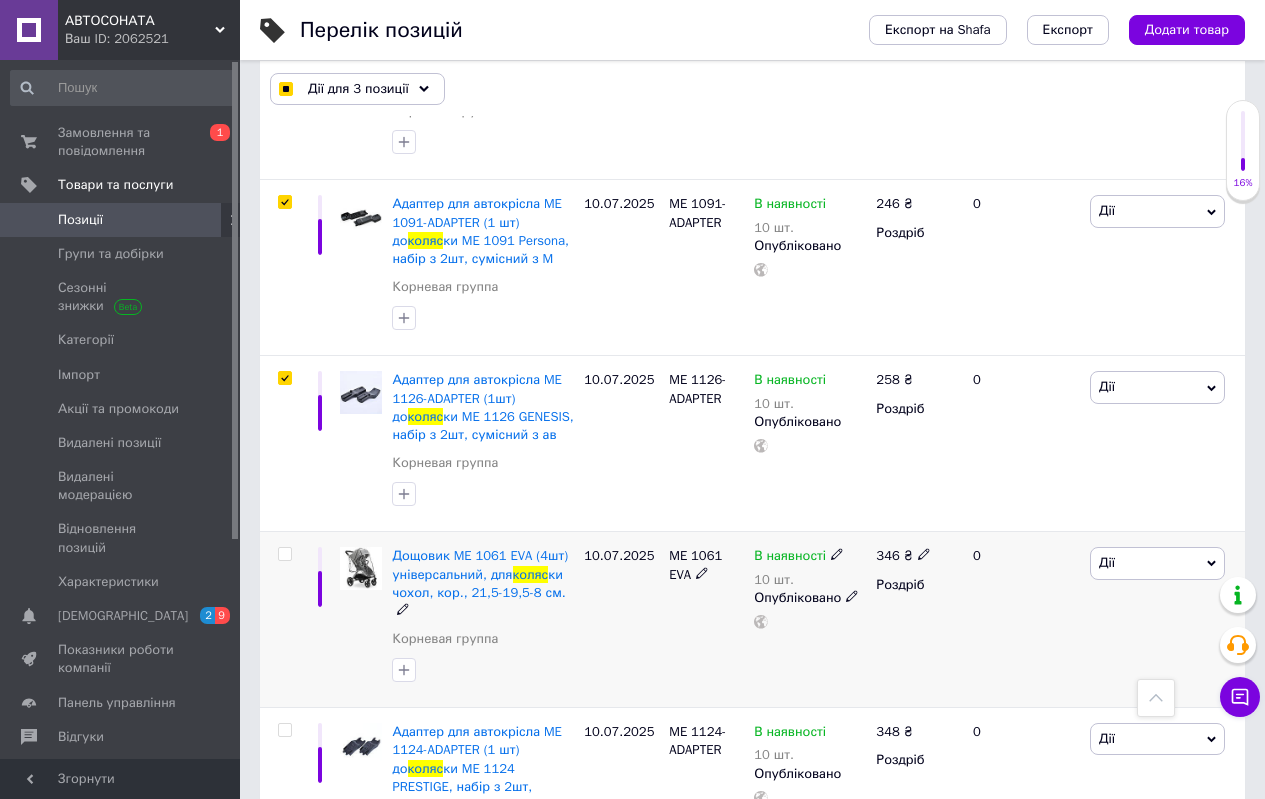 click at bounding box center (284, 554) 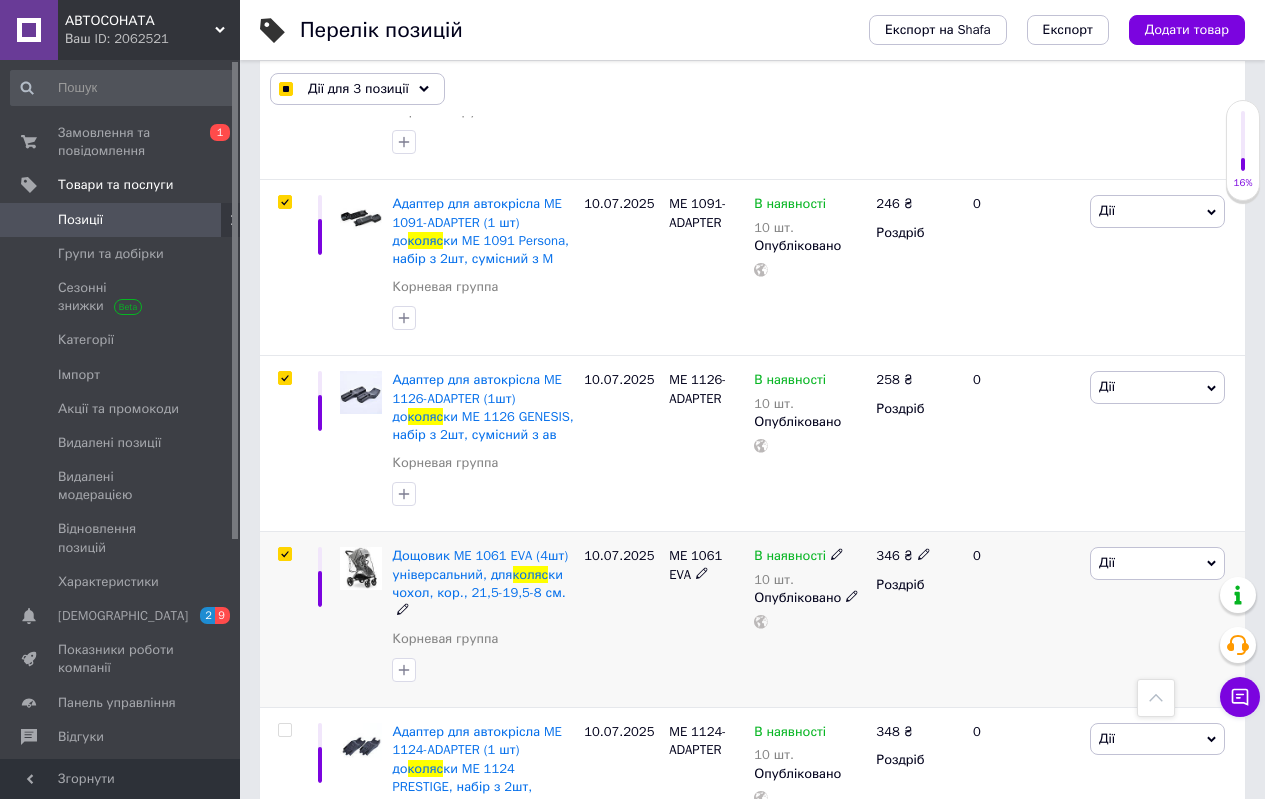 checkbox on "true" 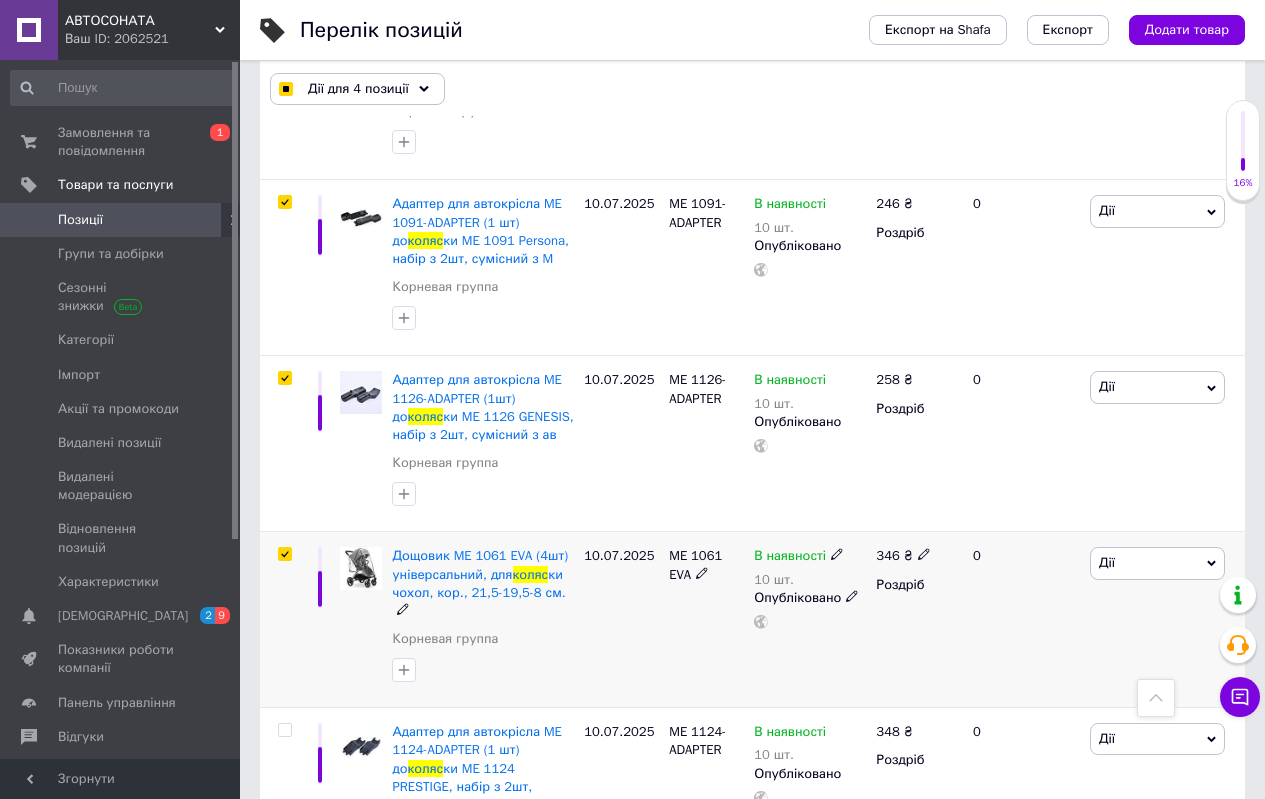 scroll, scrollTop: 700, scrollLeft: 0, axis: vertical 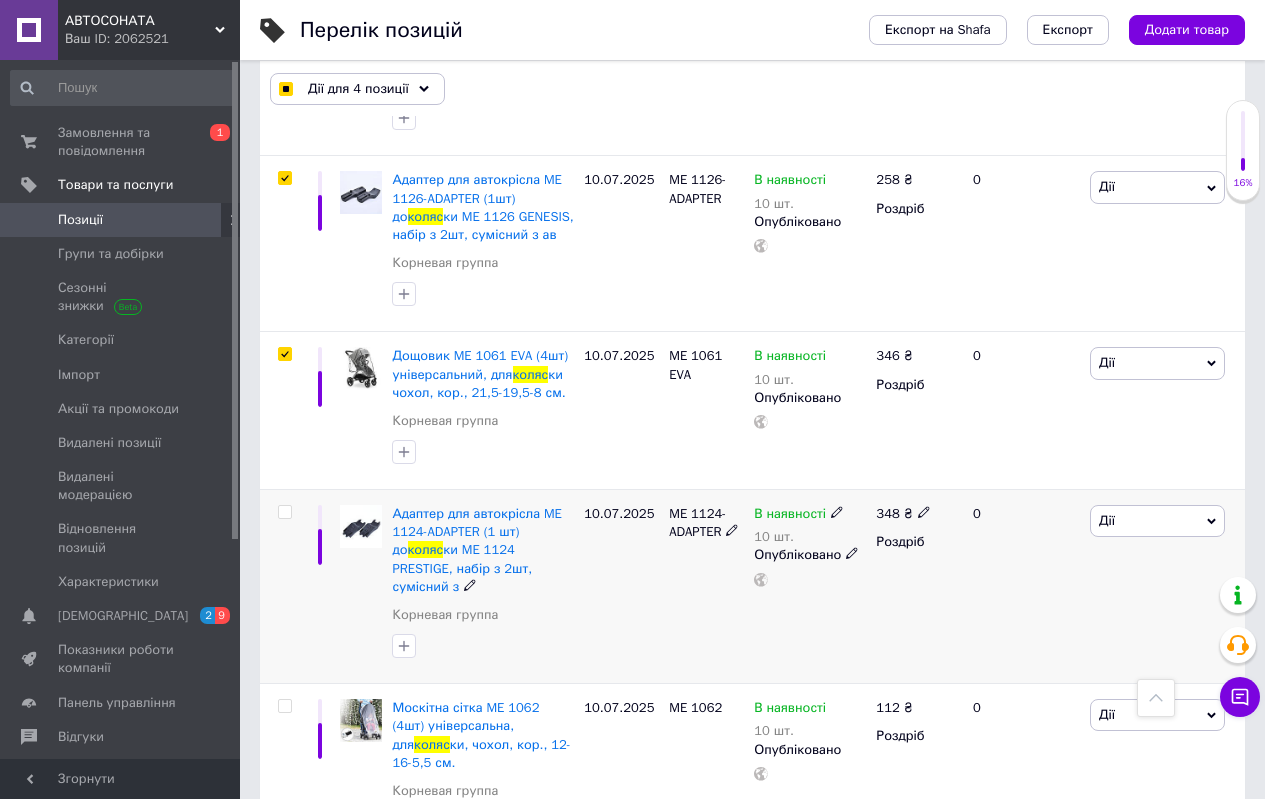 click at bounding box center (284, 512) 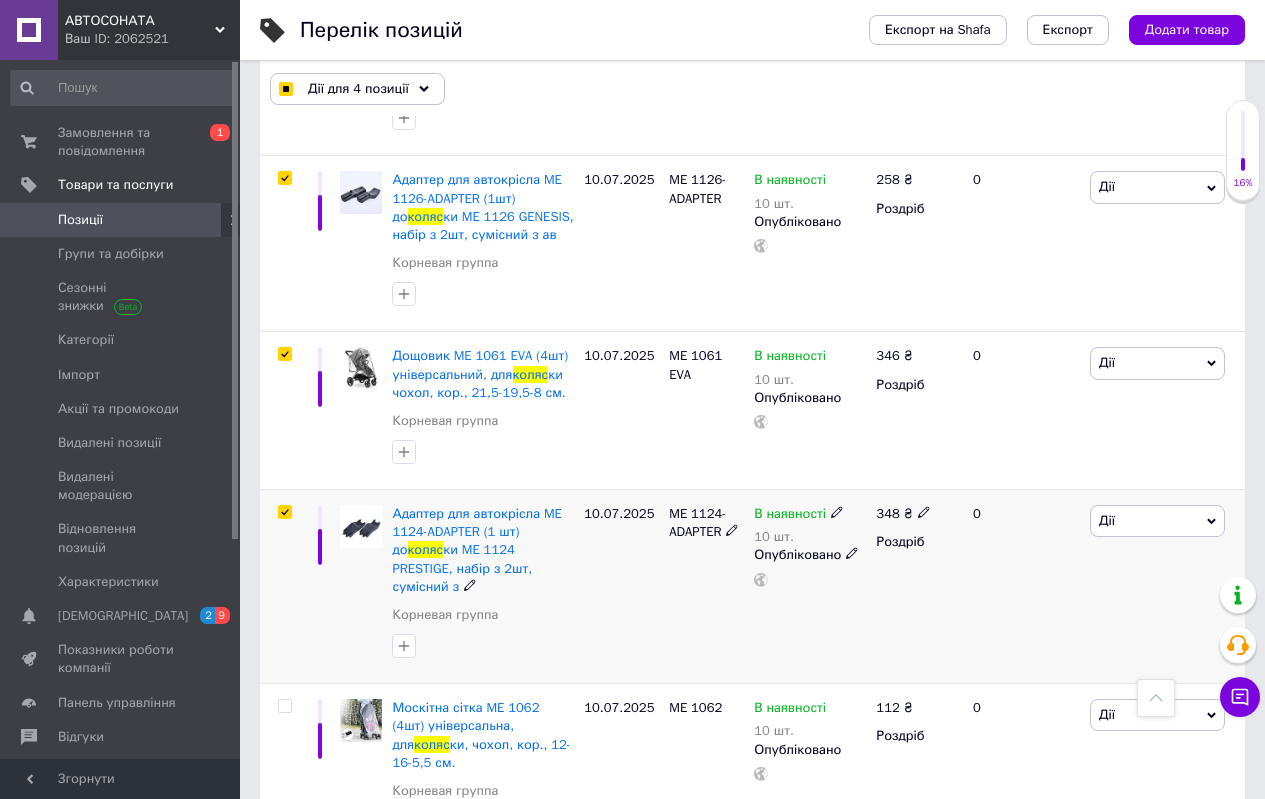 checkbox on "true" 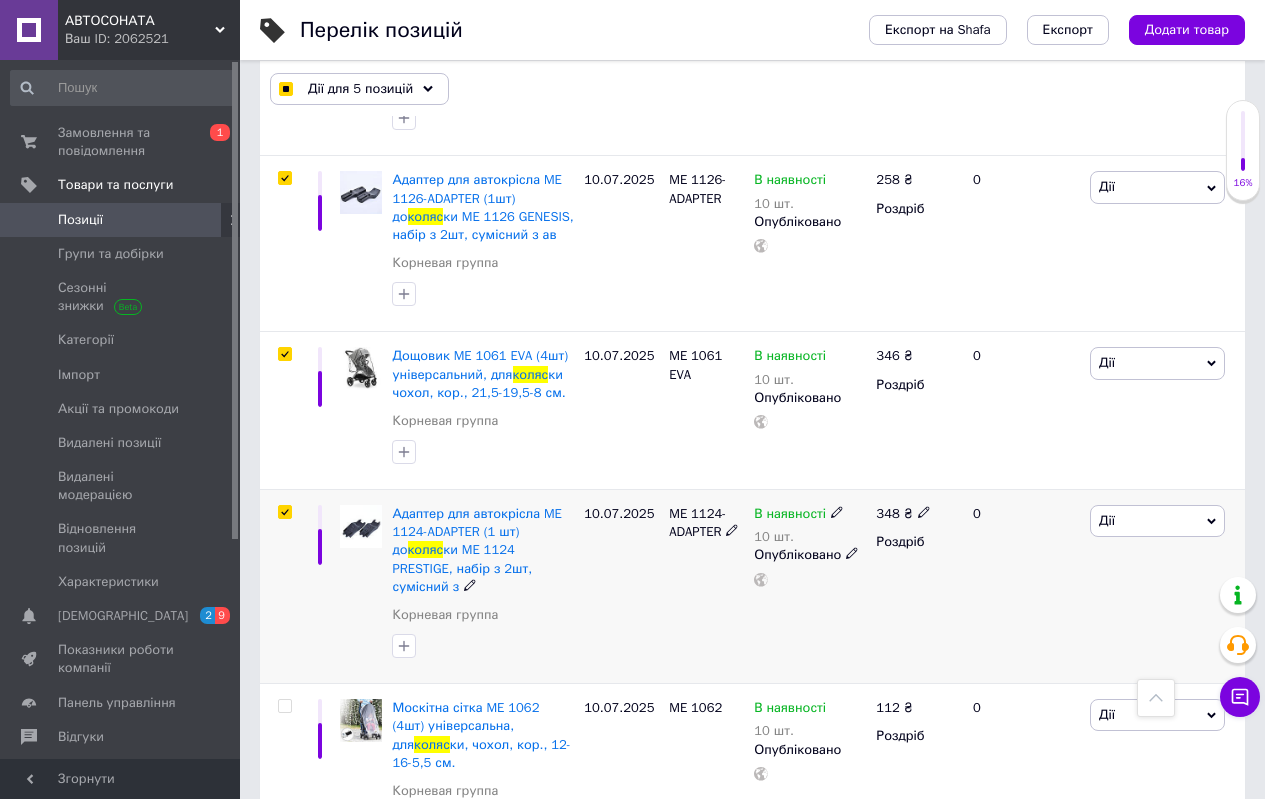 scroll, scrollTop: 1000, scrollLeft: 0, axis: vertical 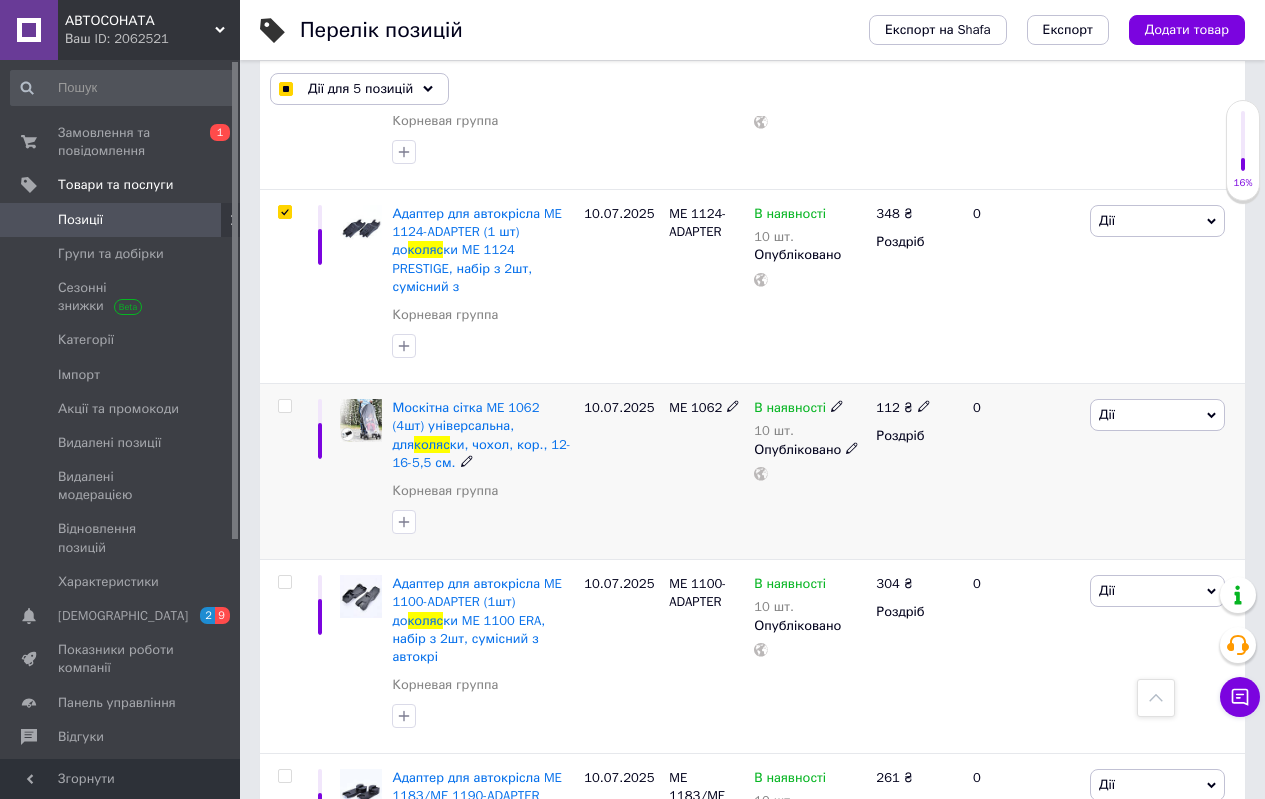 click at bounding box center [284, 406] 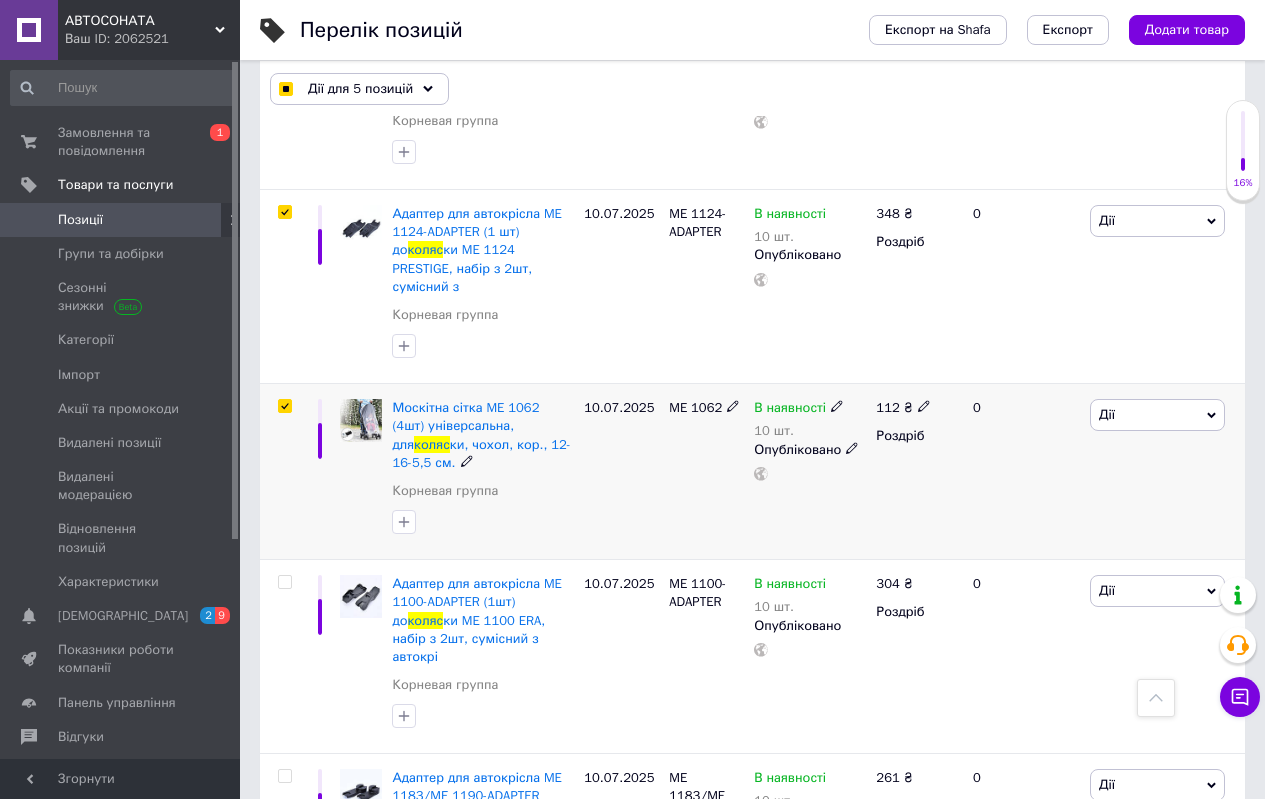 checkbox on "true" 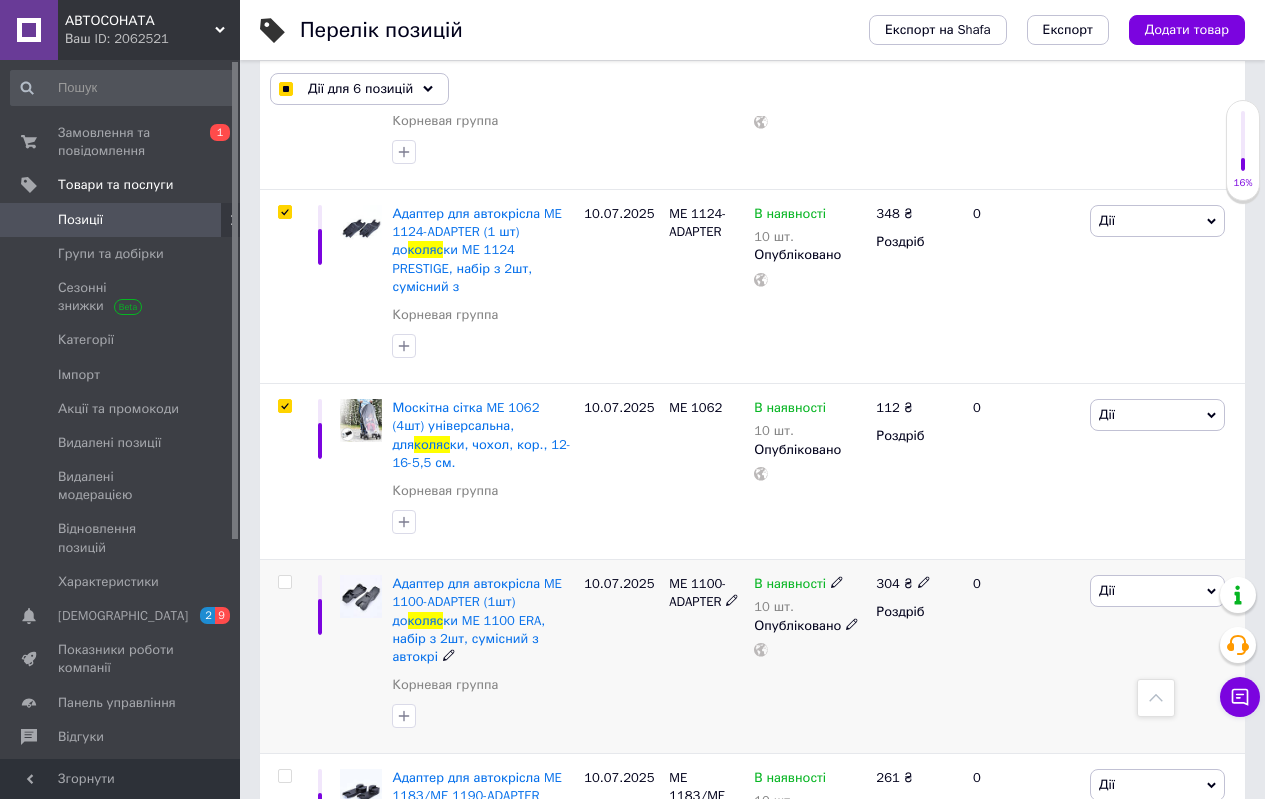 click at bounding box center [284, 582] 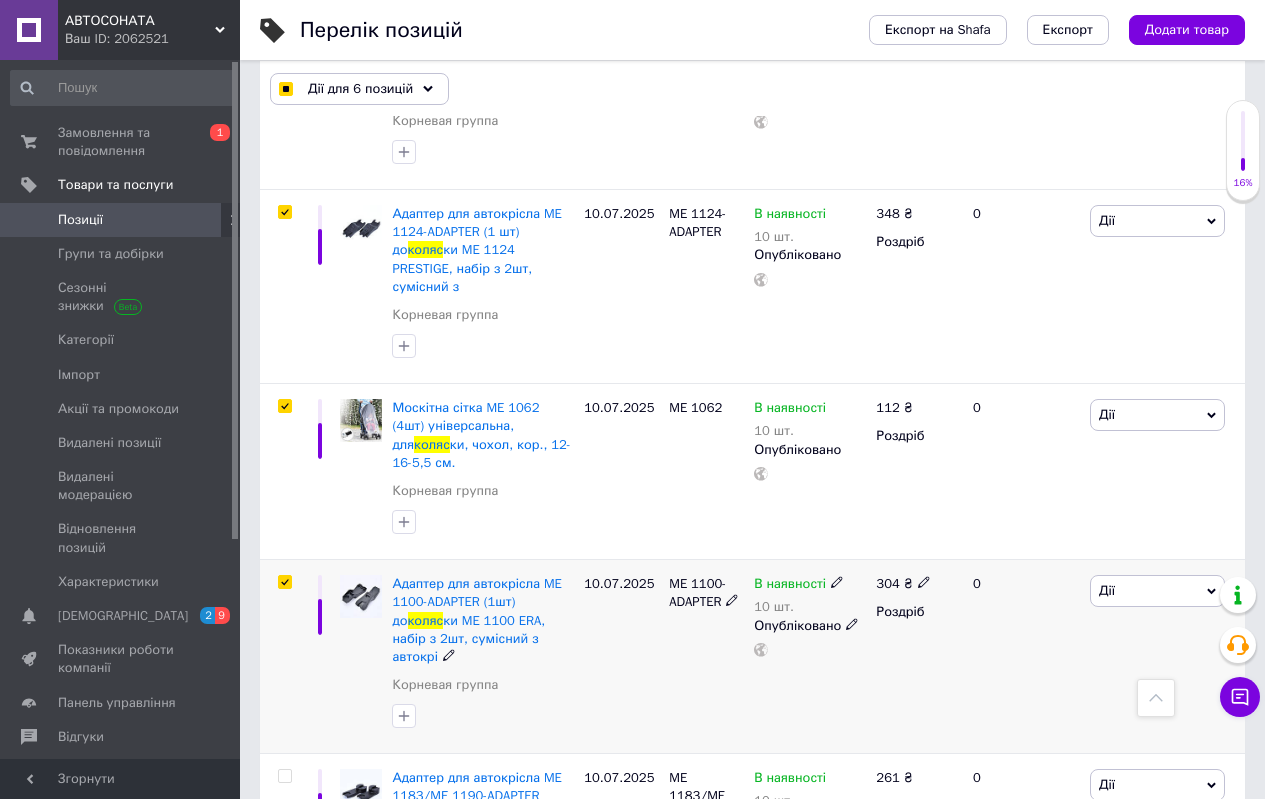 checkbox on "true" 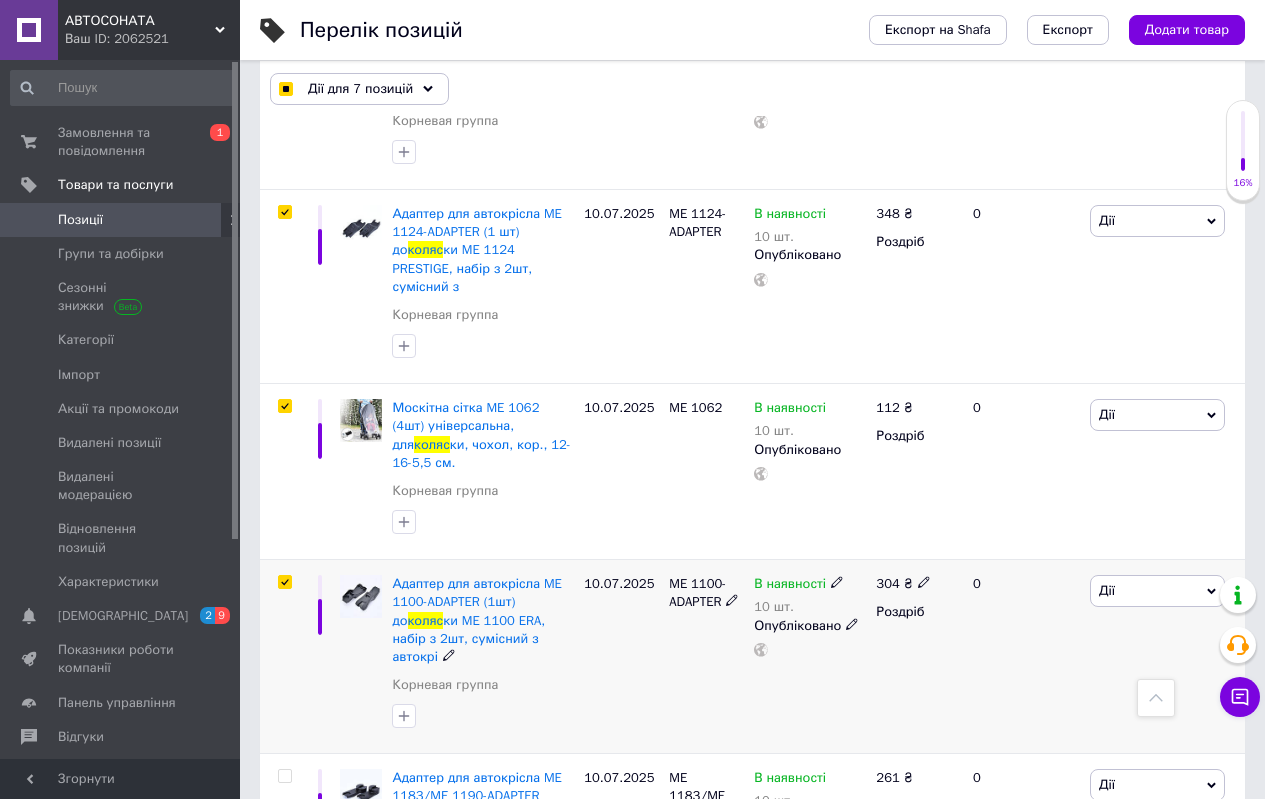 scroll, scrollTop: 1200, scrollLeft: 0, axis: vertical 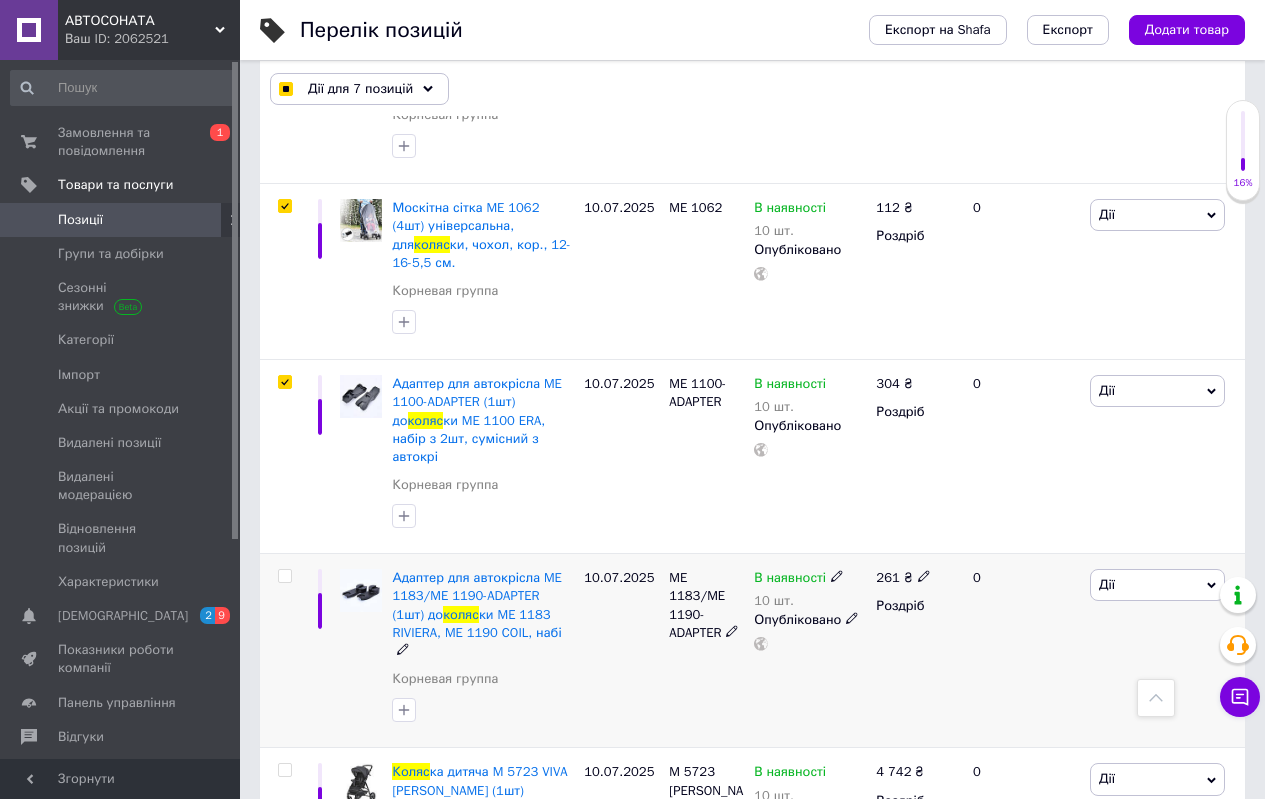 click at bounding box center [284, 576] 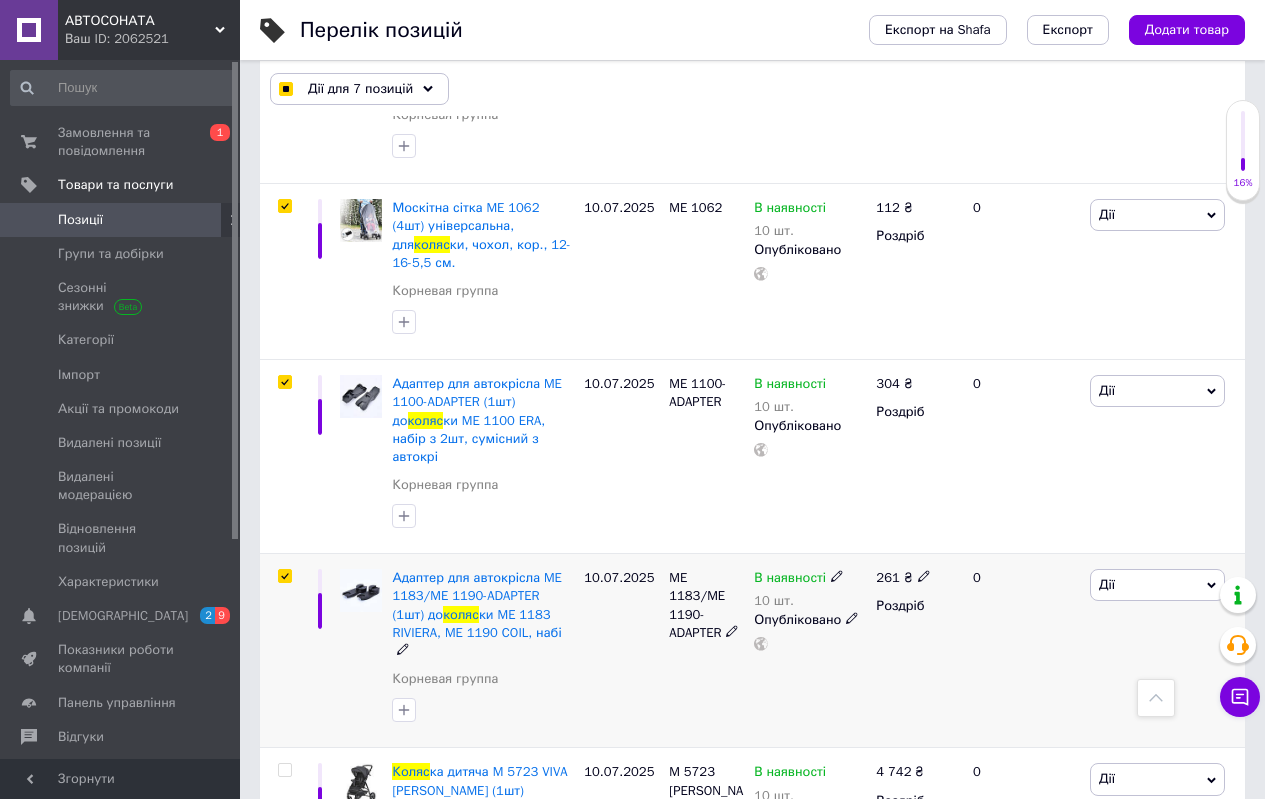 checkbox on "true" 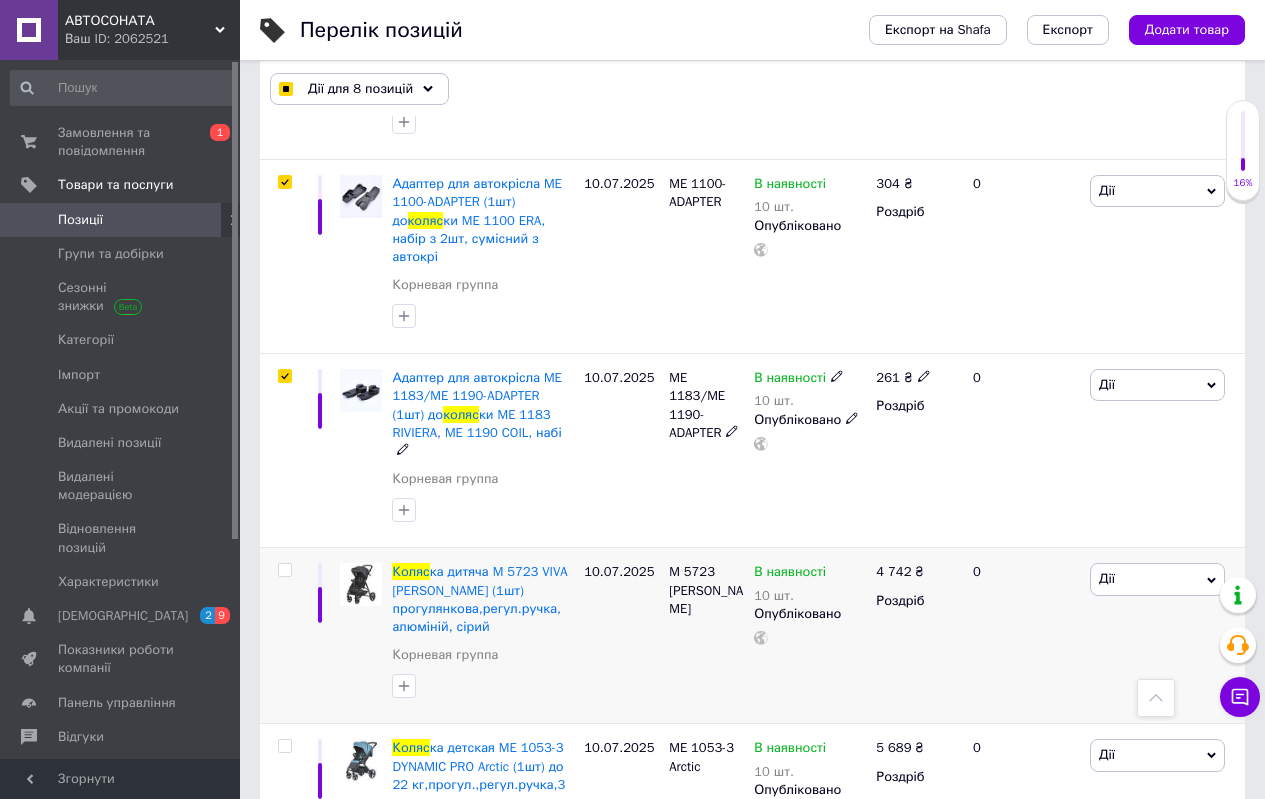 scroll, scrollTop: 1500, scrollLeft: 0, axis: vertical 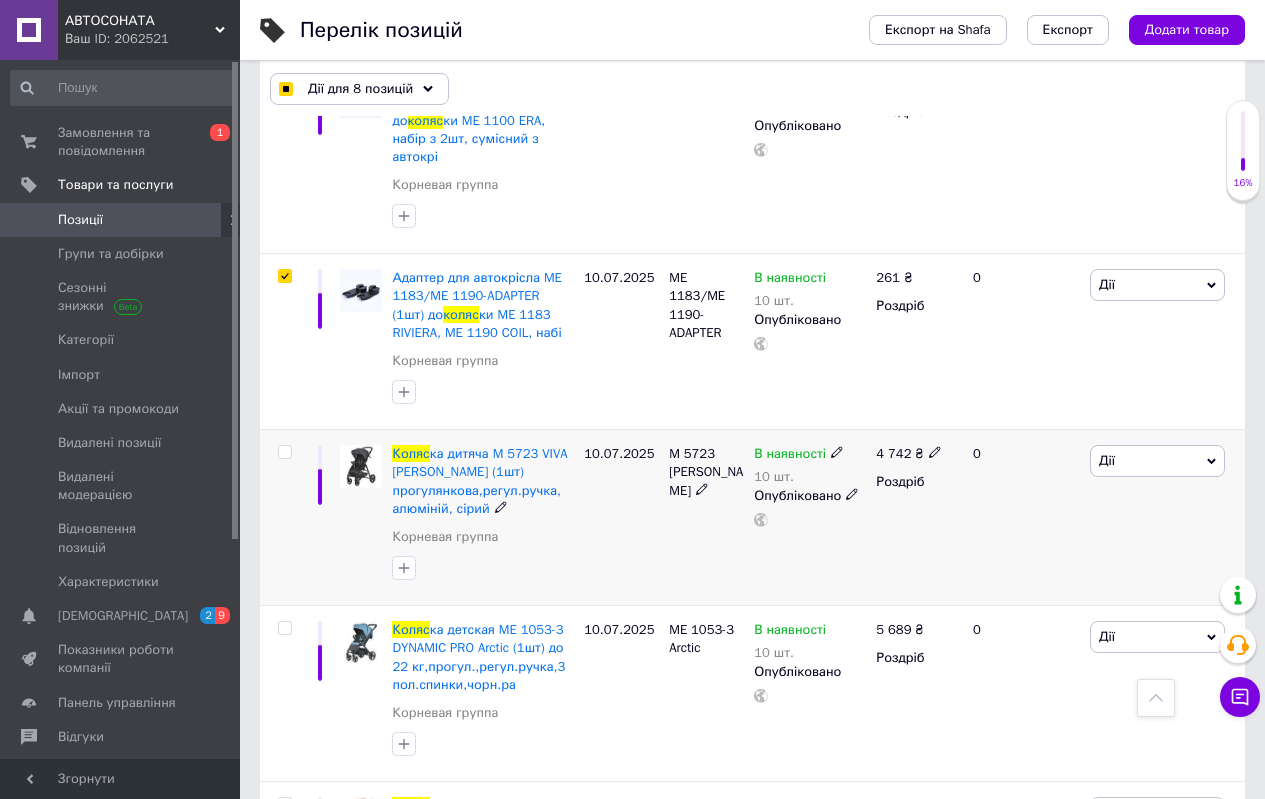click at bounding box center (284, 452) 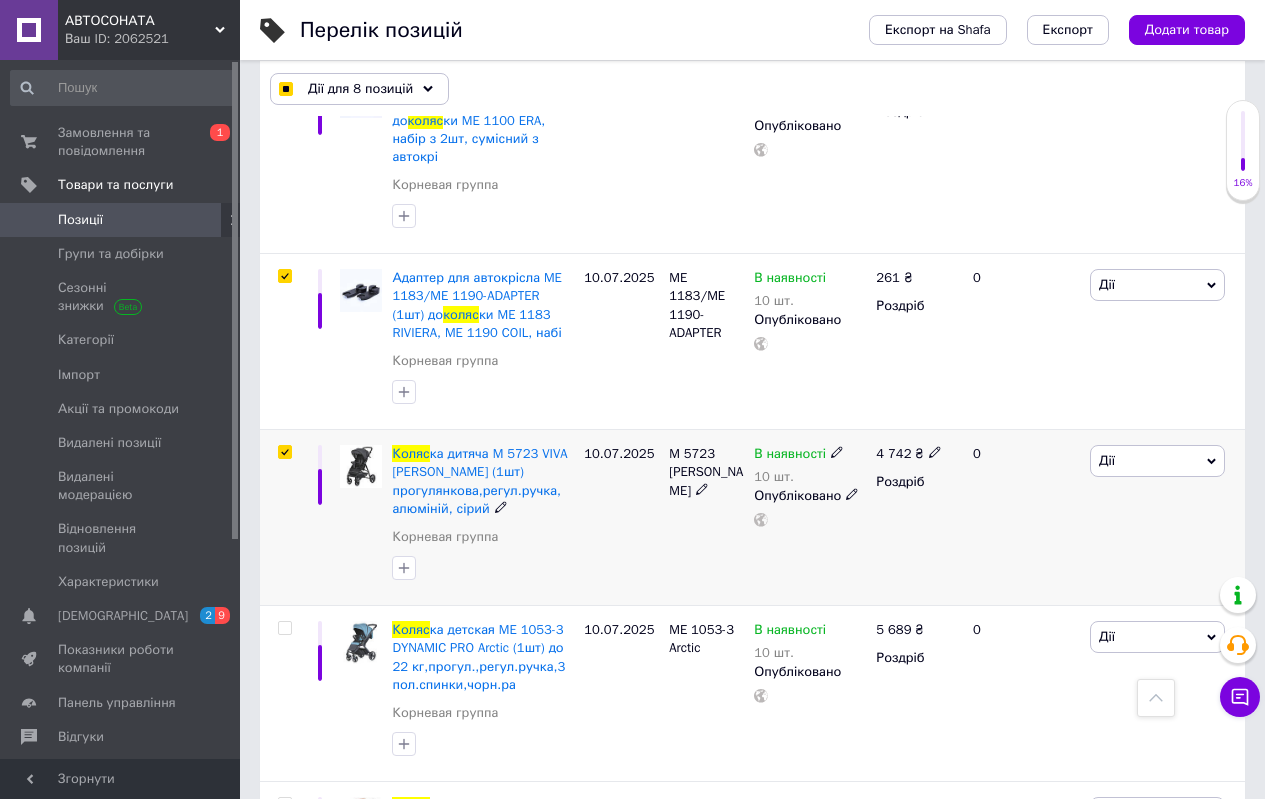 checkbox on "true" 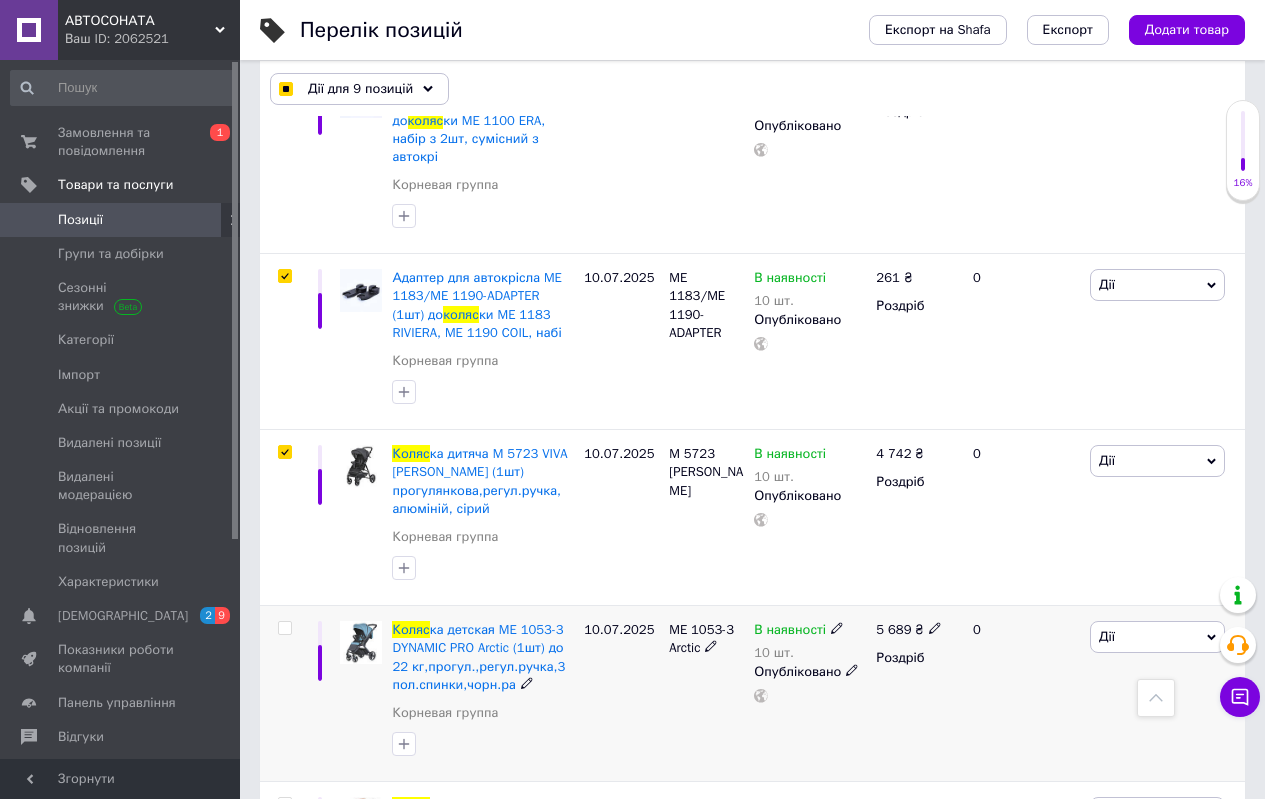 click at bounding box center (284, 628) 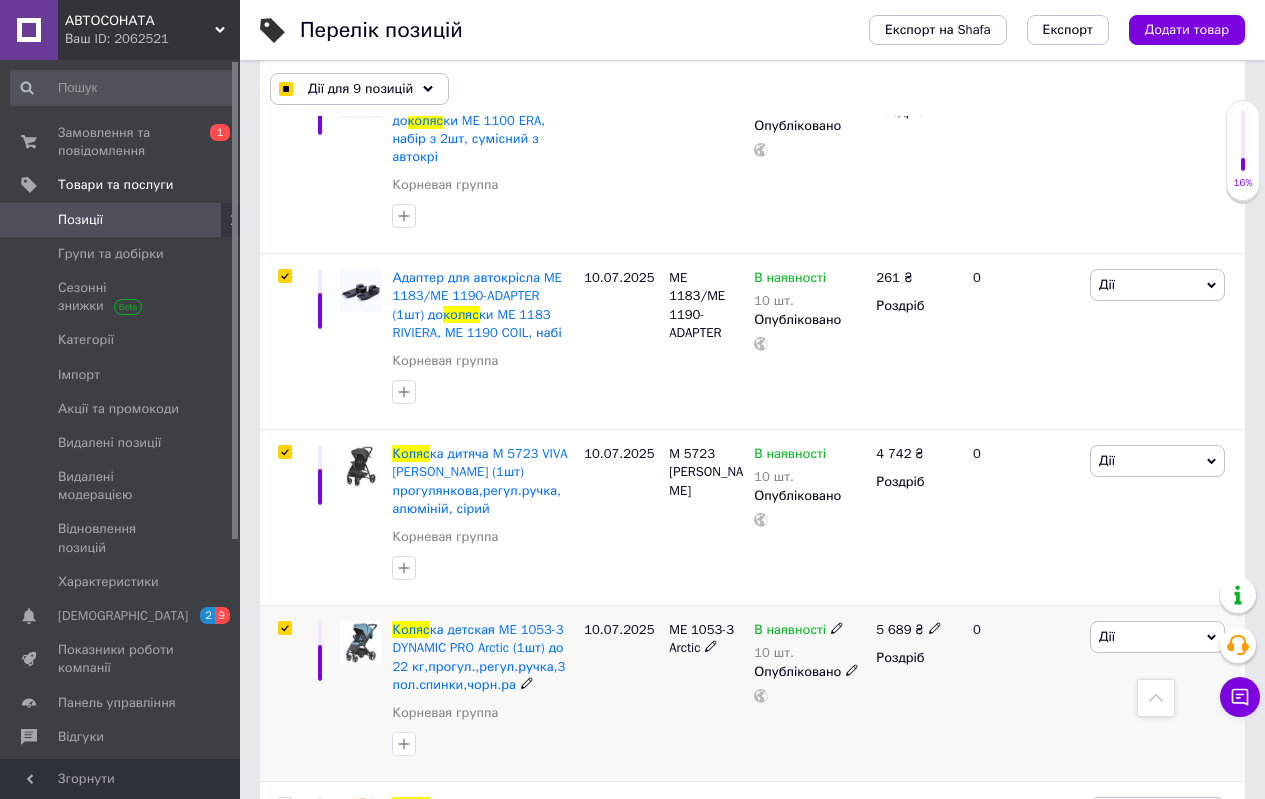 checkbox on "true" 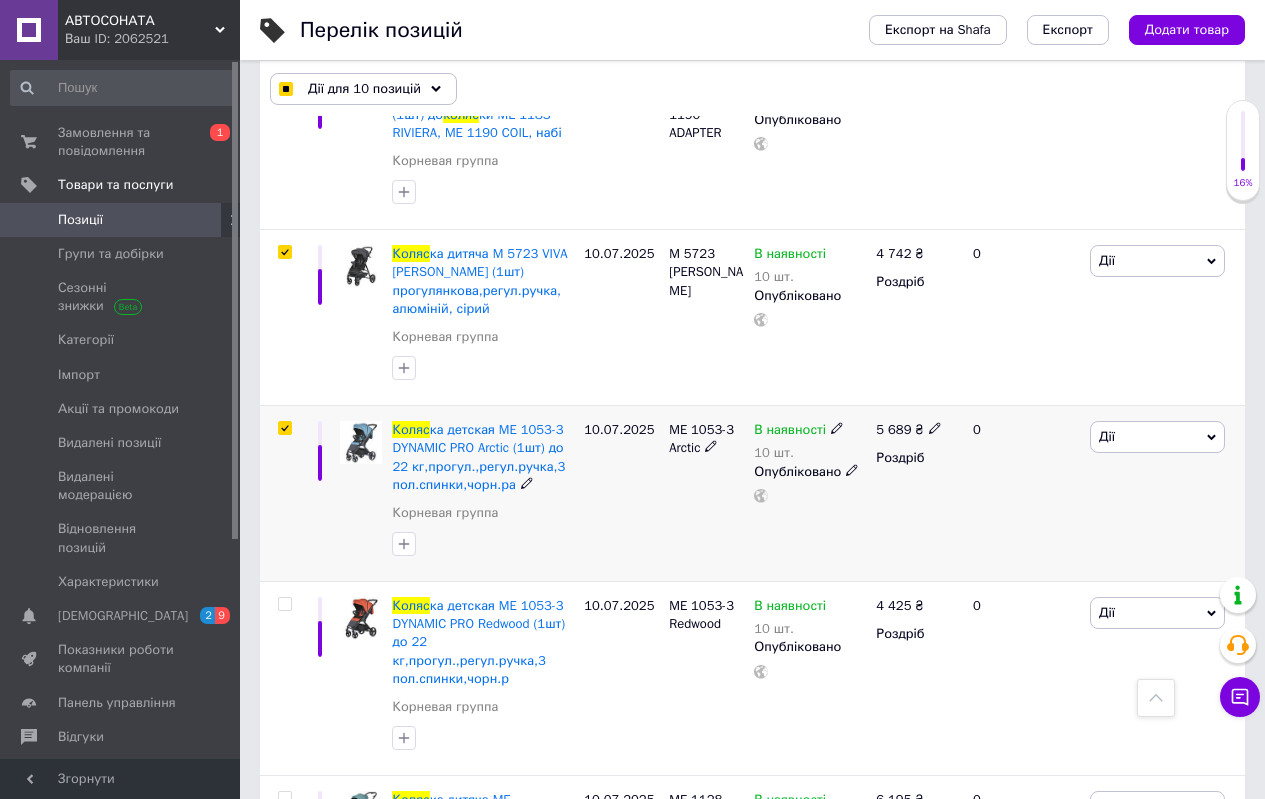 scroll, scrollTop: 1800, scrollLeft: 0, axis: vertical 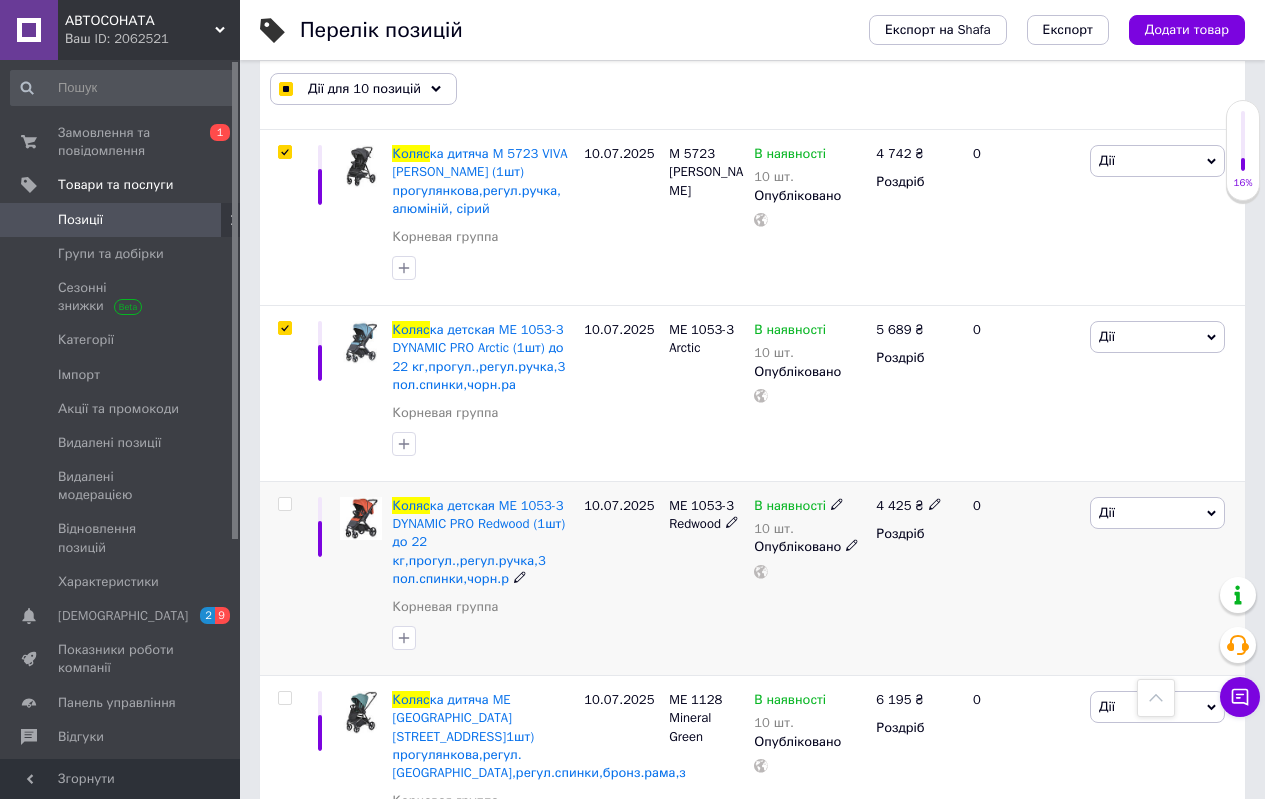 click at bounding box center (284, 504) 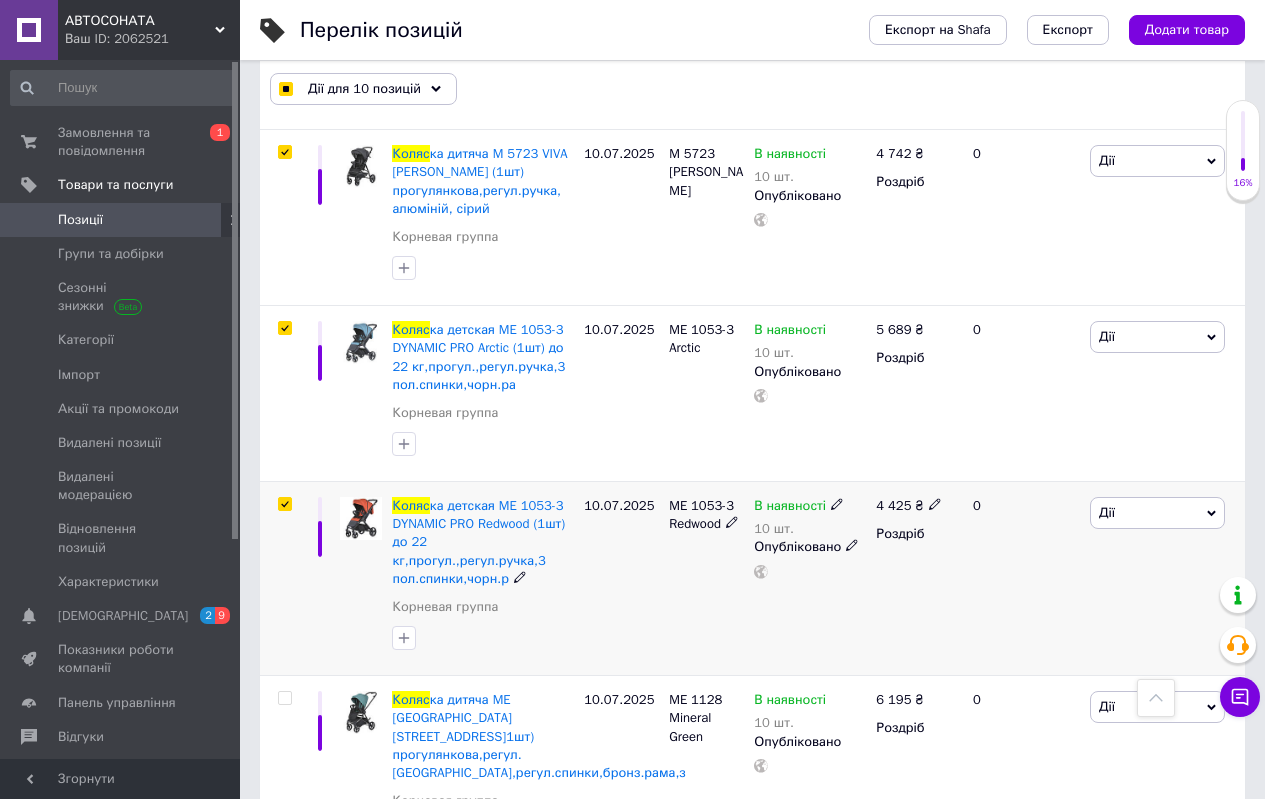 checkbox on "true" 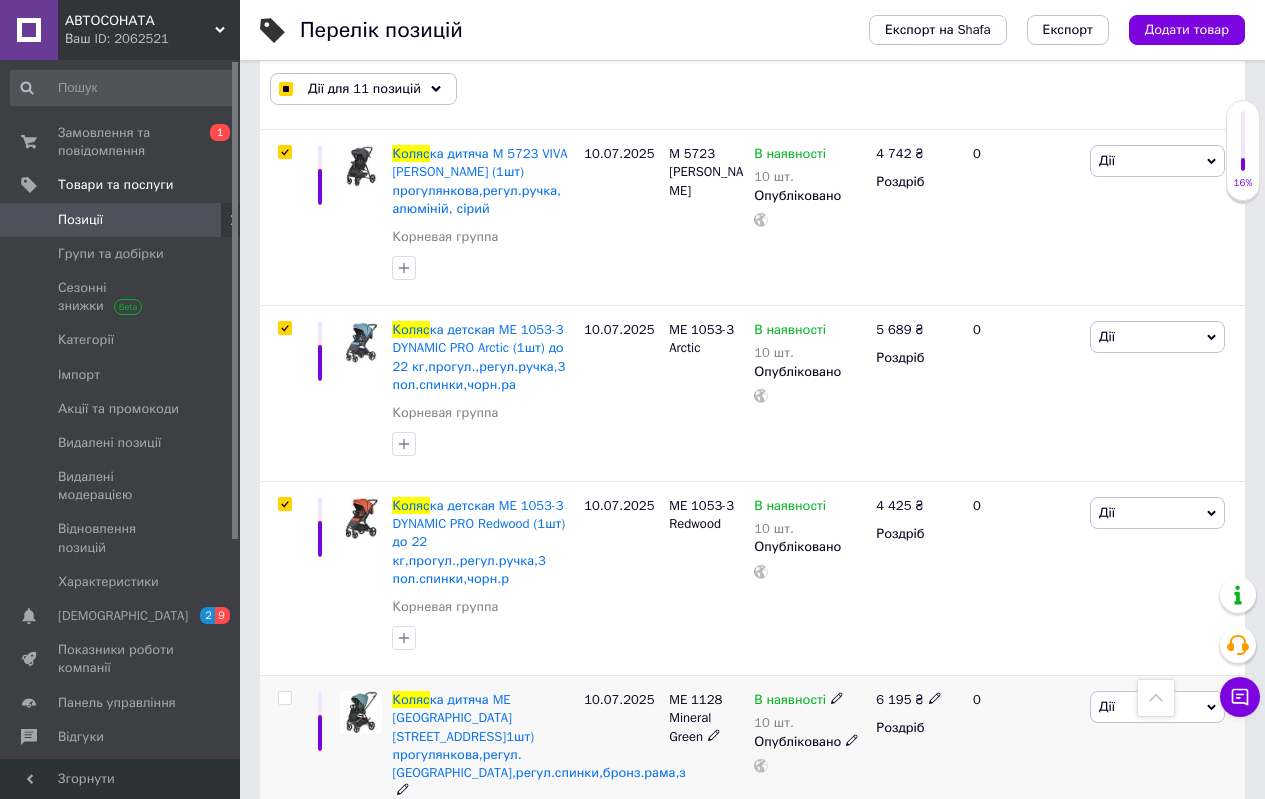 click at bounding box center [284, 698] 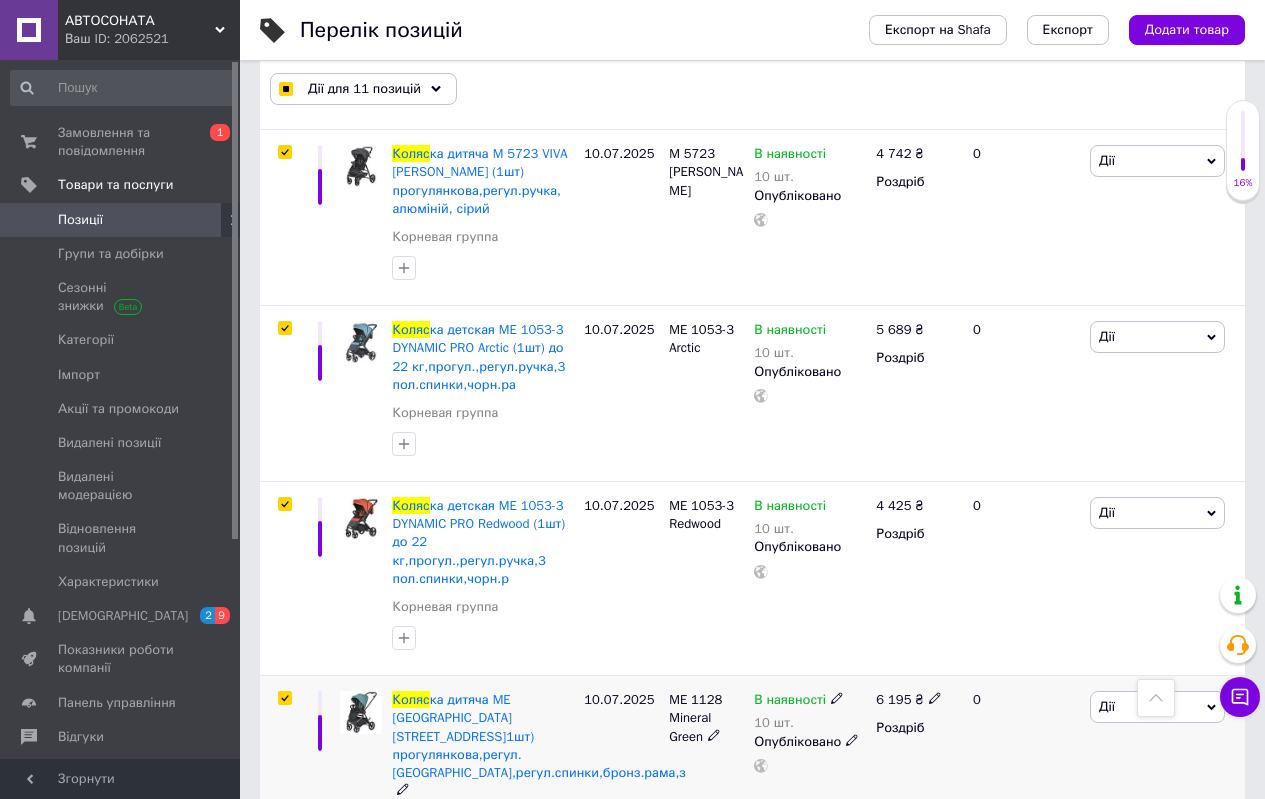 checkbox on "true" 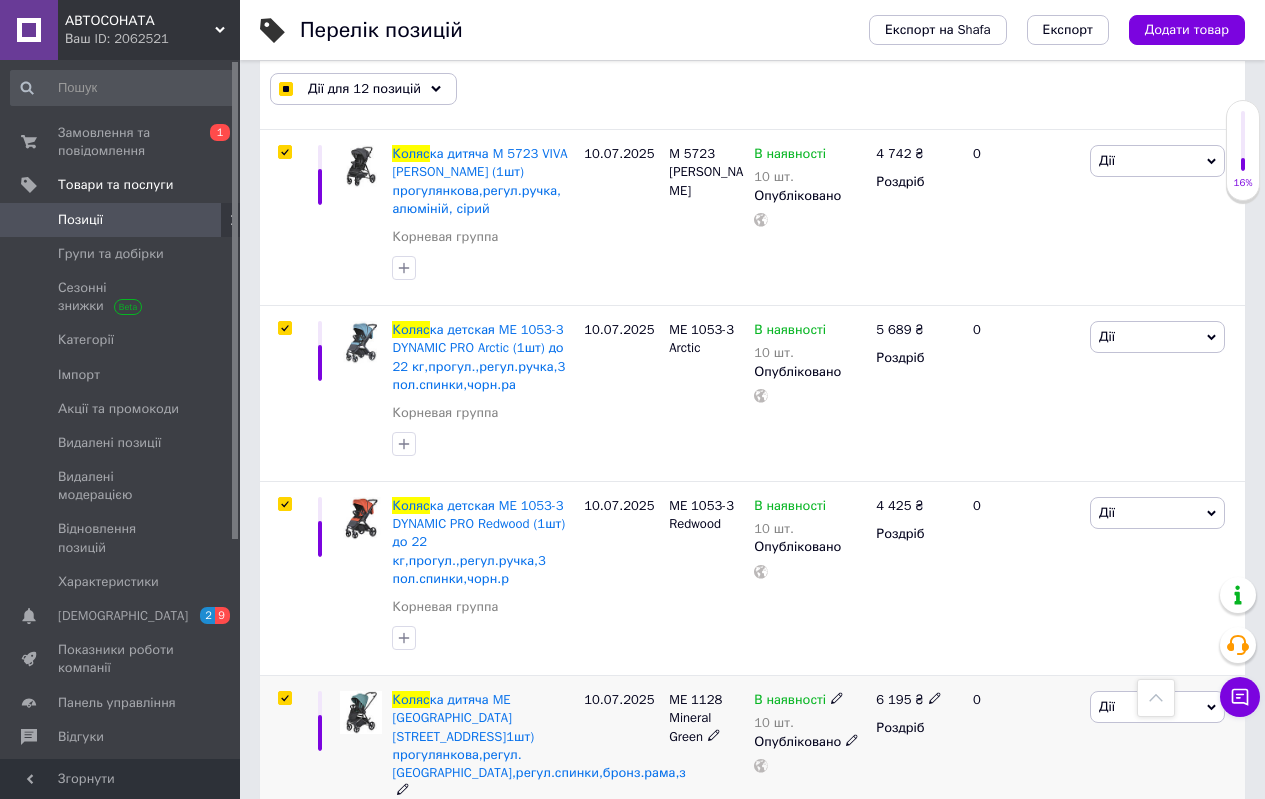 scroll, scrollTop: 2000, scrollLeft: 0, axis: vertical 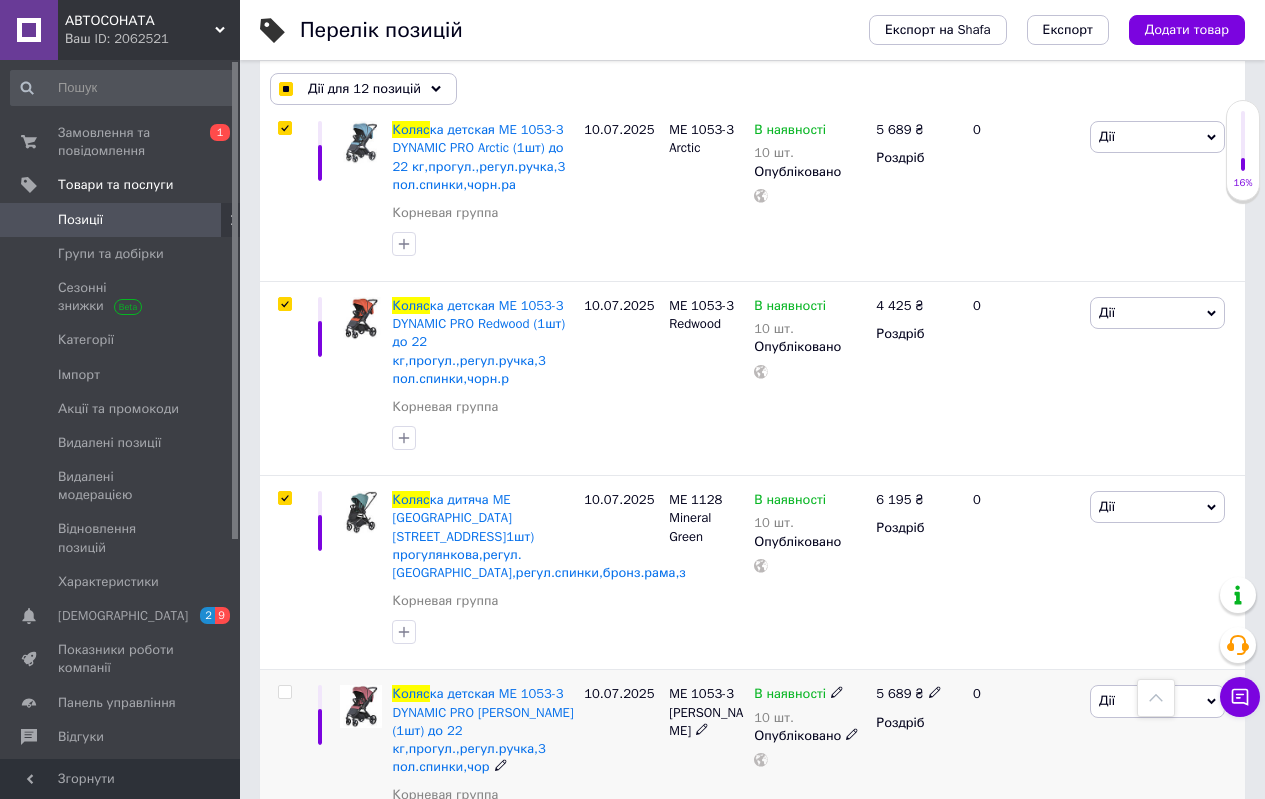 click at bounding box center (284, 692) 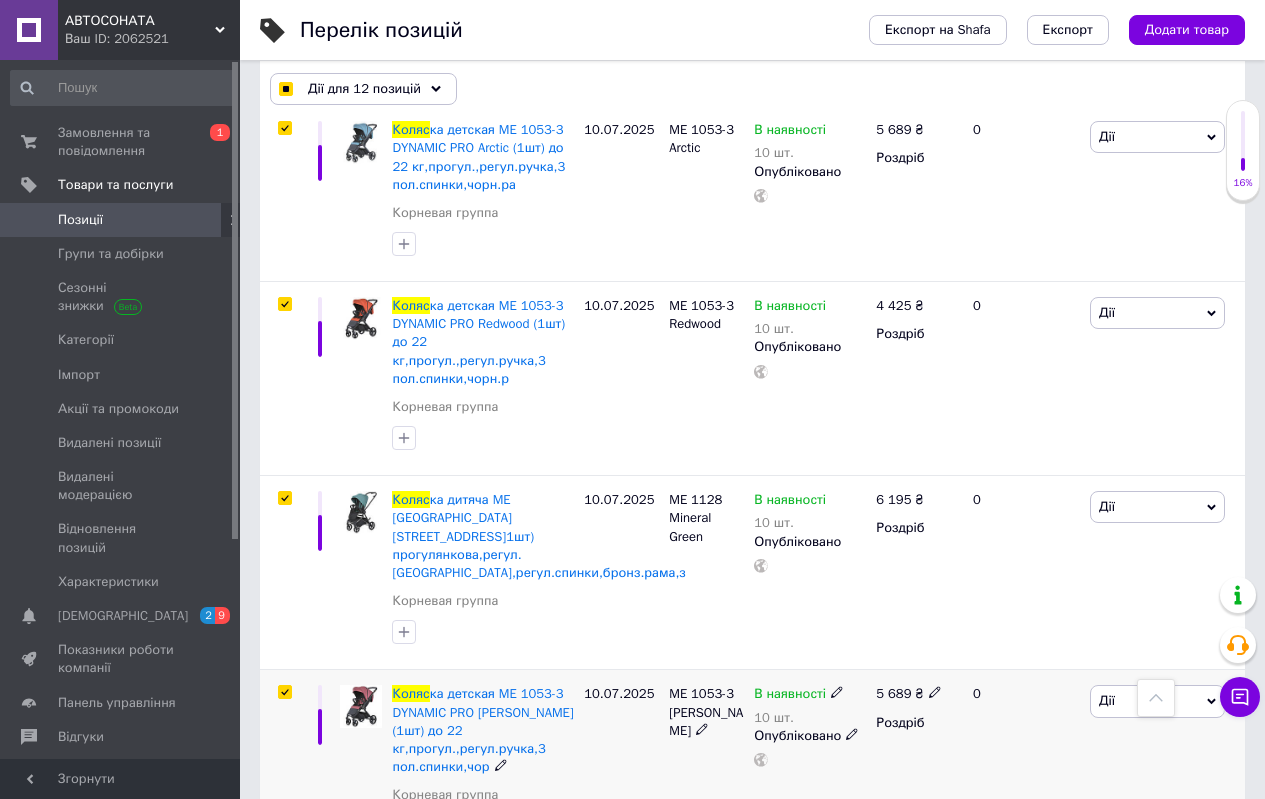 checkbox on "true" 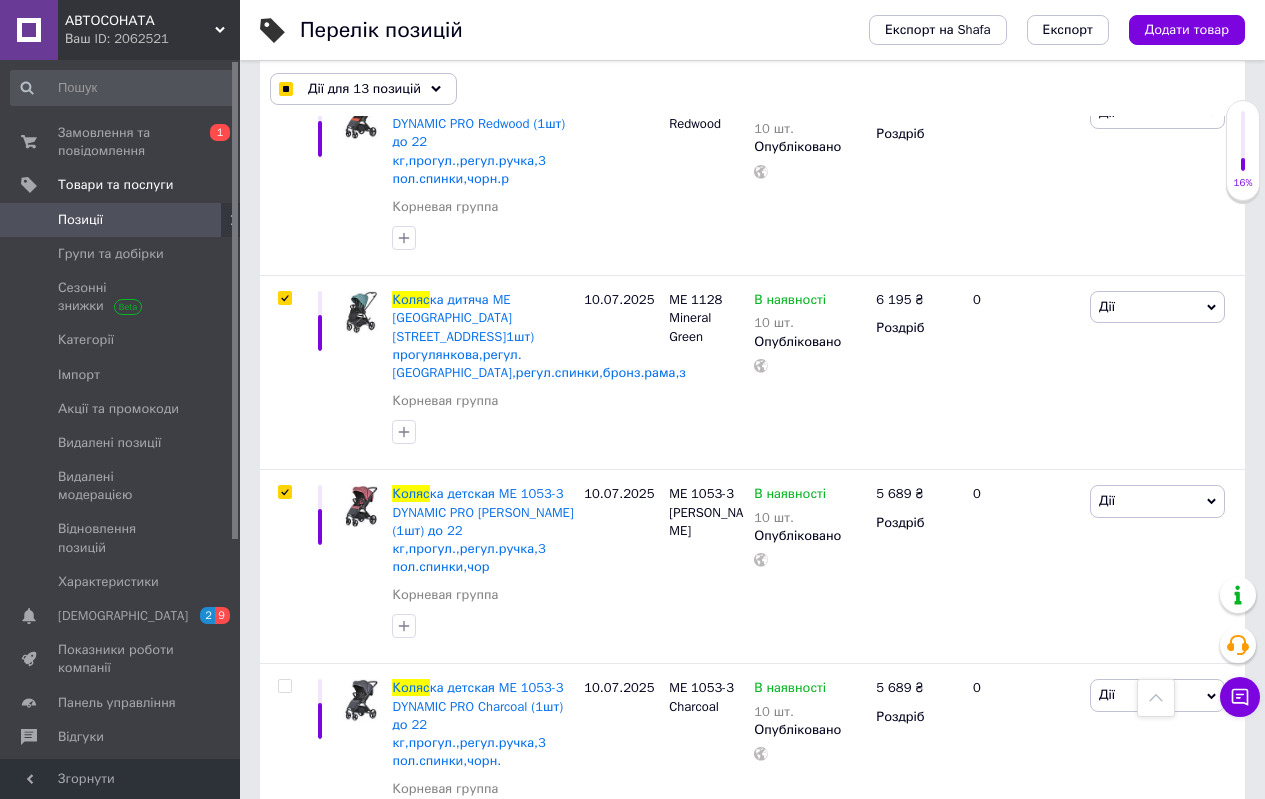 scroll, scrollTop: 2400, scrollLeft: 0, axis: vertical 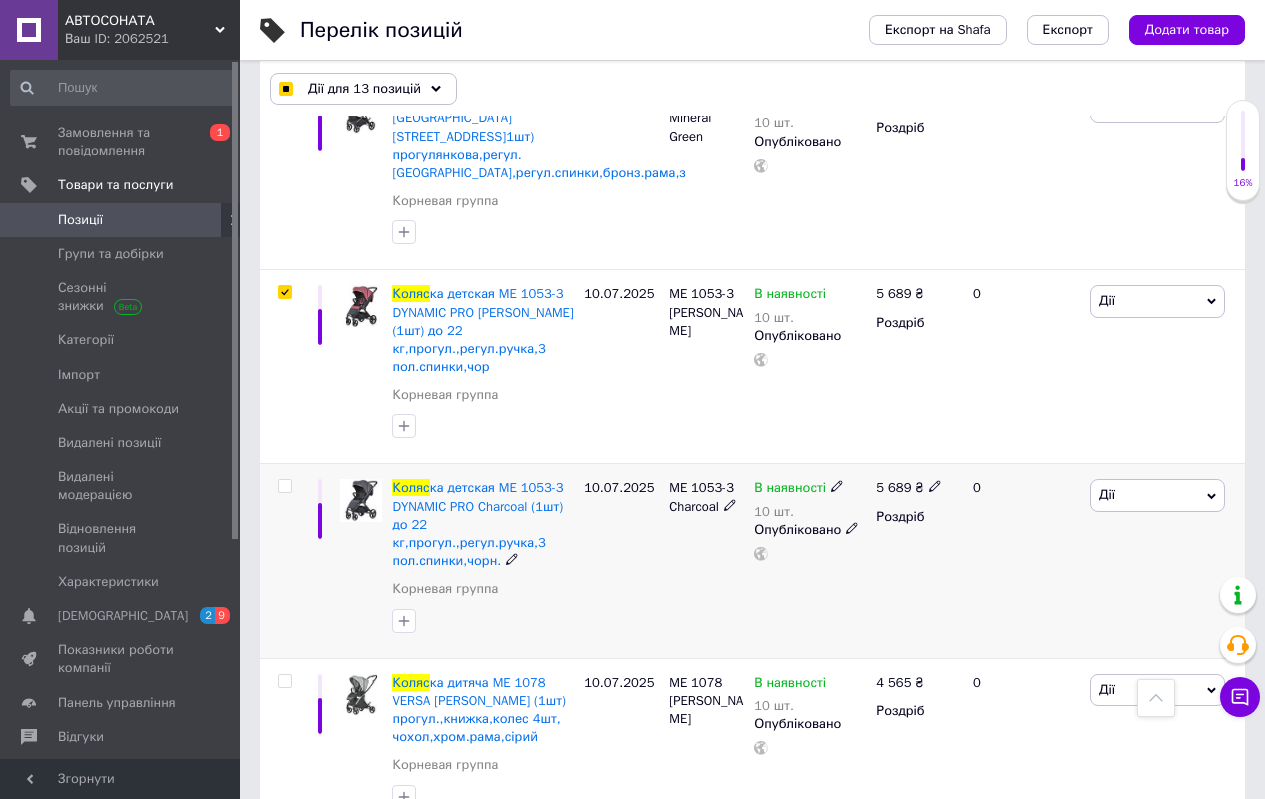 click at bounding box center [284, 486] 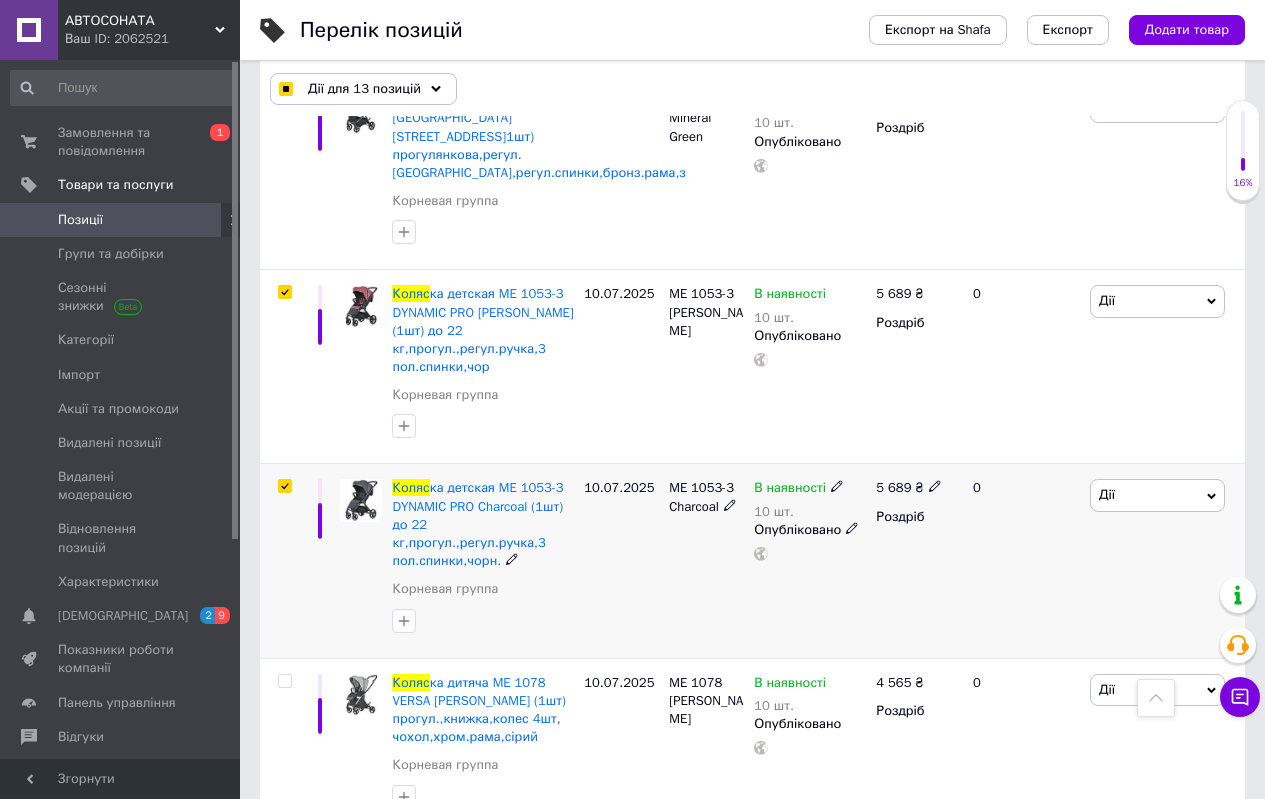 checkbox on "true" 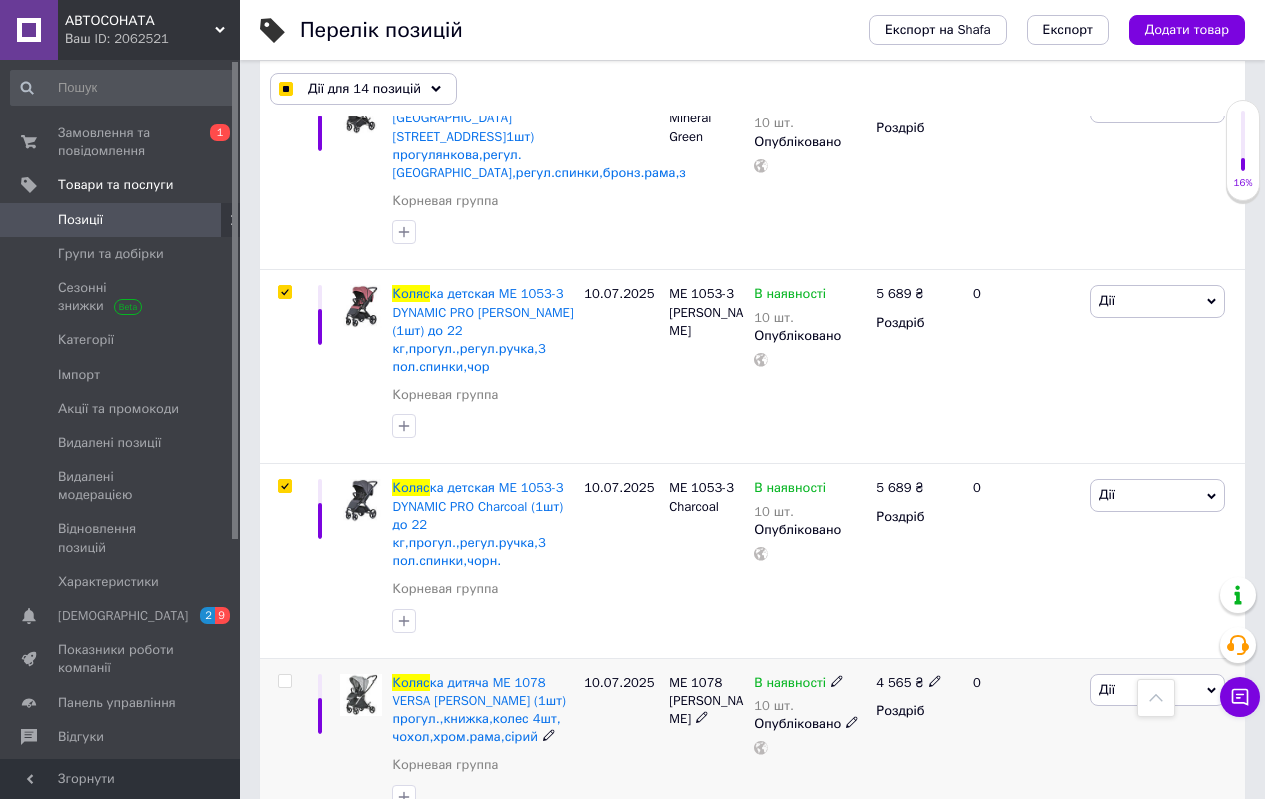 click at bounding box center [284, 681] 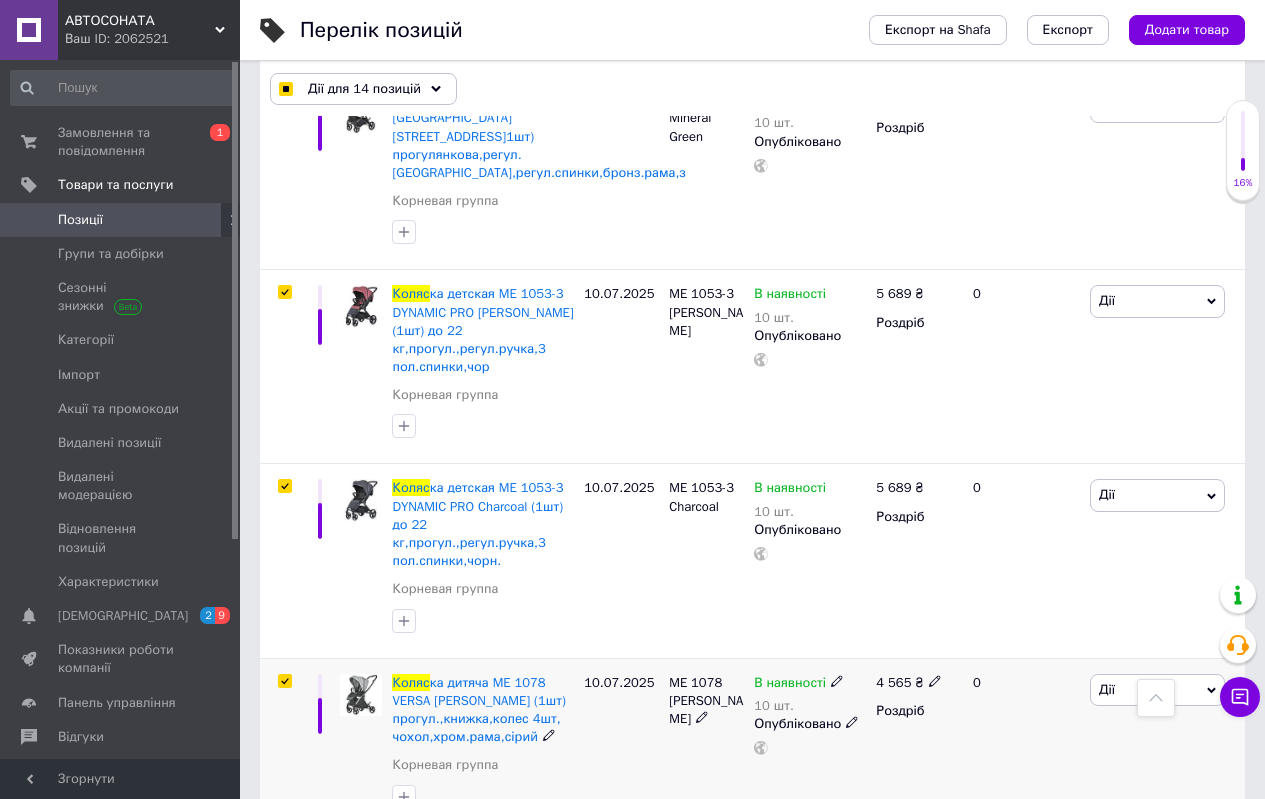 checkbox on "true" 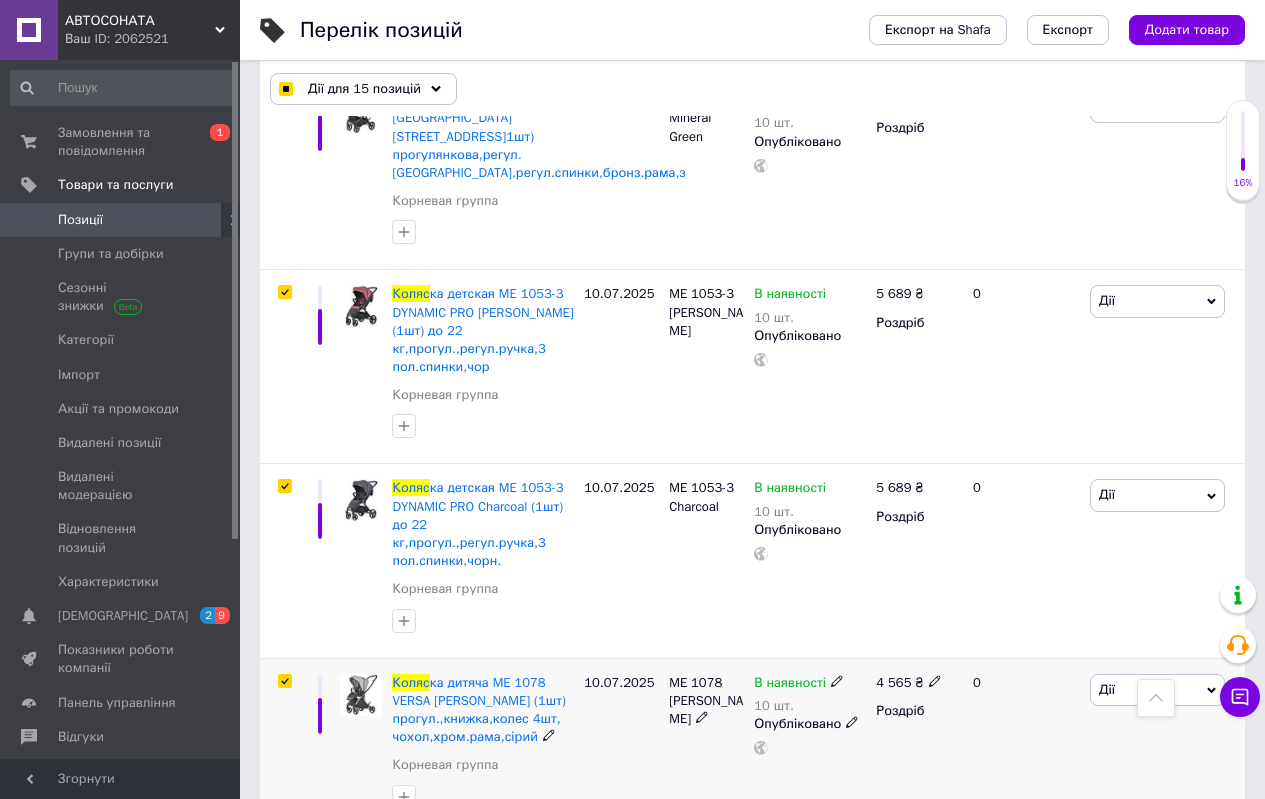 scroll, scrollTop: 2600, scrollLeft: 0, axis: vertical 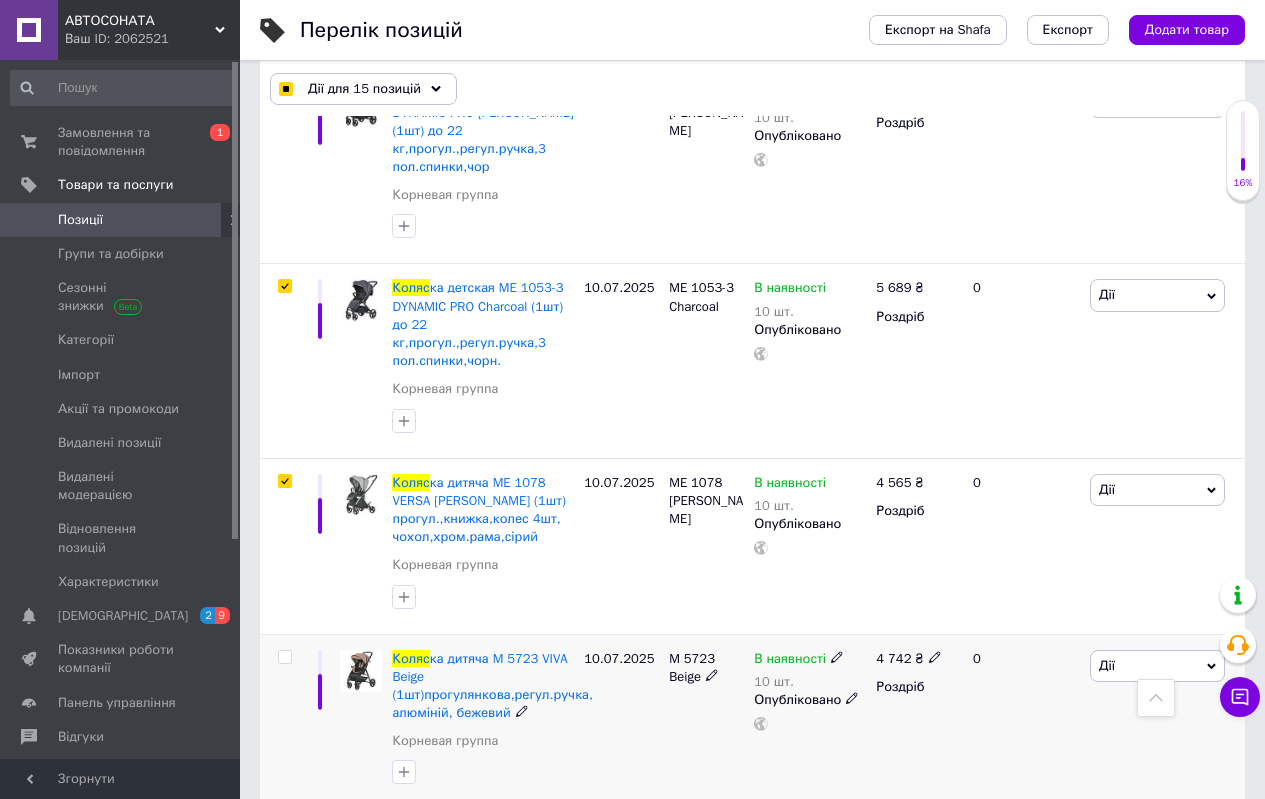 click at bounding box center (284, 657) 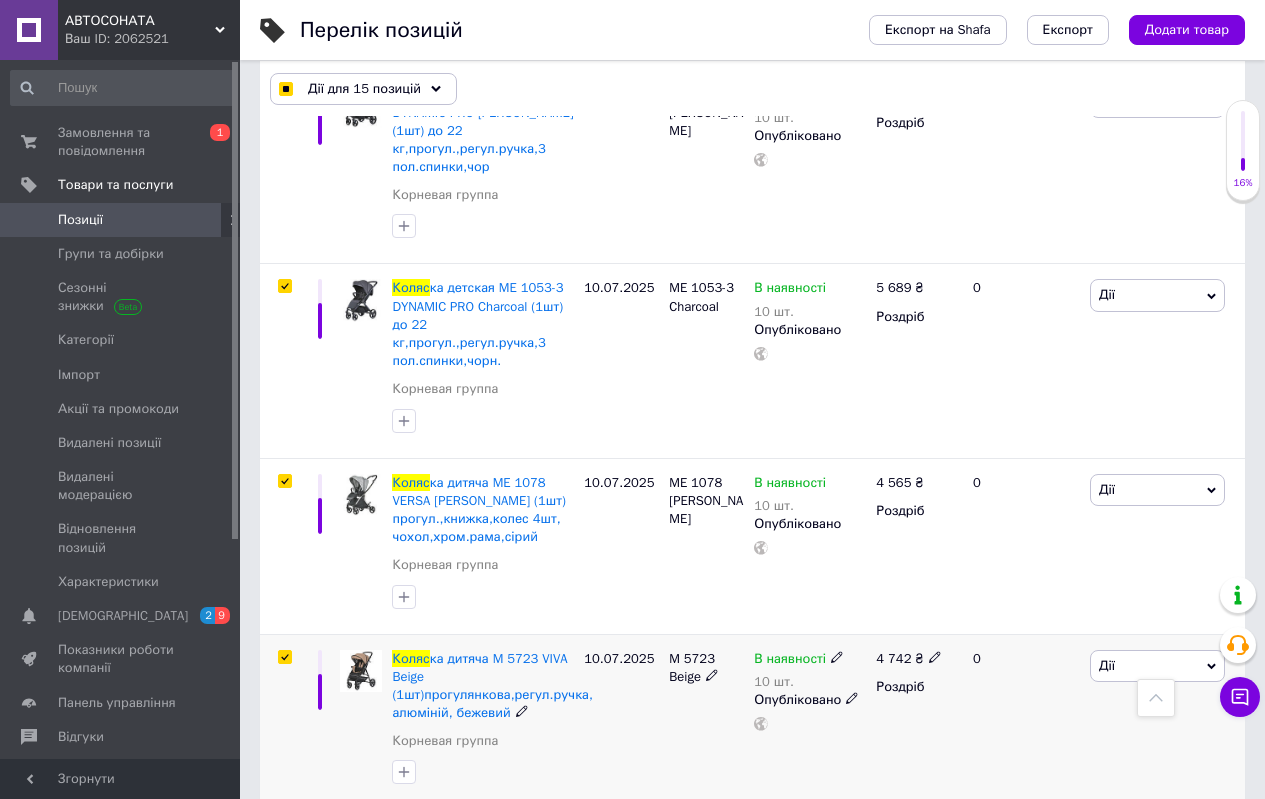 checkbox on "true" 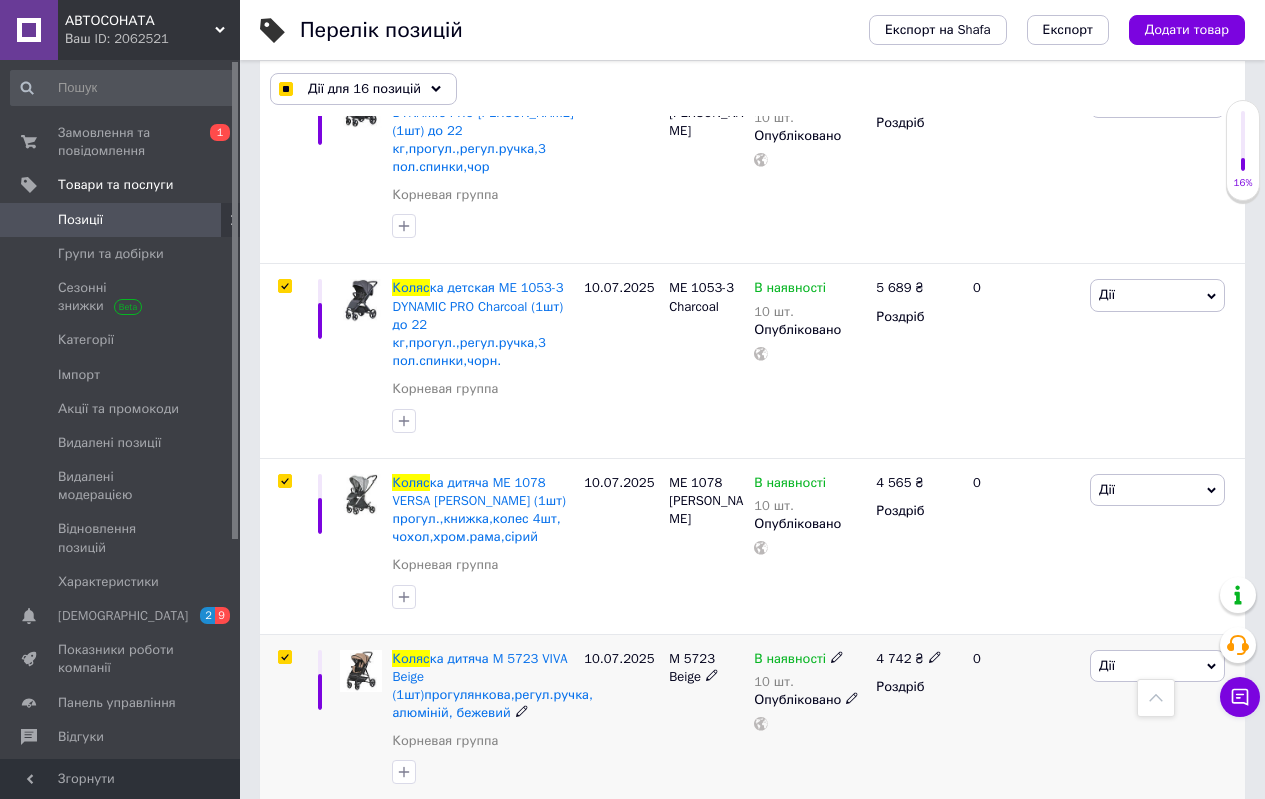 scroll, scrollTop: 2800, scrollLeft: 0, axis: vertical 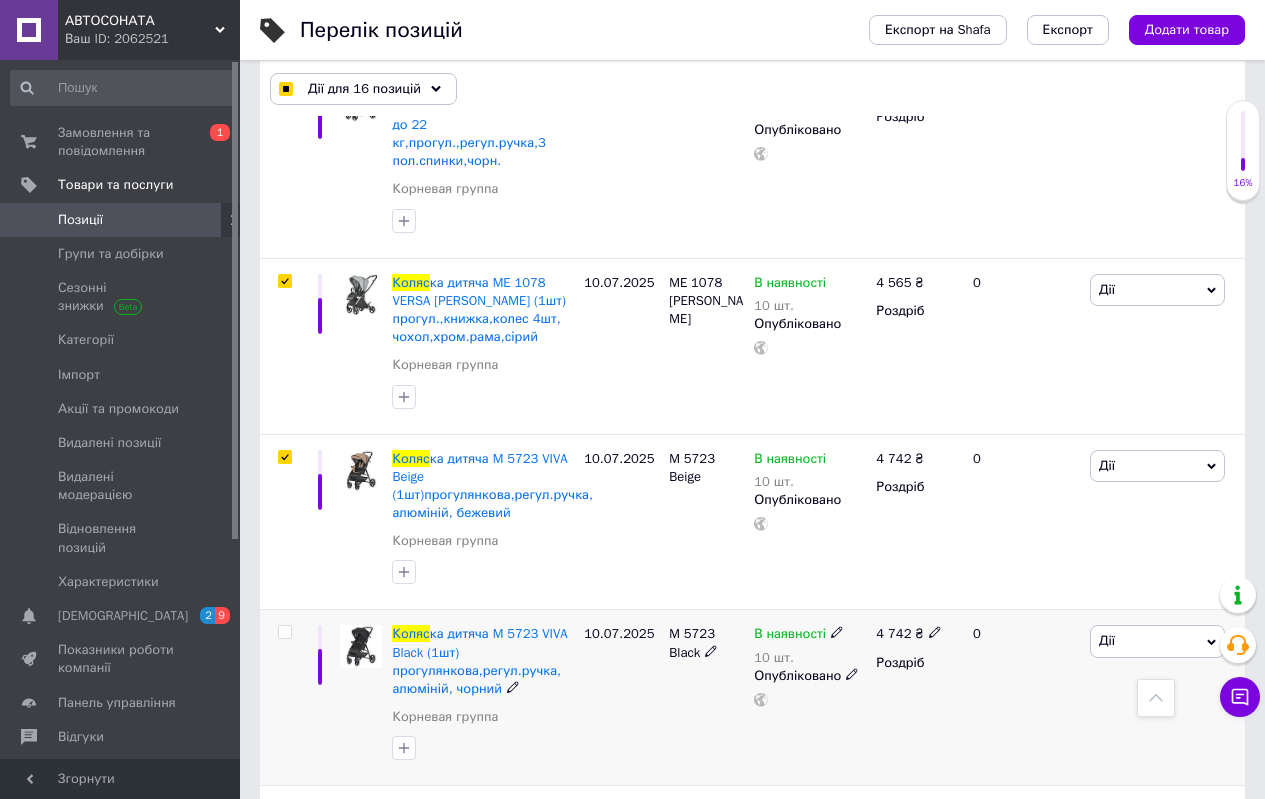 click at bounding box center (284, 632) 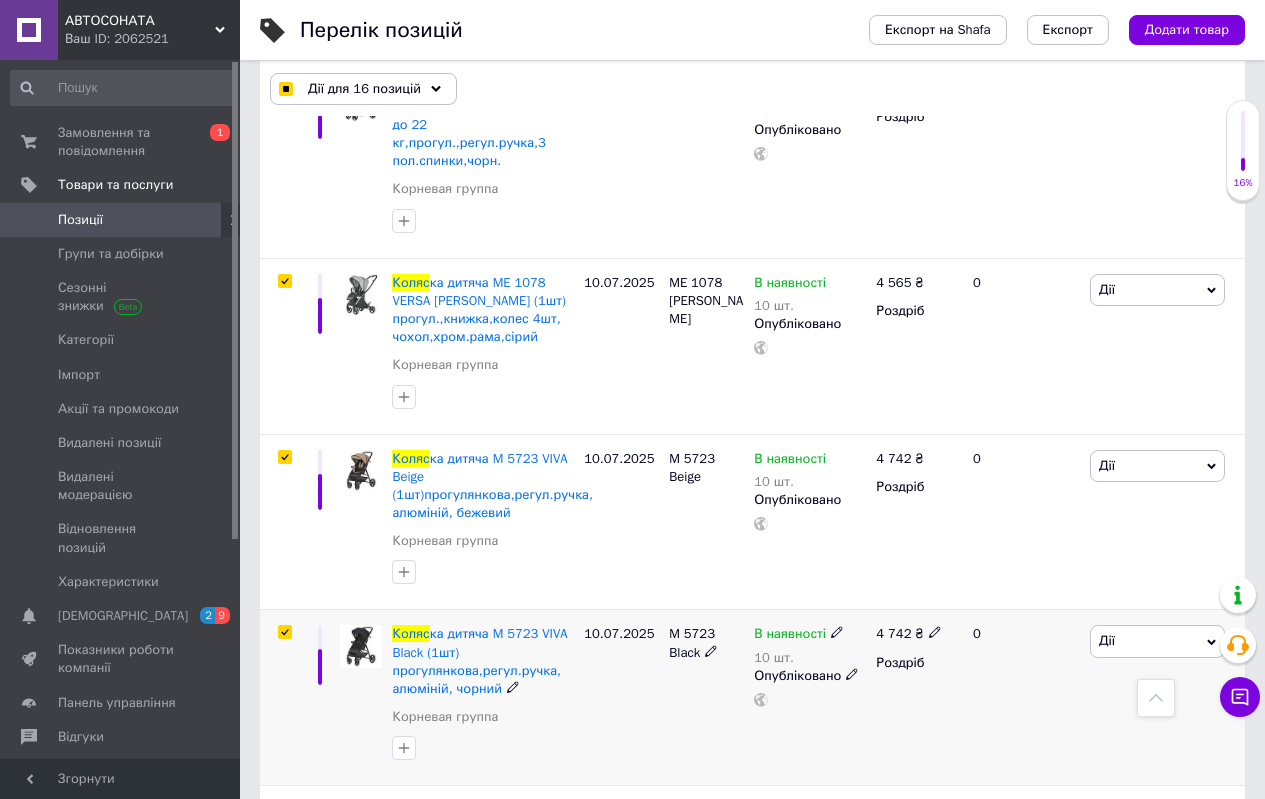 checkbox on "true" 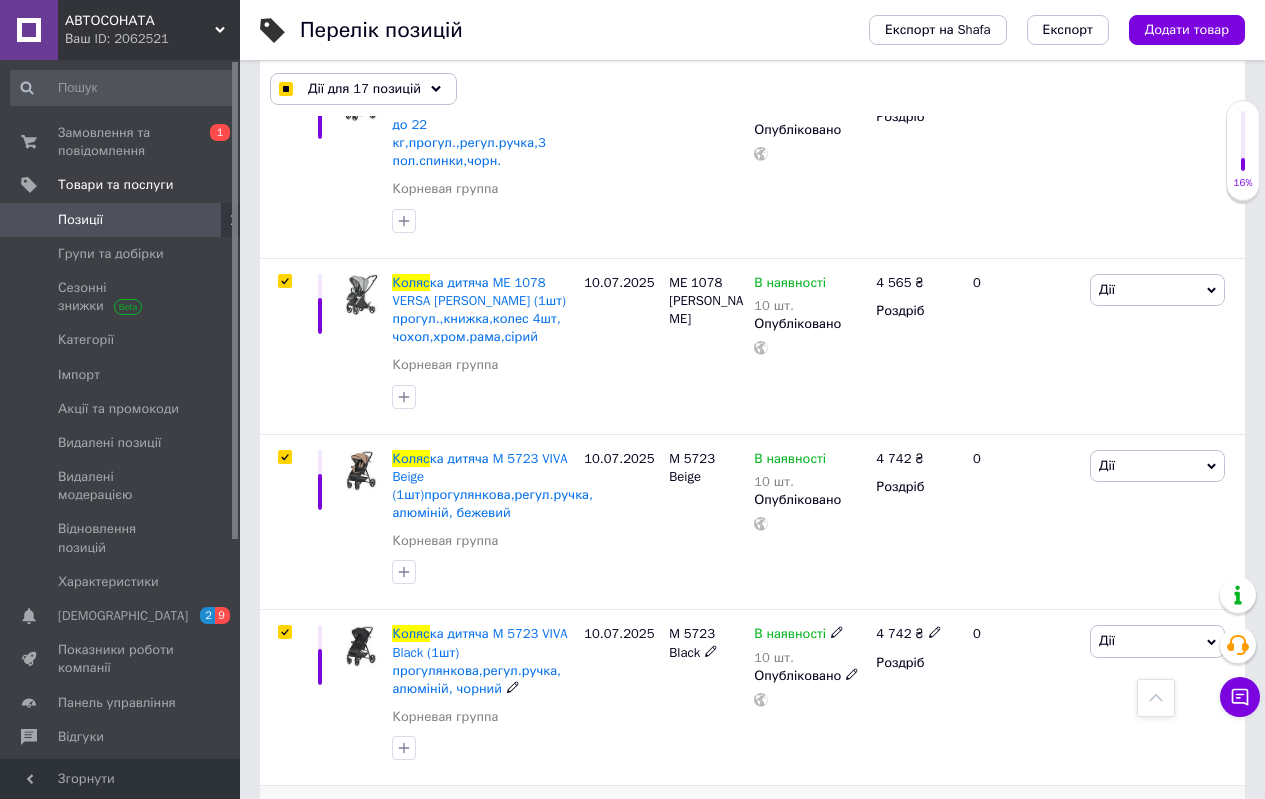 scroll, scrollTop: 3000, scrollLeft: 0, axis: vertical 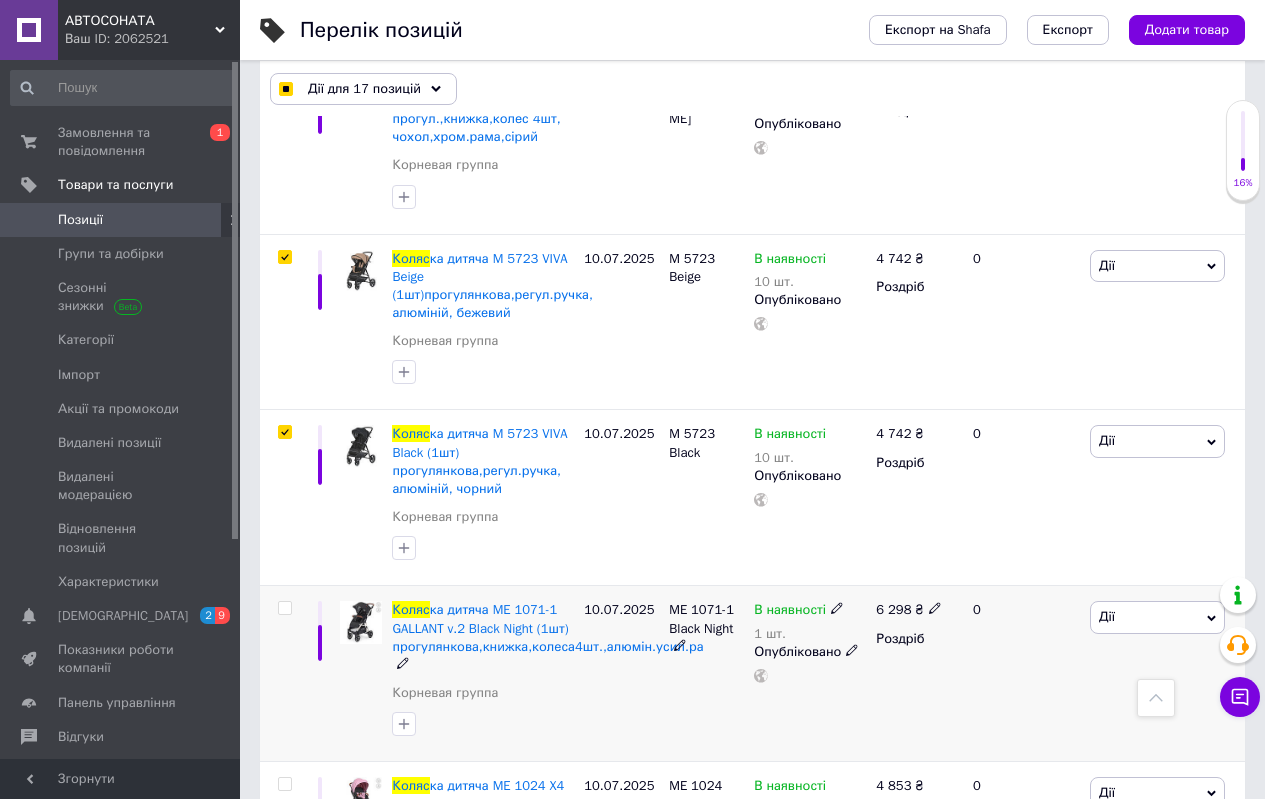 click at bounding box center [284, 608] 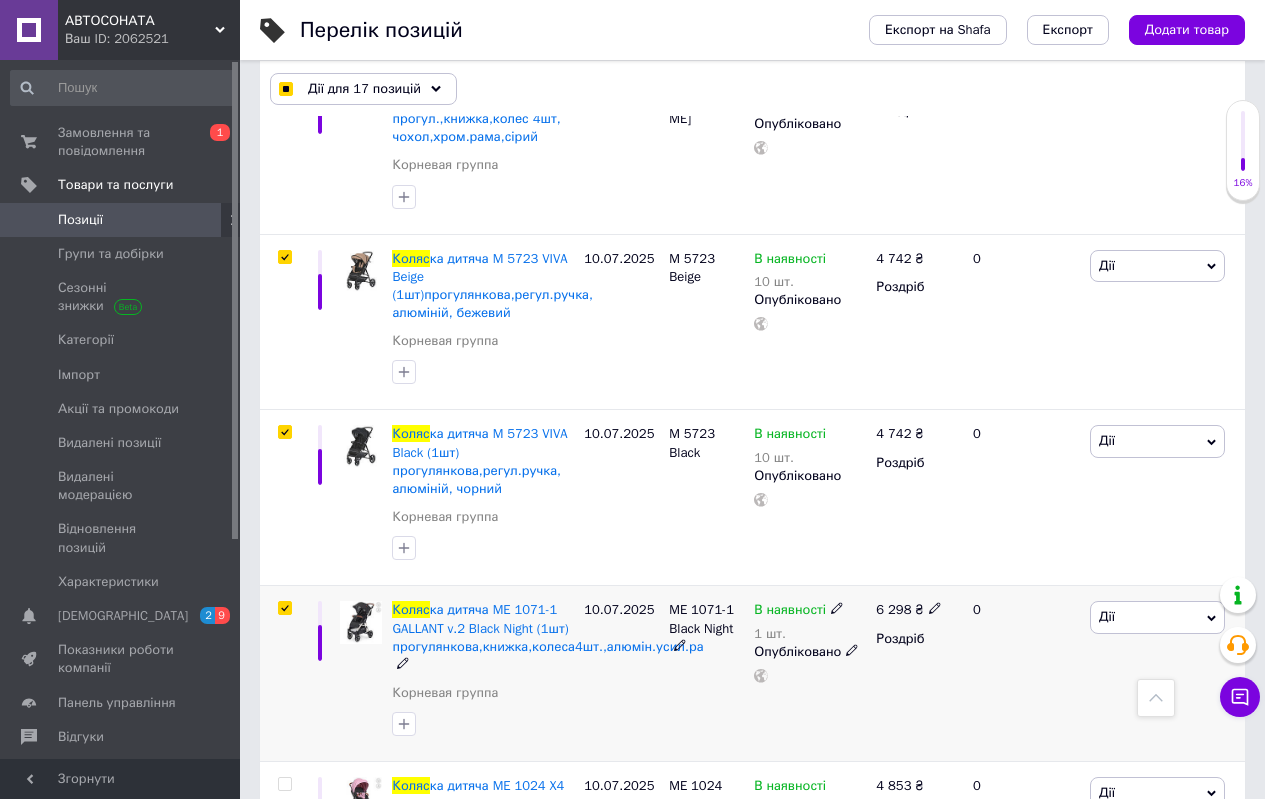 checkbox on "true" 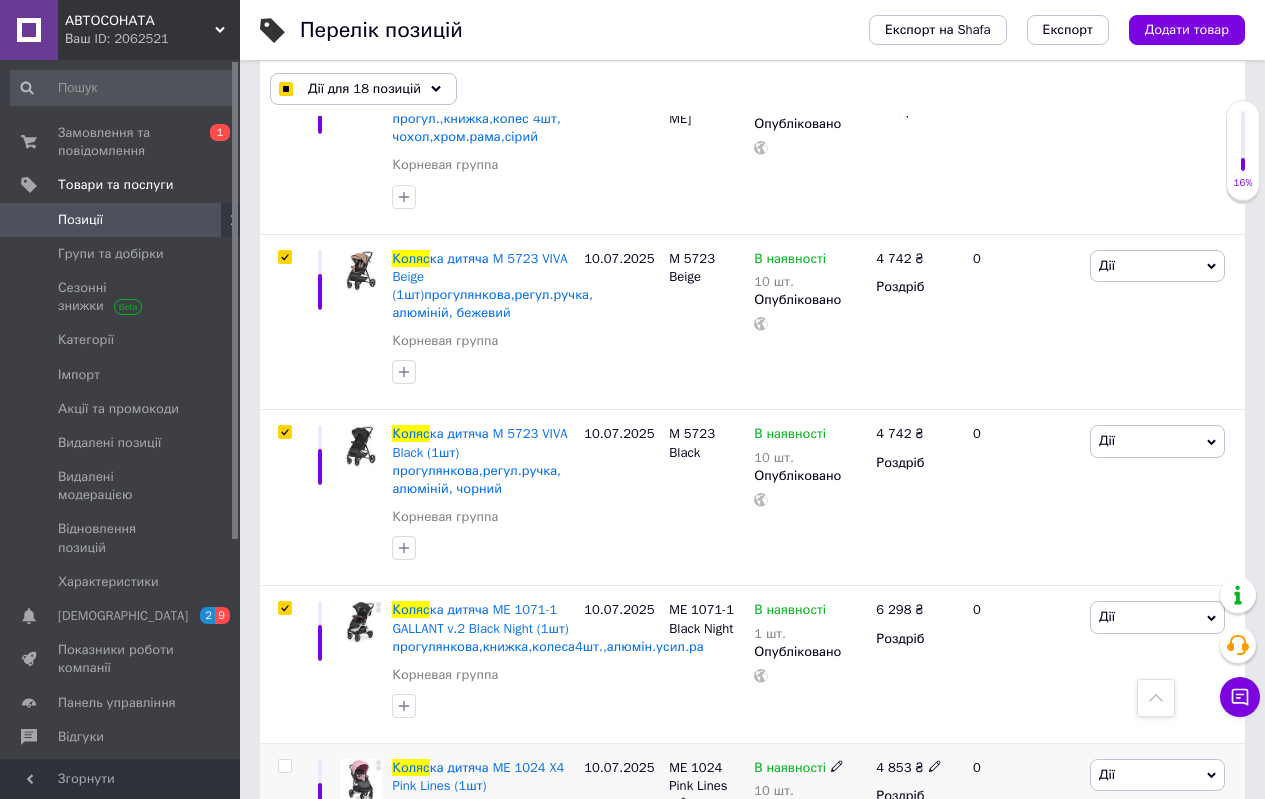 click at bounding box center [284, 766] 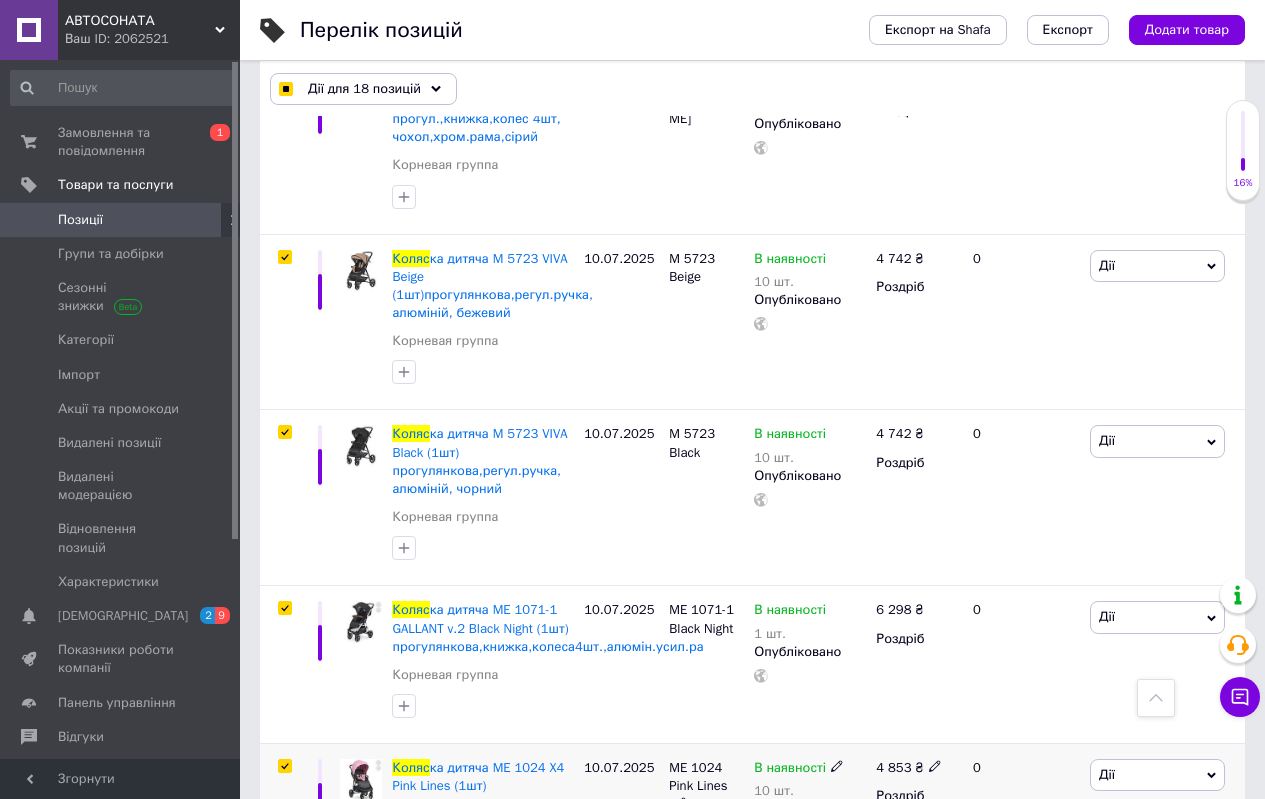 checkbox on "true" 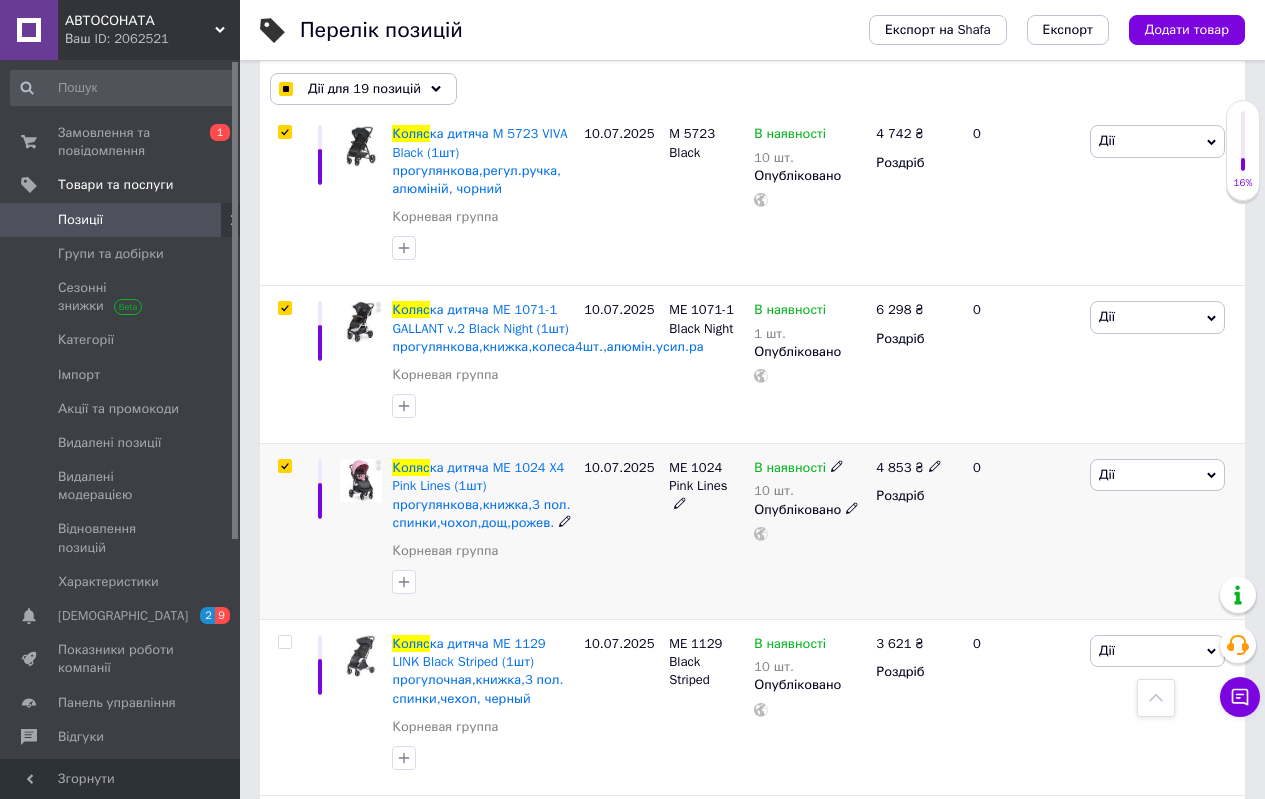 scroll, scrollTop: 3400, scrollLeft: 0, axis: vertical 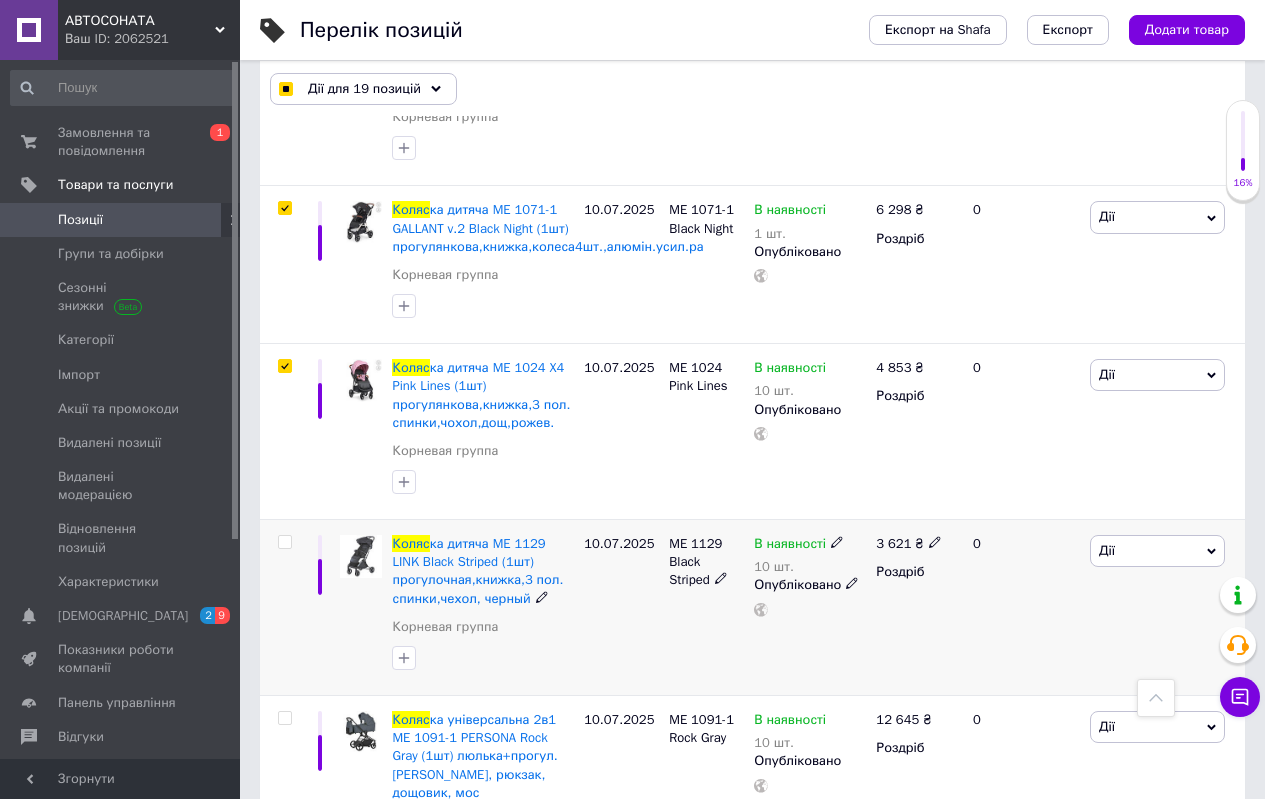 click at bounding box center (284, 542) 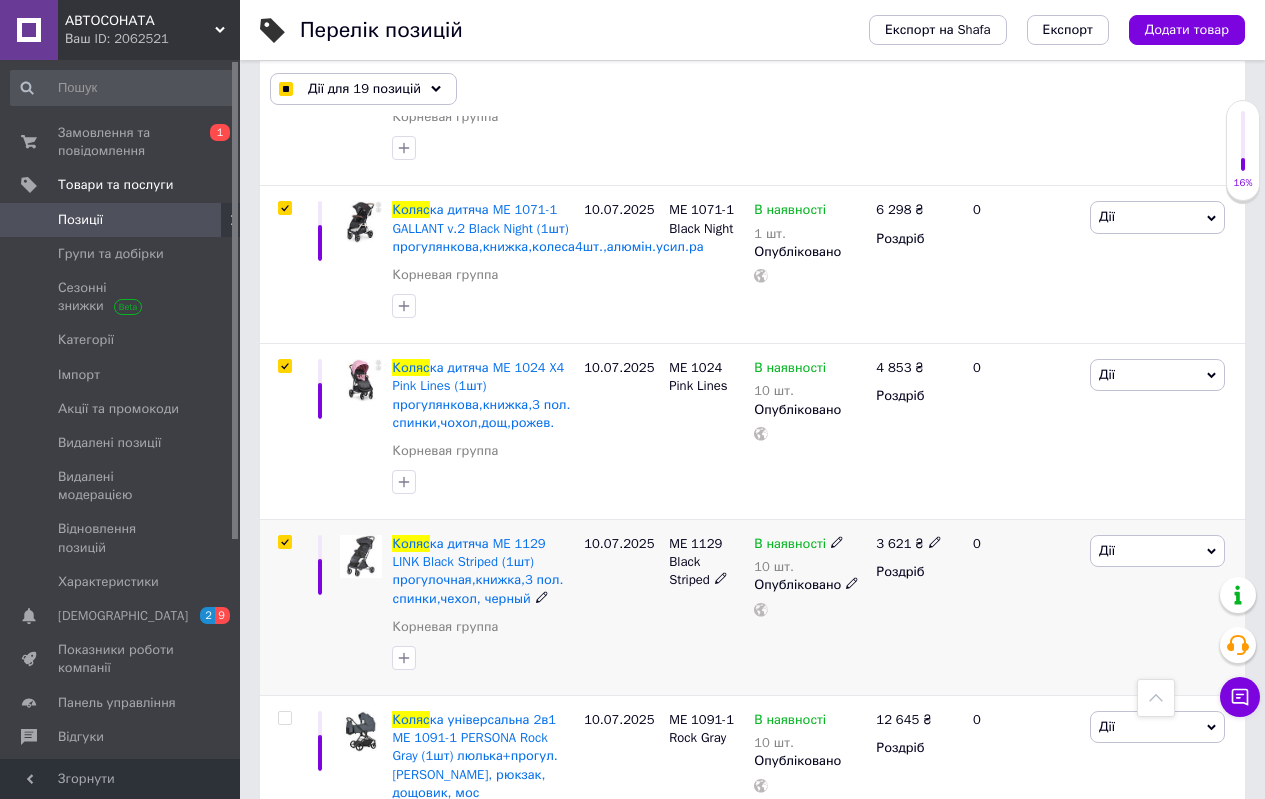 checkbox on "true" 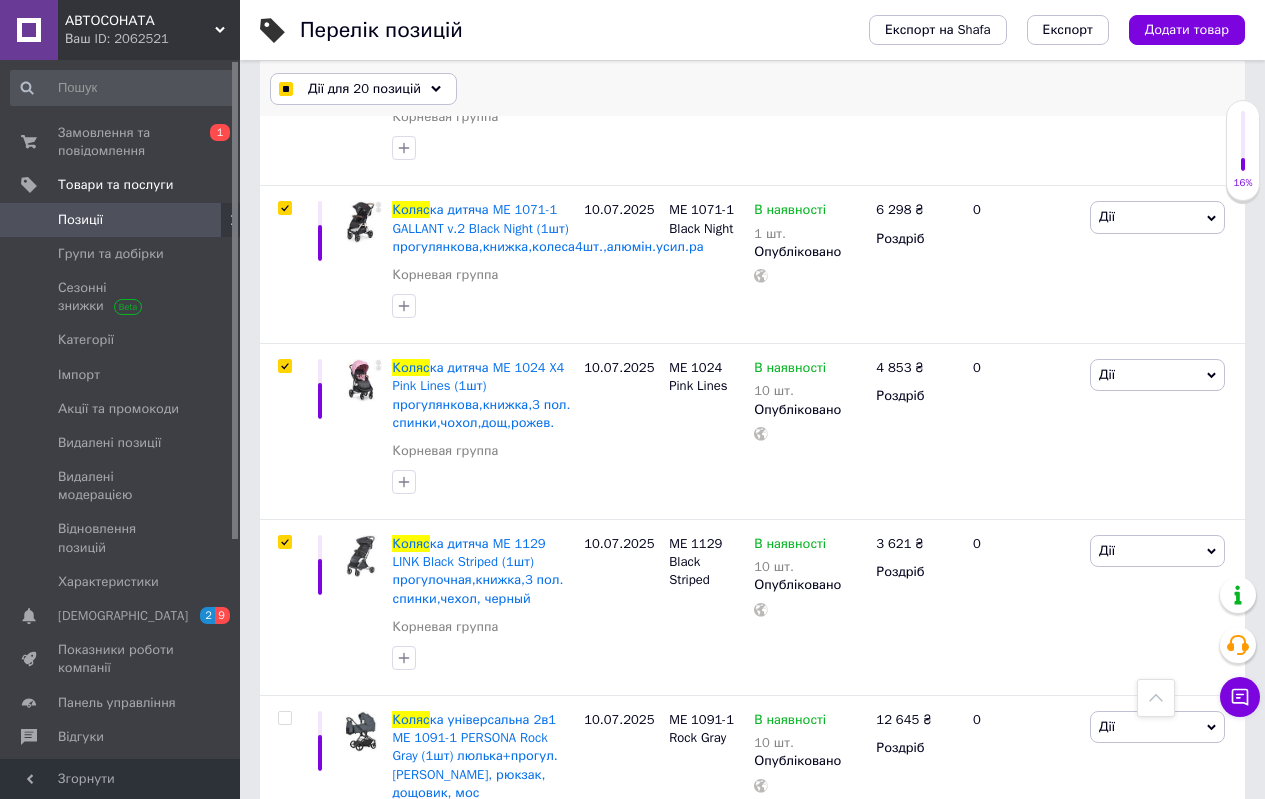 click 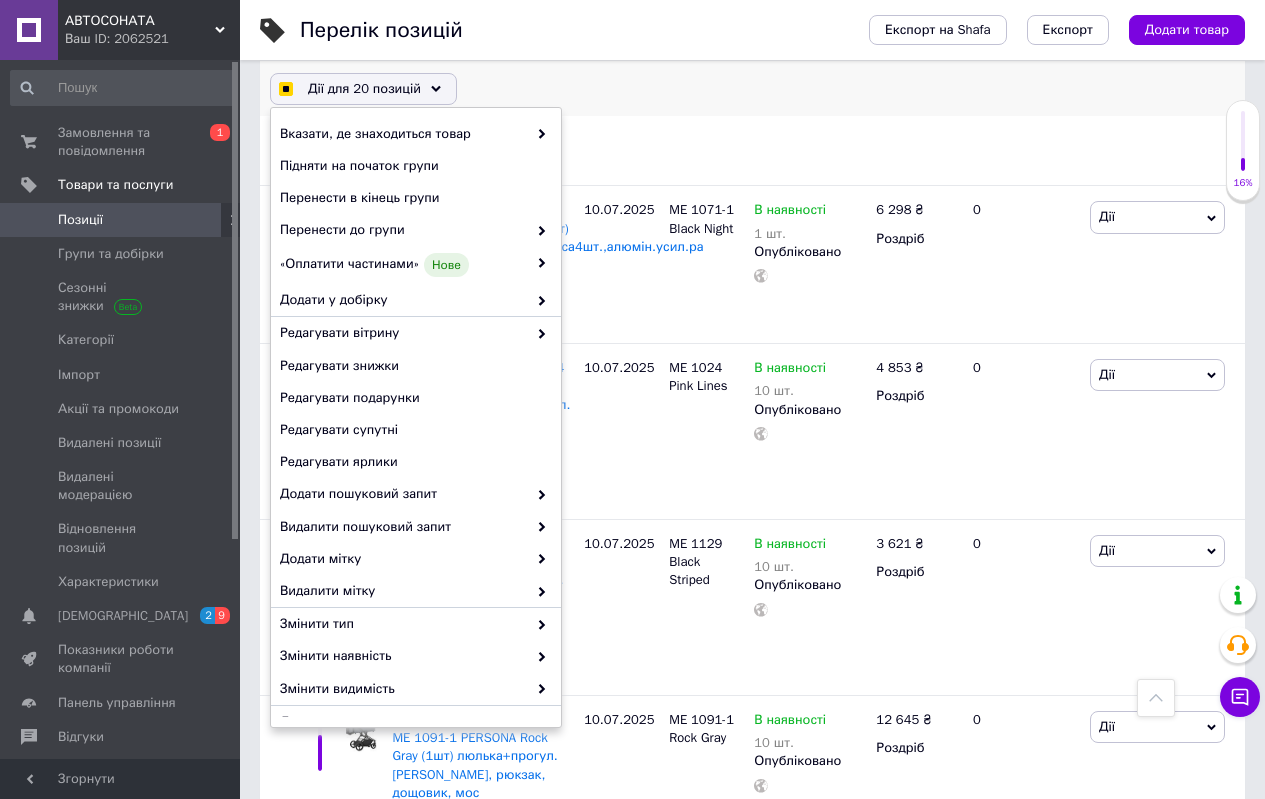 click on "Дії для 20 позицій Вибрати усі 91 позиція Вибрані всі 91 позиція Скасувати обрані Вказати, де знаходиться товар Підняти на початок групи Перенести в кінець групи Перенести до групи «Оплатити частинами»  [GEOGRAPHIC_DATA] у добірку Редагувати вітрину Редагувати знижки Редагувати подарунки Редагувати супутні Редагувати ярлики Додати пошуковий запит Видалити пошуковий запит Додати мітку Видалити мітку Змінити тип Змінити наявність Змінити видимість Додати до замовлення Додати в кампанію Каталог ProSale Експорт груп та позицій Видалити" at bounding box center [752, 89] 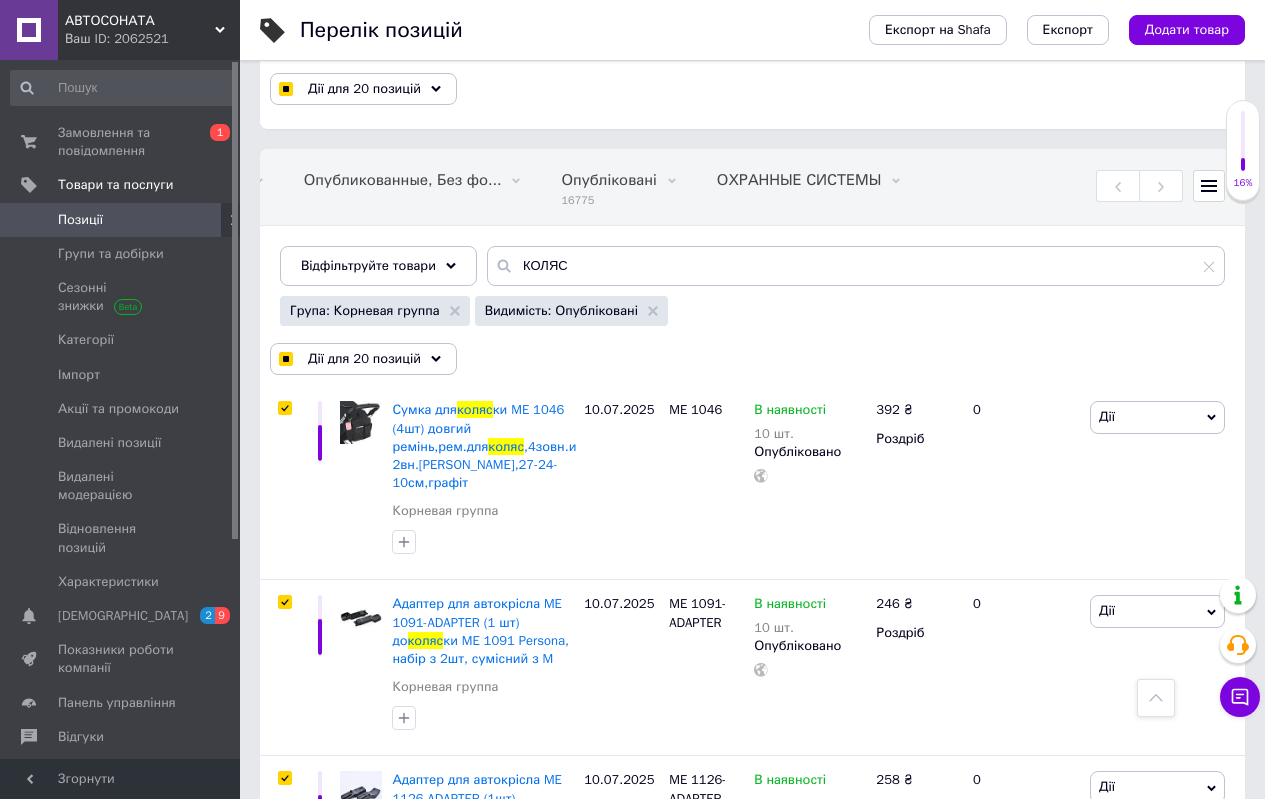 scroll, scrollTop: 0, scrollLeft: 0, axis: both 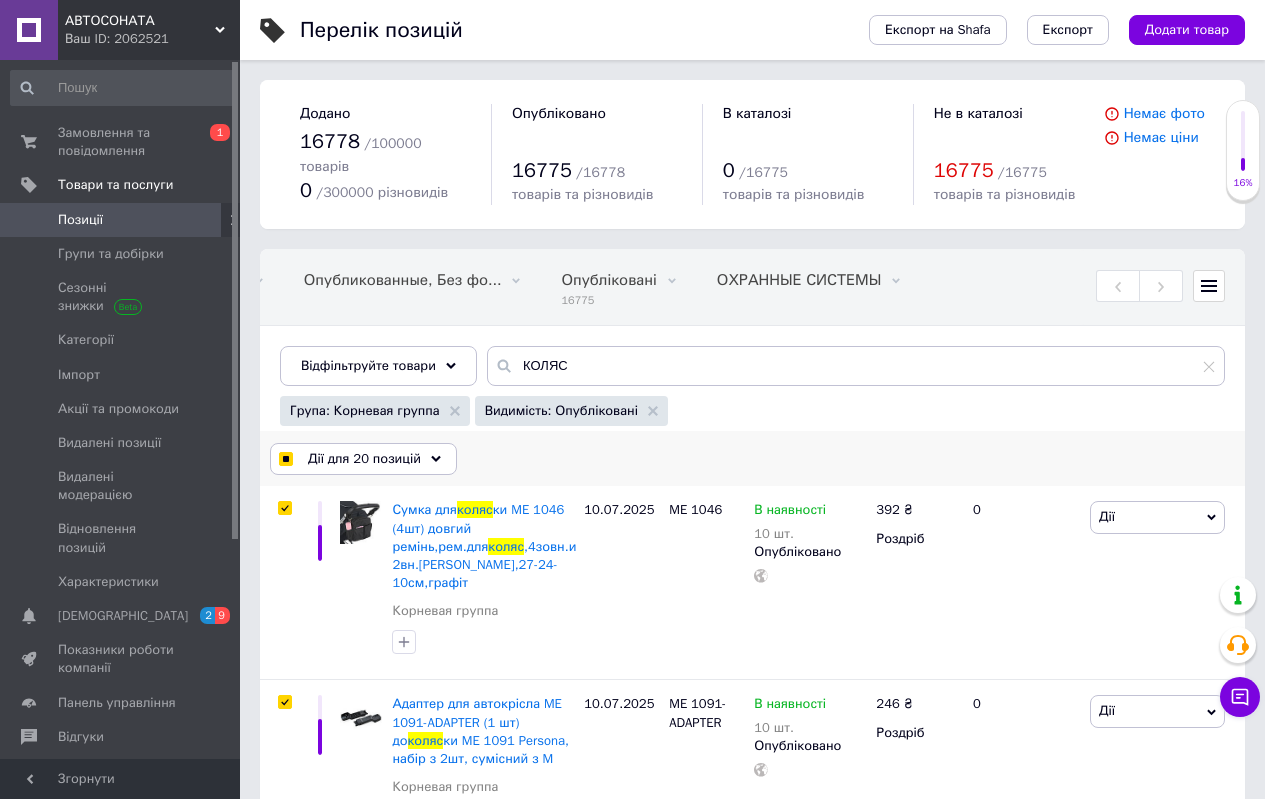 click at bounding box center (285, 459) 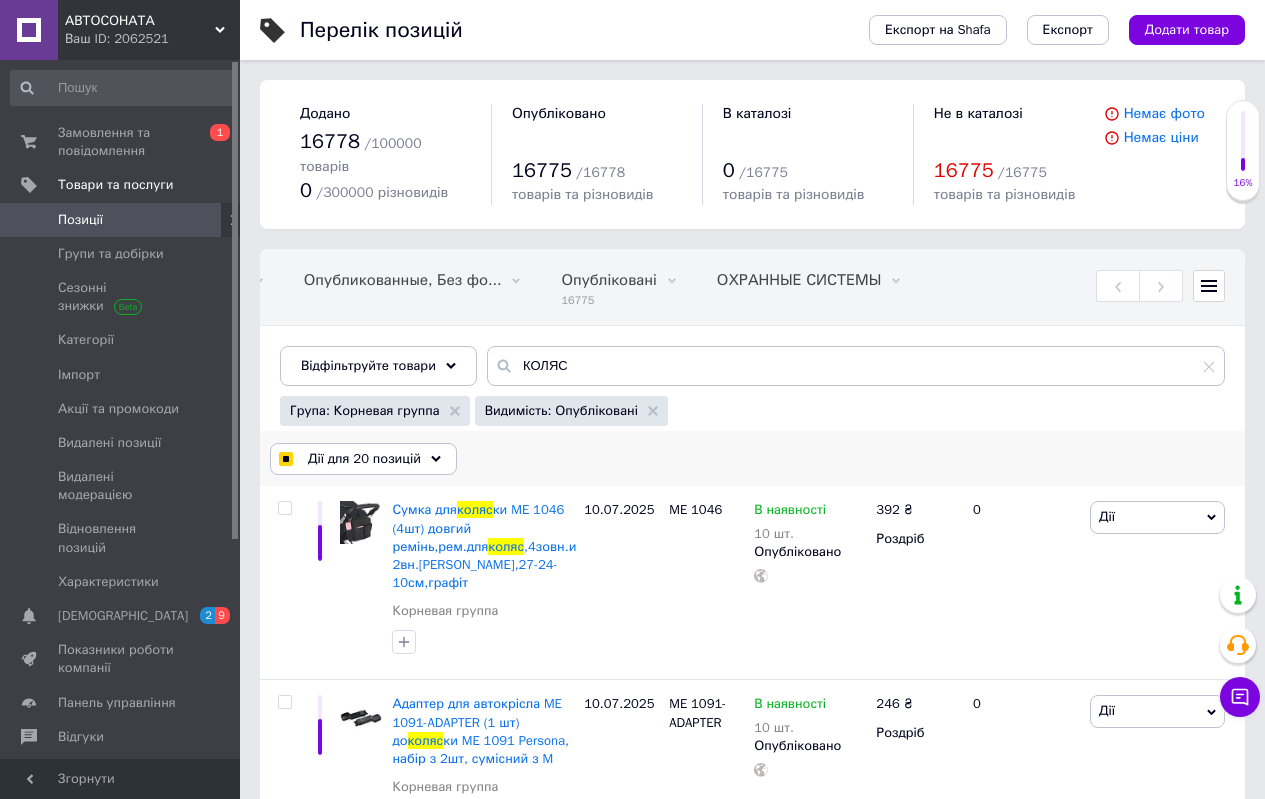 checkbox on "false" 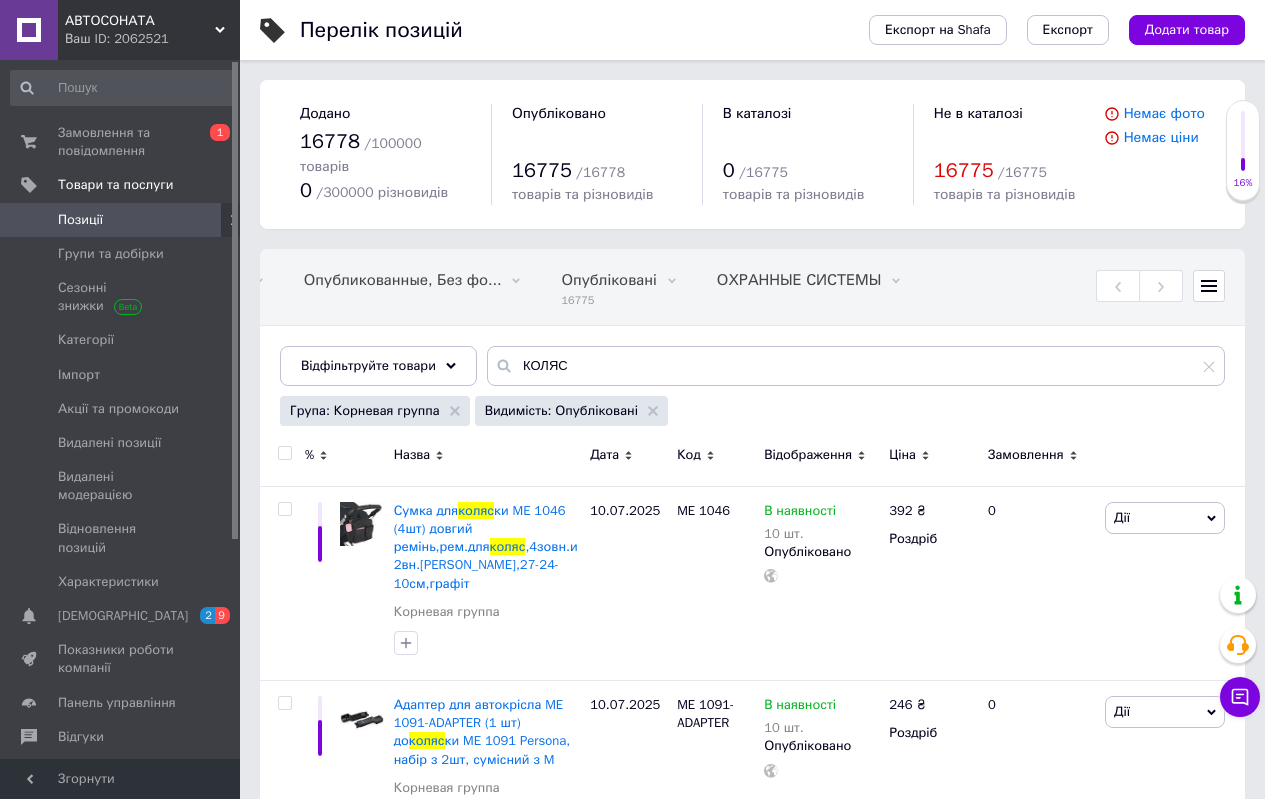 click at bounding box center [284, 453] 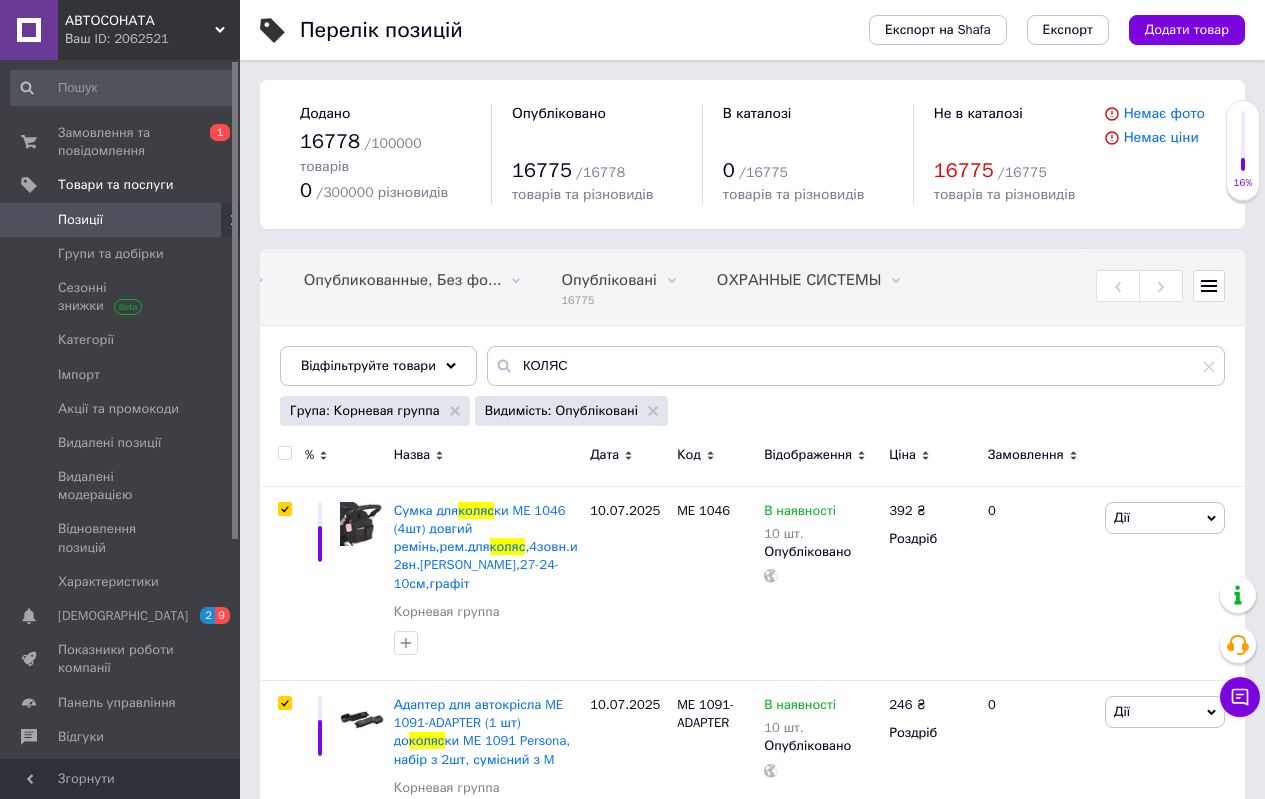 checkbox on "true" 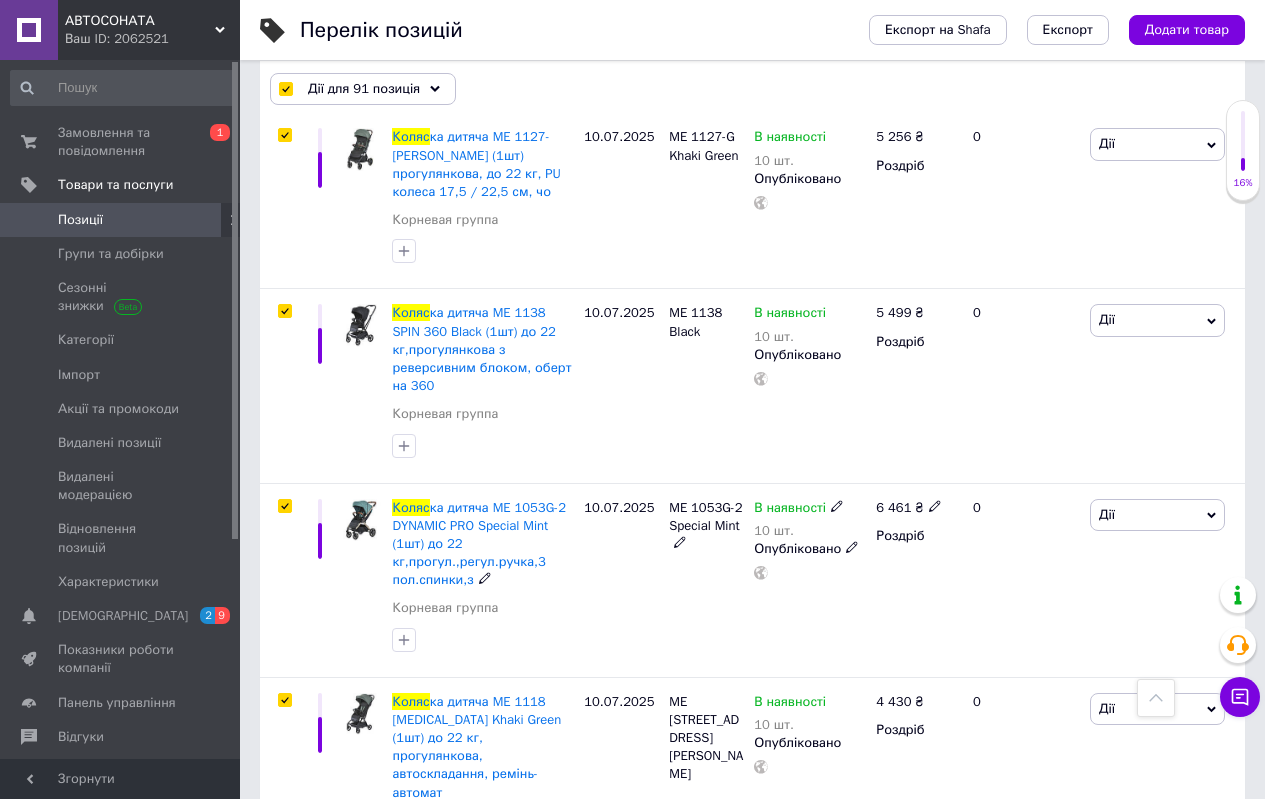 scroll, scrollTop: 15921, scrollLeft: 0, axis: vertical 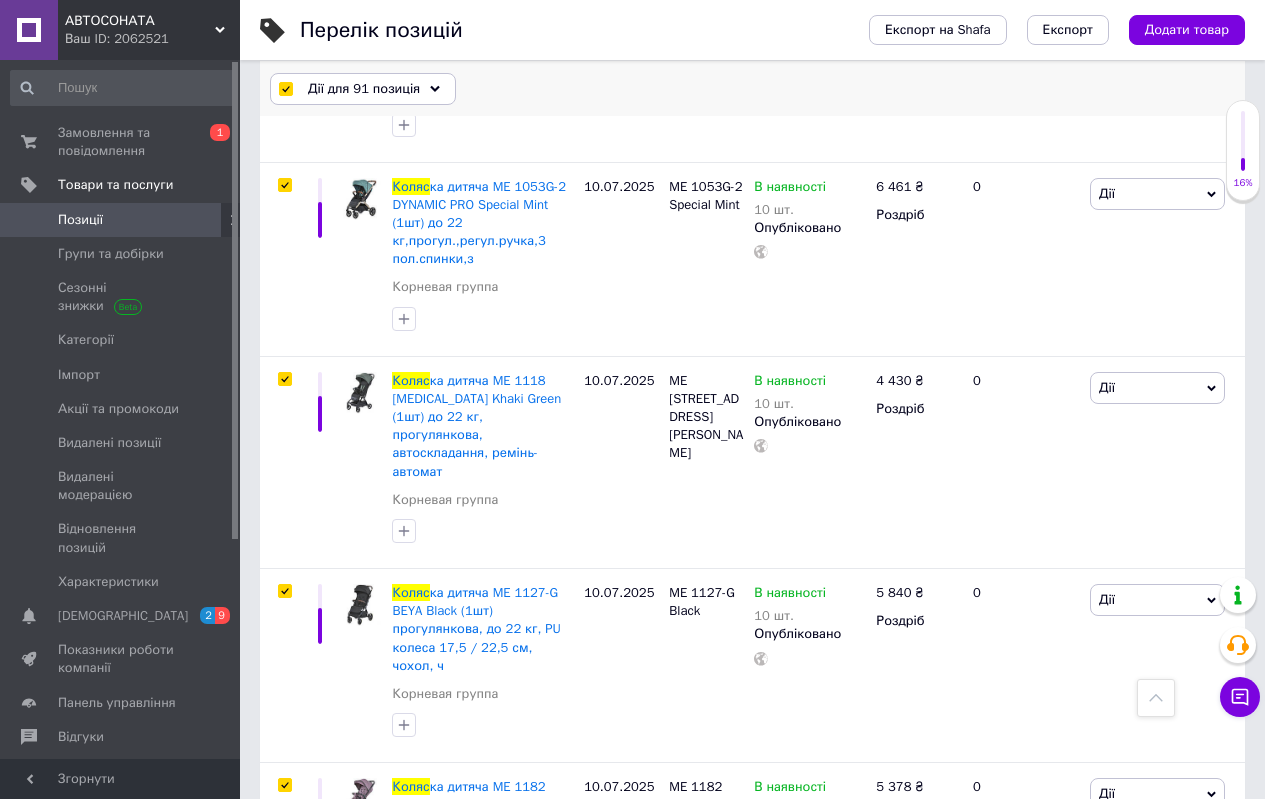 click on "Дії для 91 позиція" at bounding box center (363, 89) 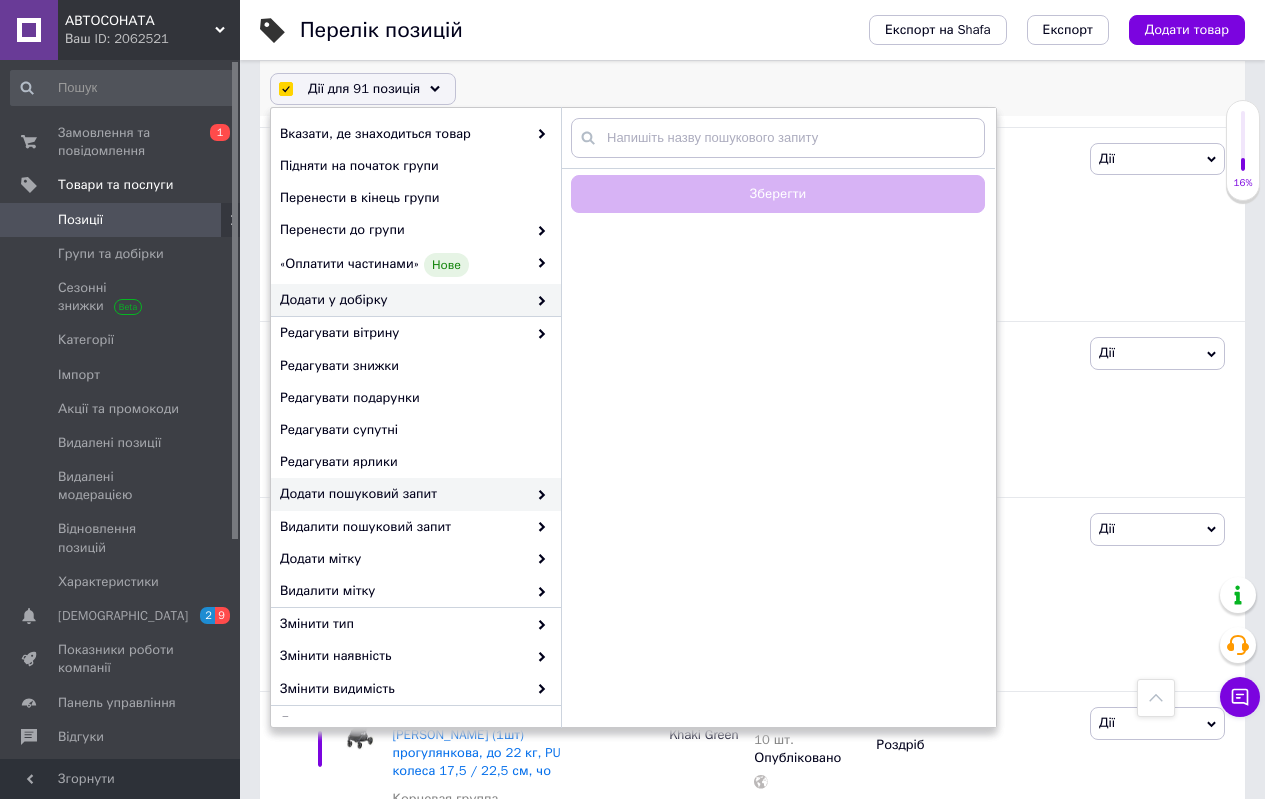 scroll, scrollTop: 14721, scrollLeft: 0, axis: vertical 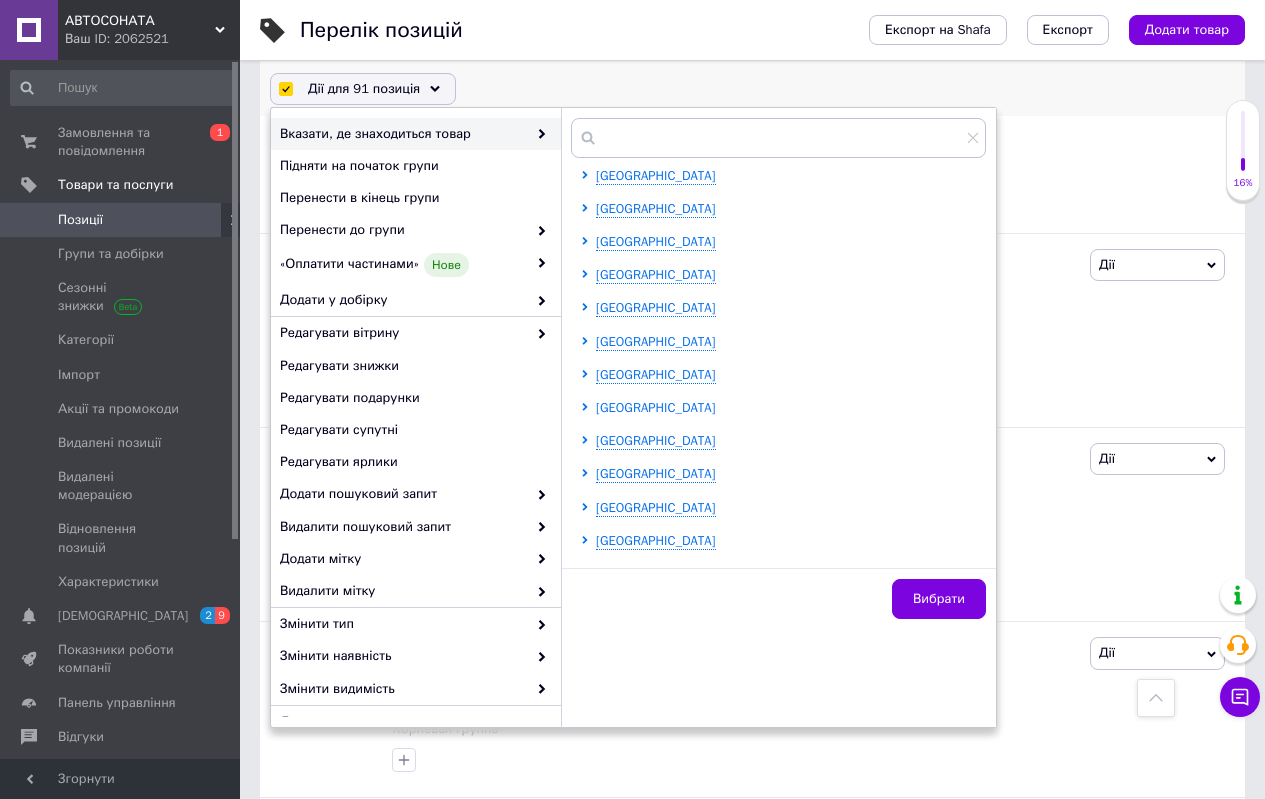 click 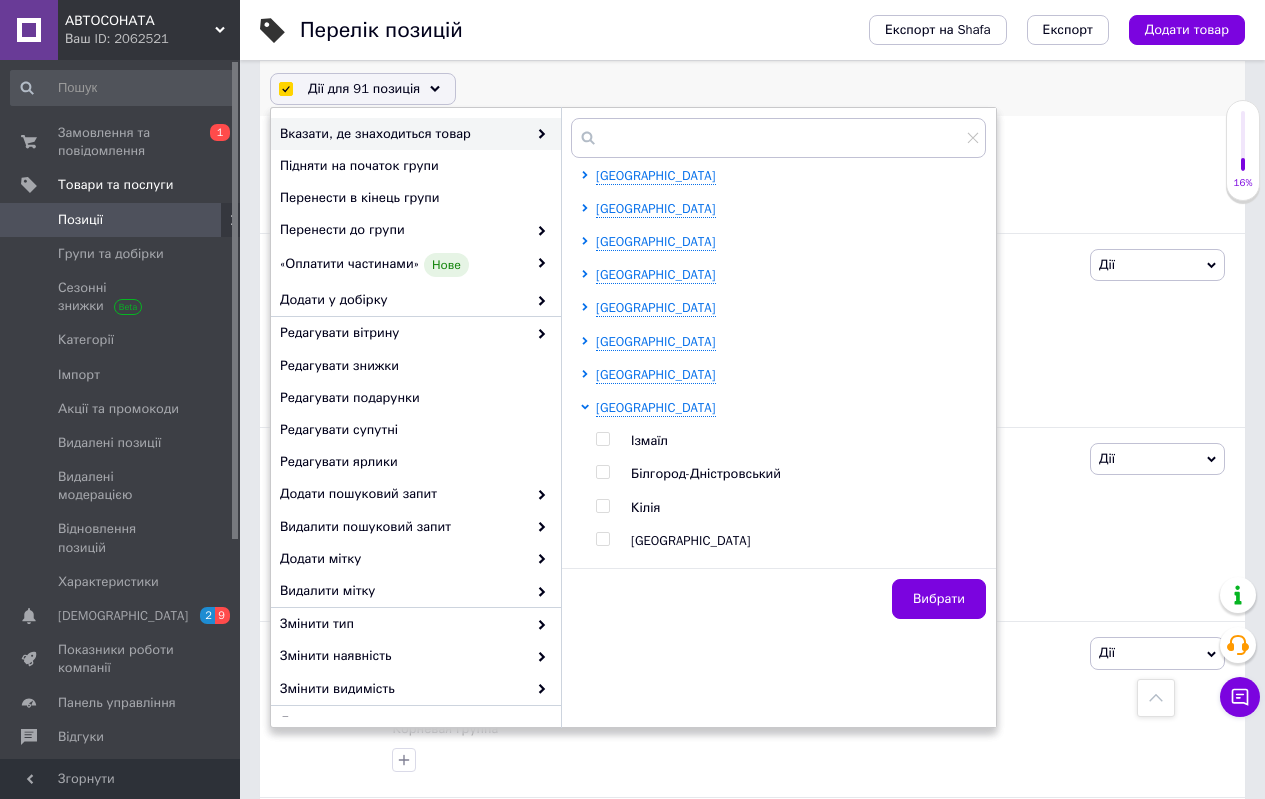 drag, startPoint x: 598, startPoint y: 536, endPoint x: 611, endPoint y: 552, distance: 20.615528 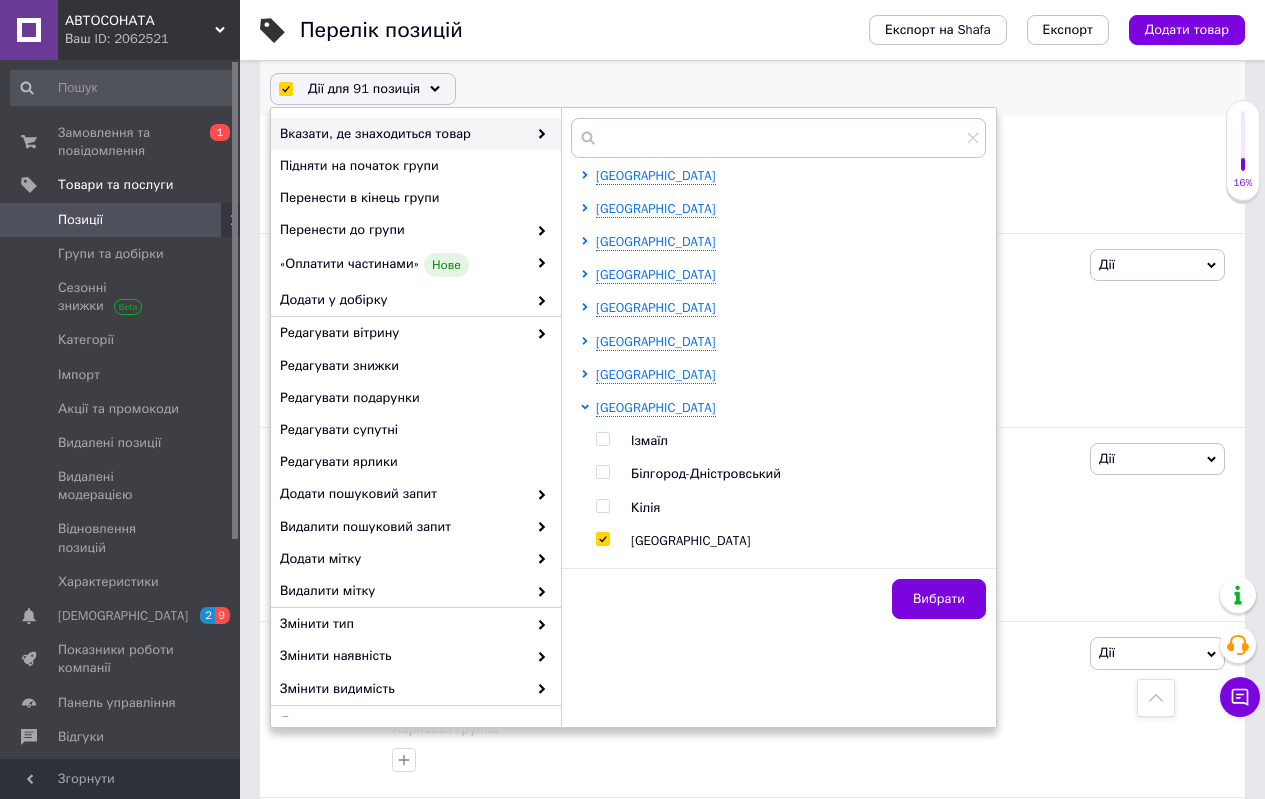 checkbox on "true" 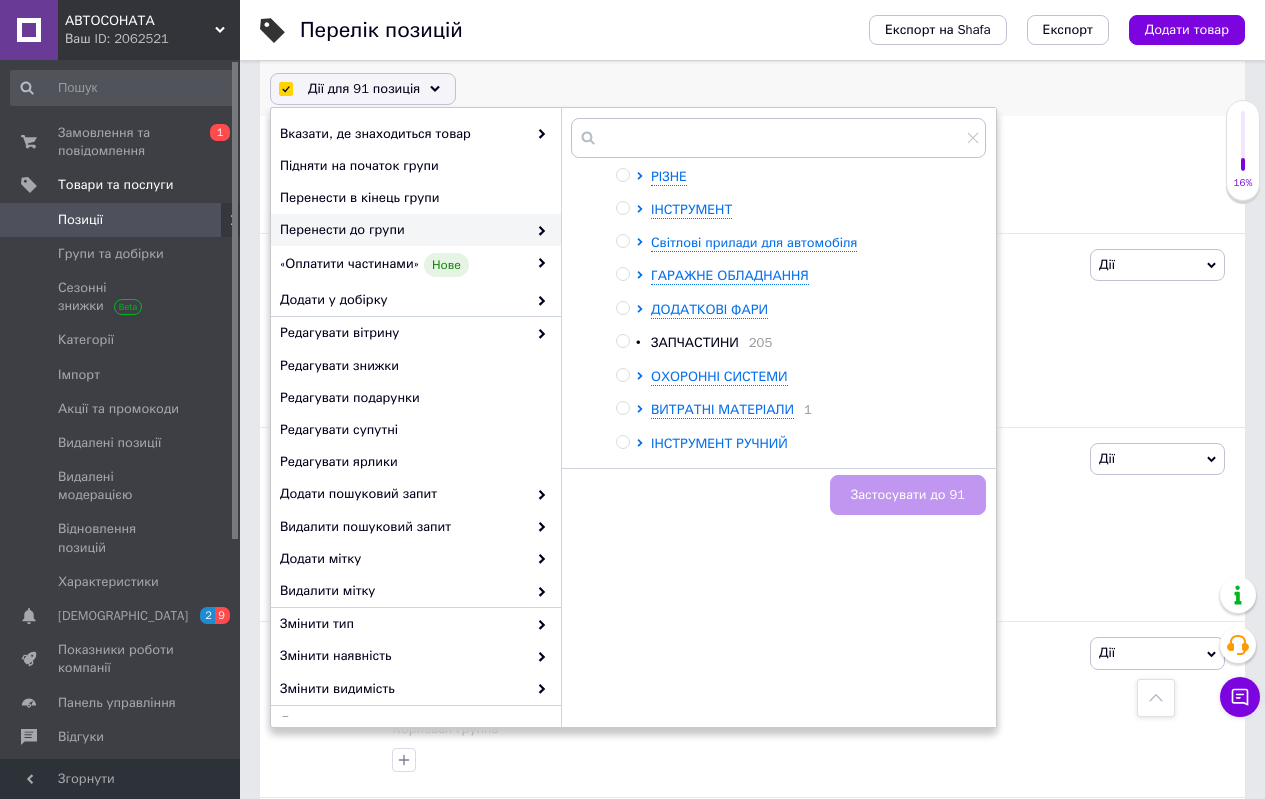 scroll, scrollTop: 255, scrollLeft: 0, axis: vertical 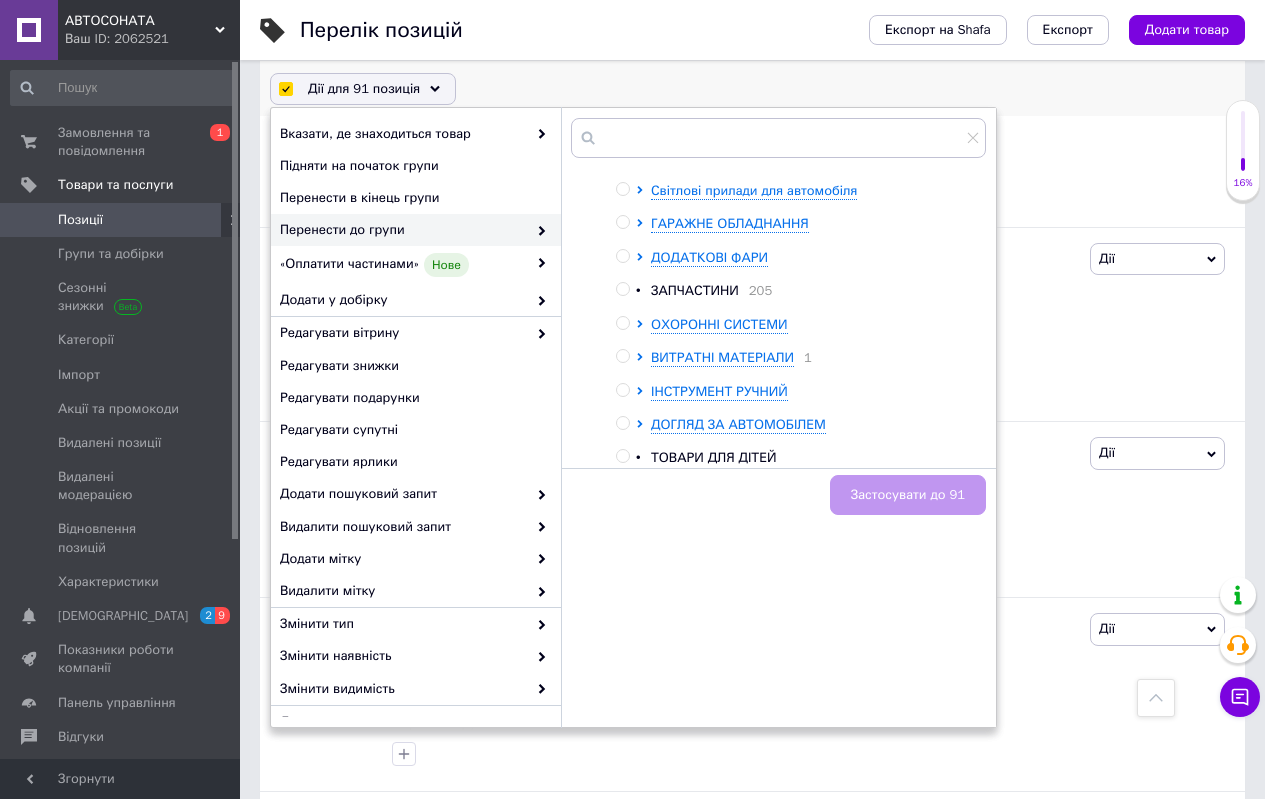 click at bounding box center [622, 456] 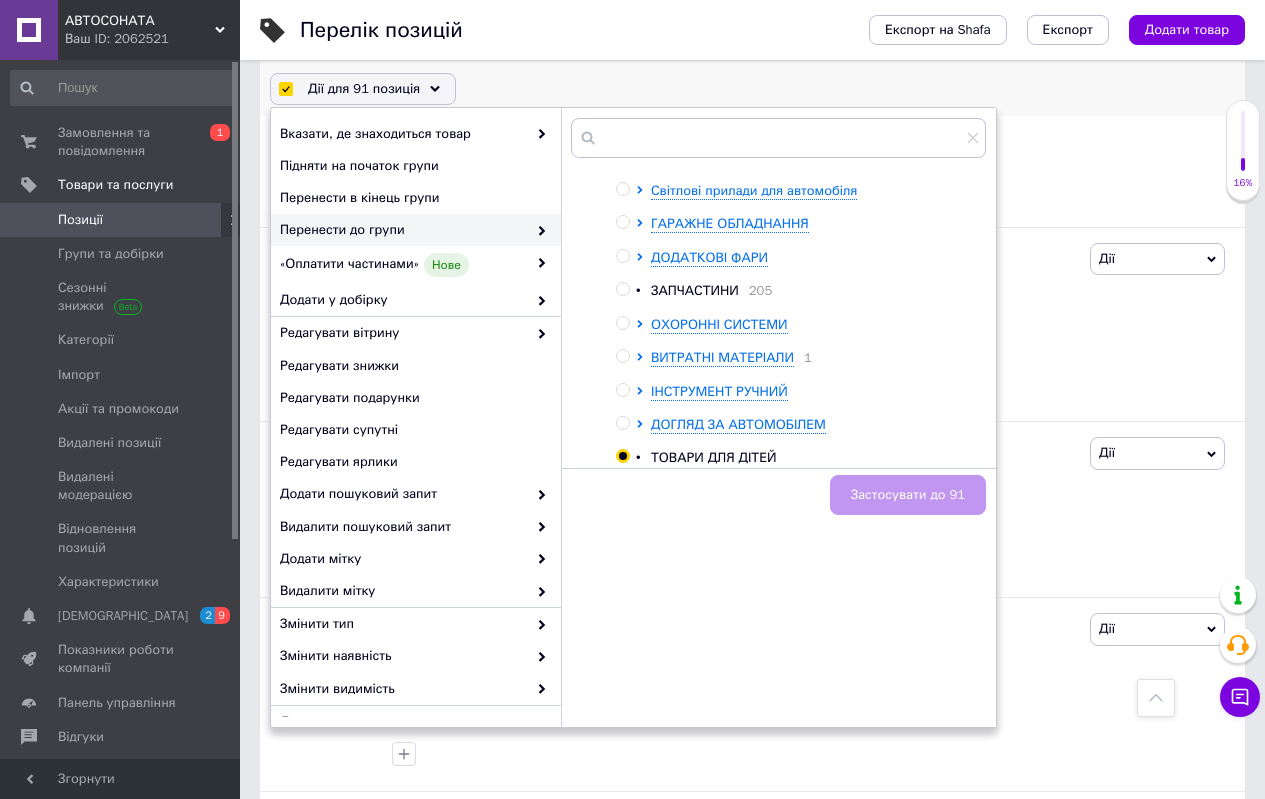 radio on "true" 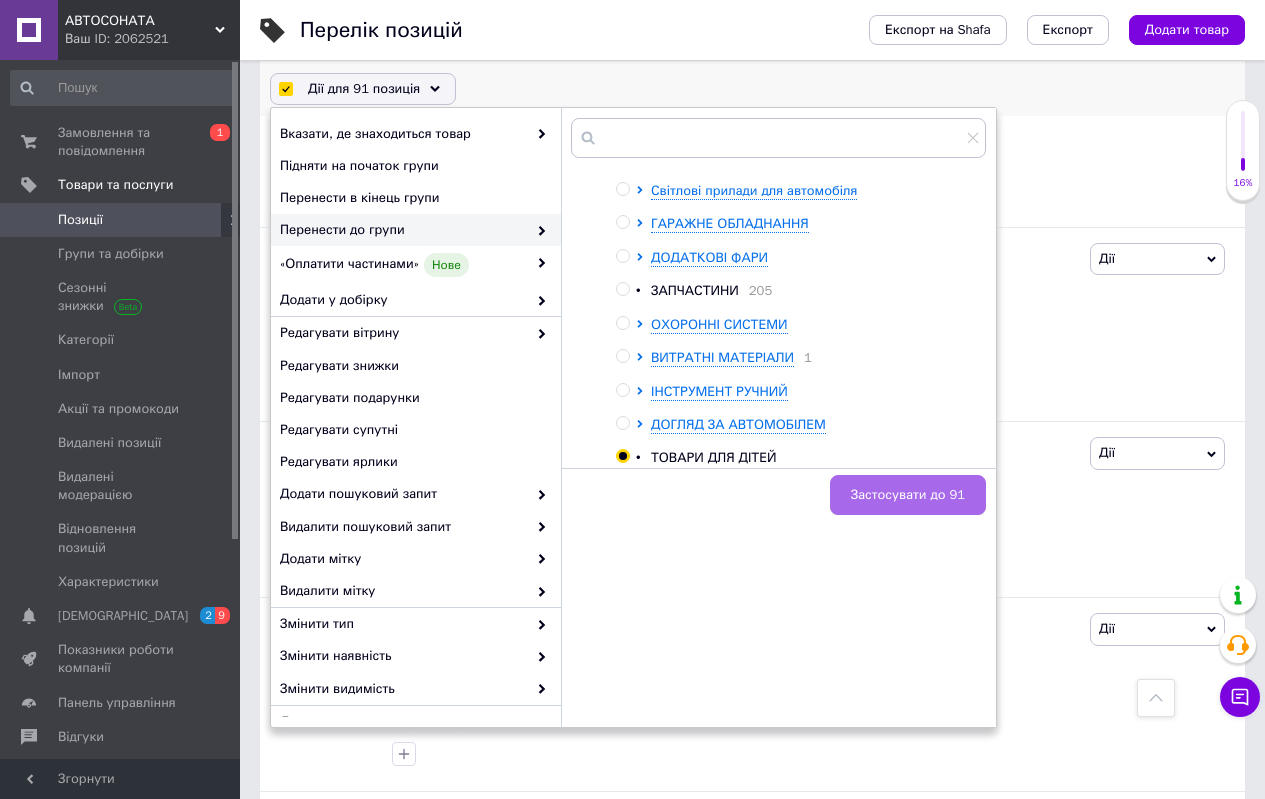 click on "Застосувати до 91" at bounding box center (908, 495) 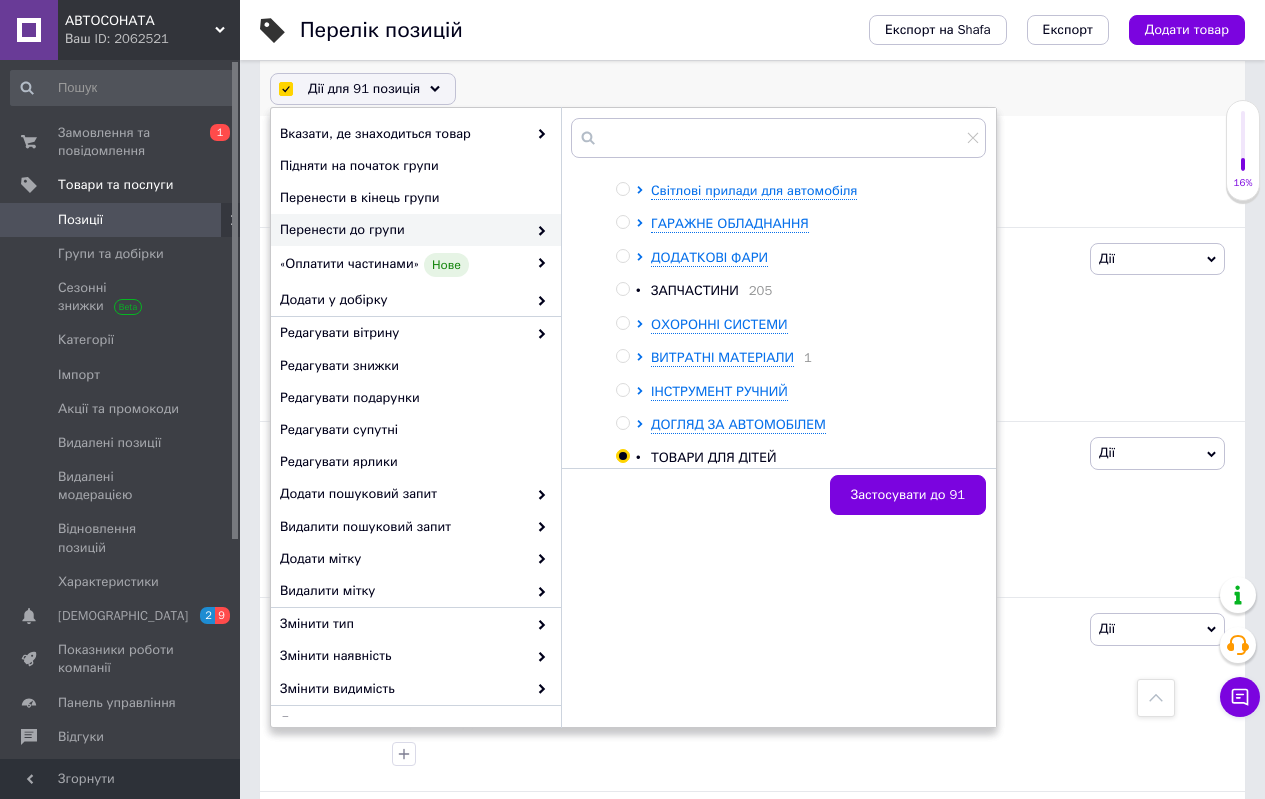 checkbox on "false" 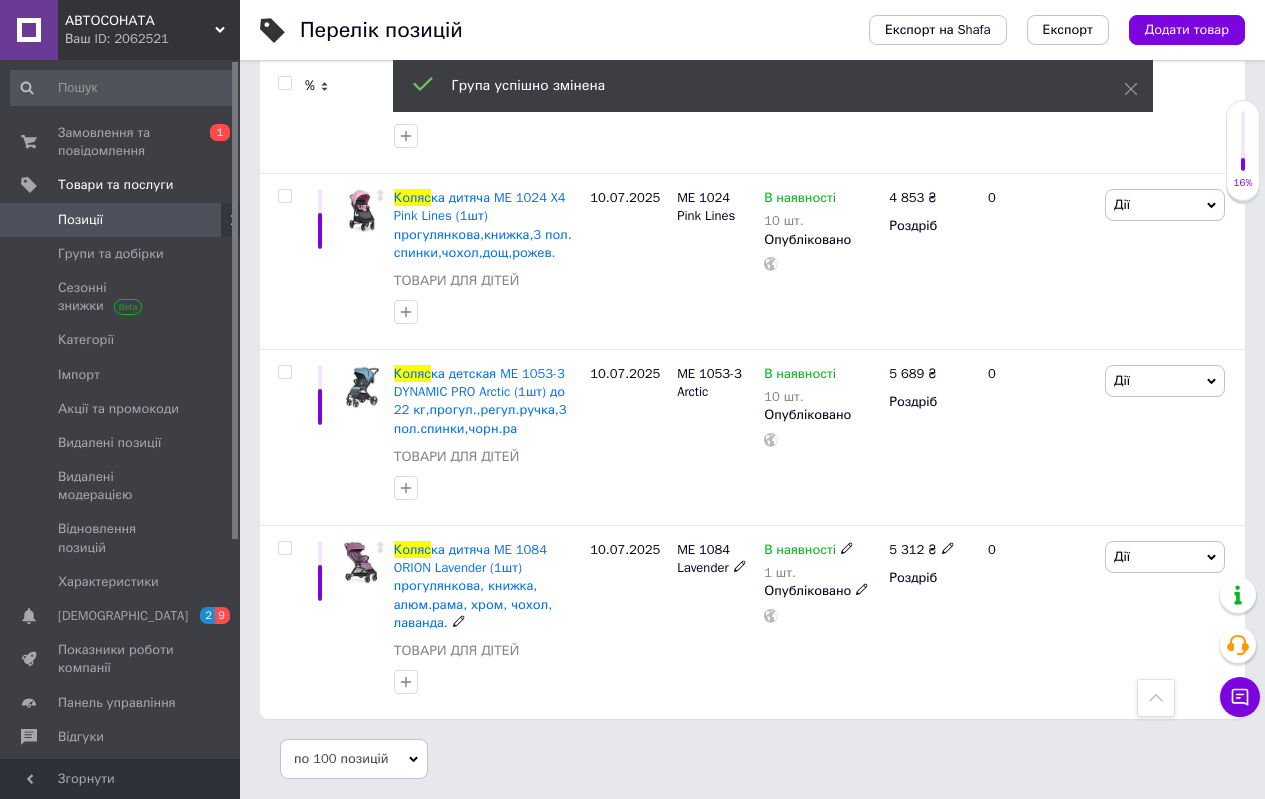scroll, scrollTop: 12451, scrollLeft: 0, axis: vertical 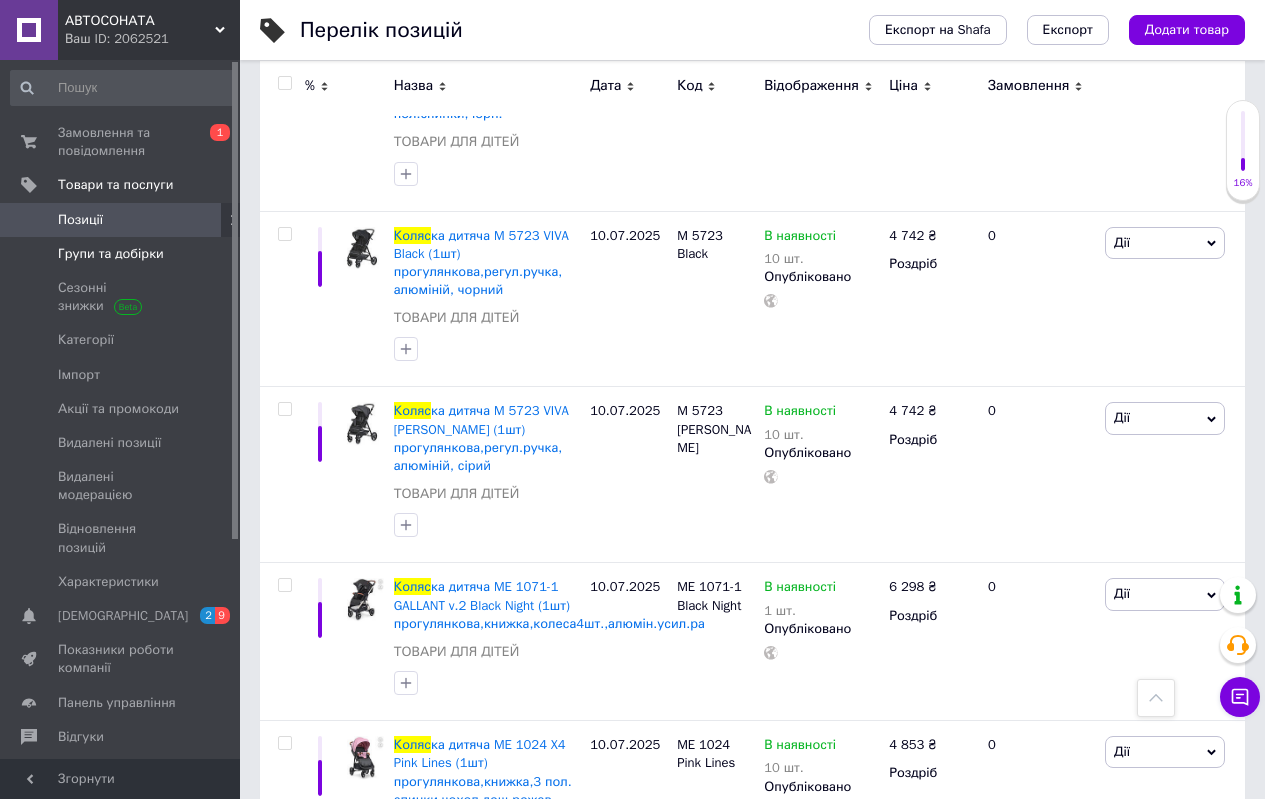 click on "Групи та добірки" at bounding box center (111, 254) 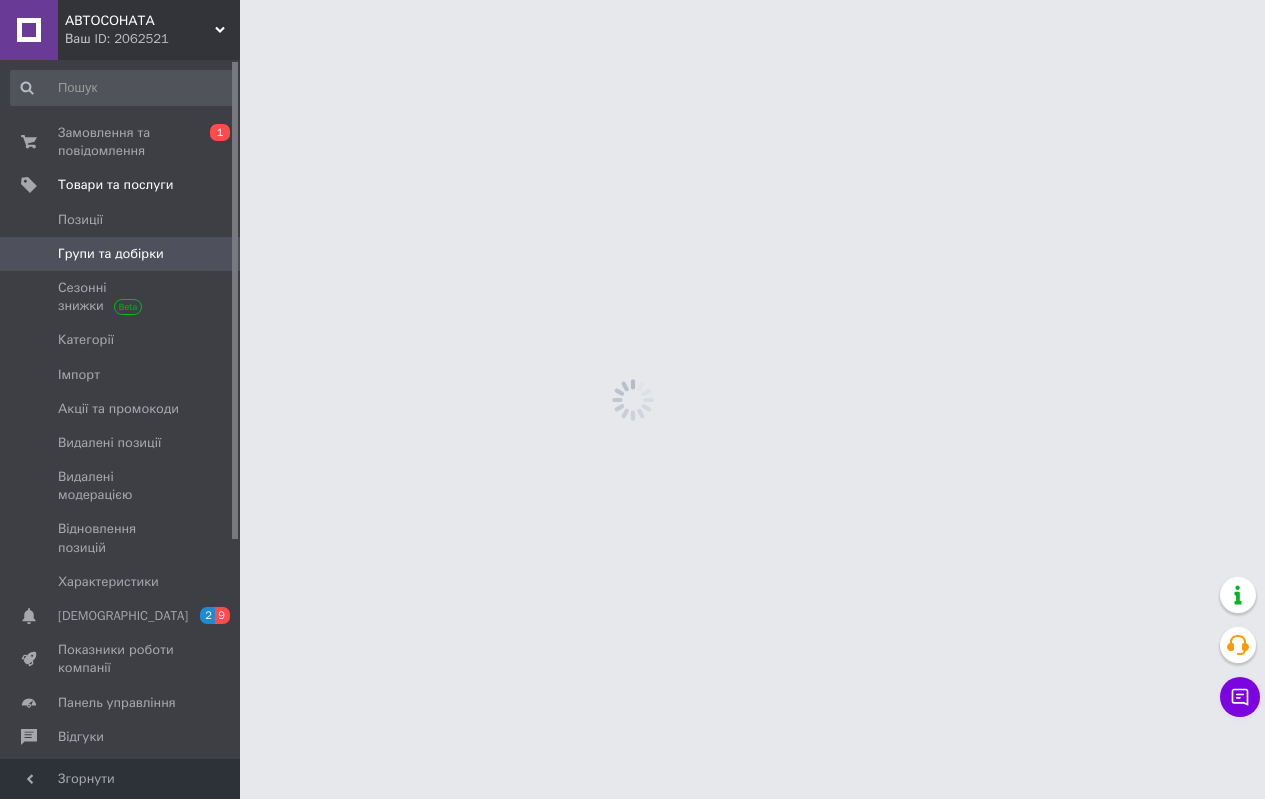 scroll, scrollTop: 0, scrollLeft: 0, axis: both 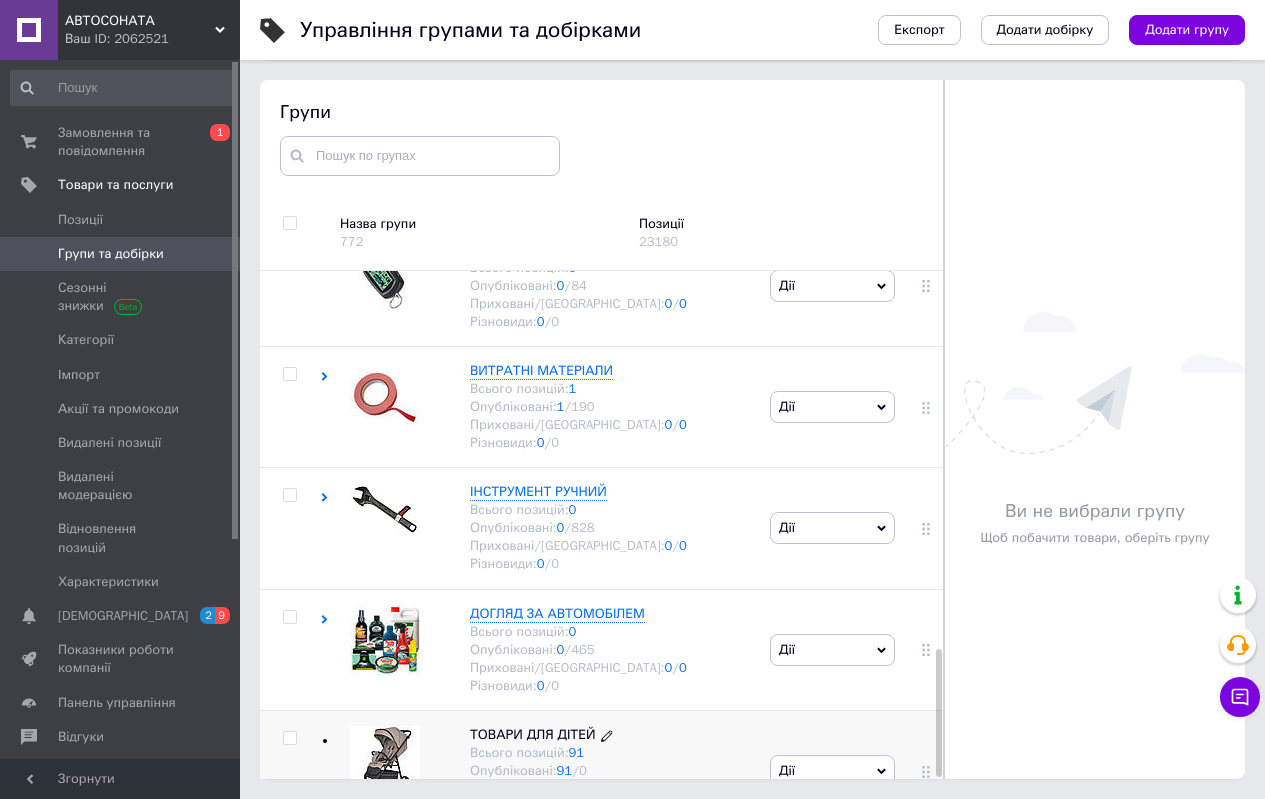 click on "ТОВАРИ ДЛЯ ДІТЕЙ" at bounding box center (533, 734) 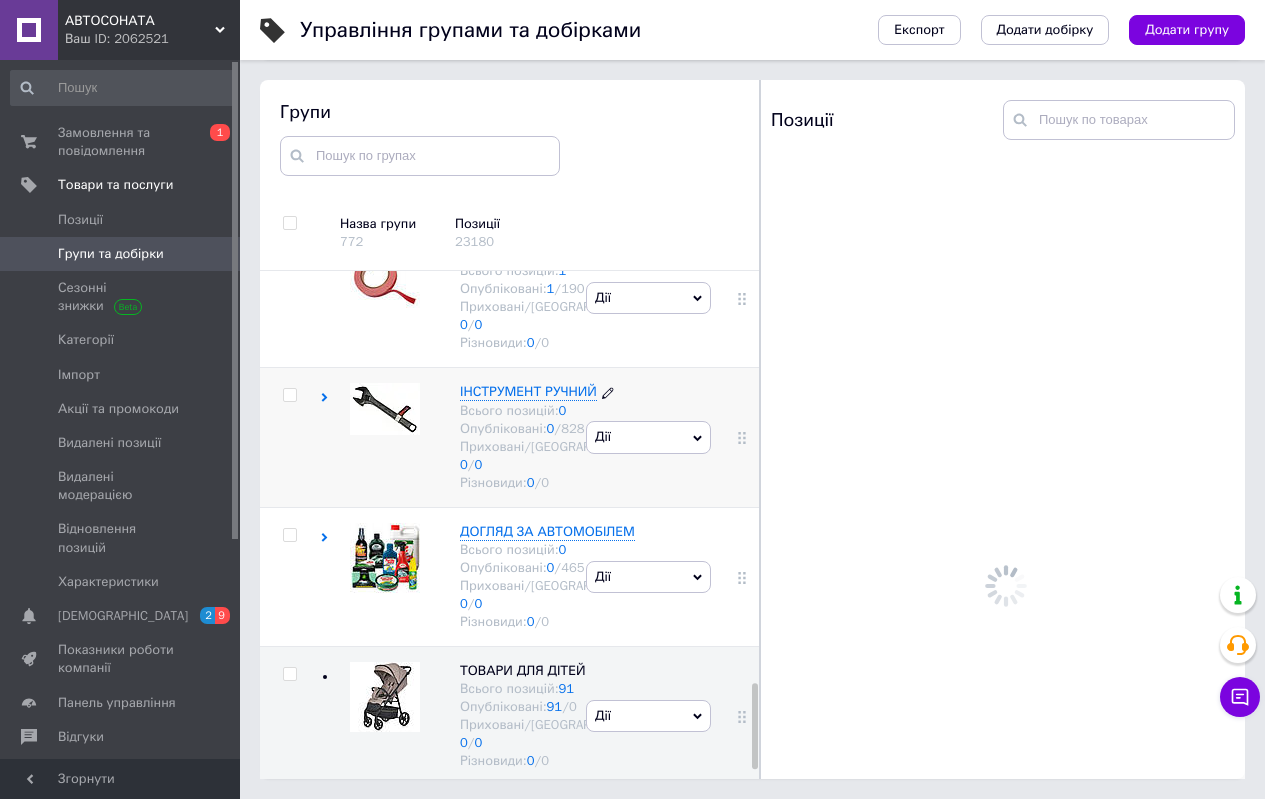 scroll, scrollTop: 2502, scrollLeft: 0, axis: vertical 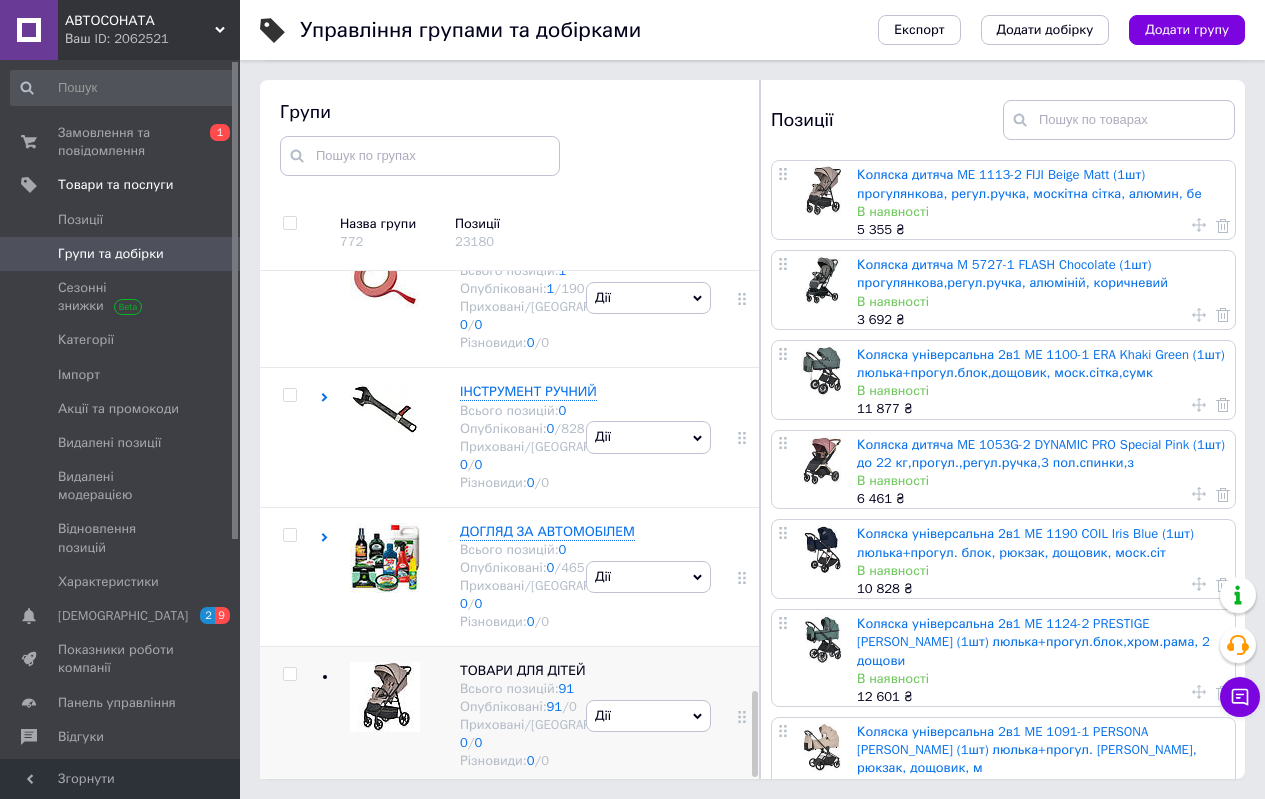 click on "Дії" at bounding box center [648, 716] 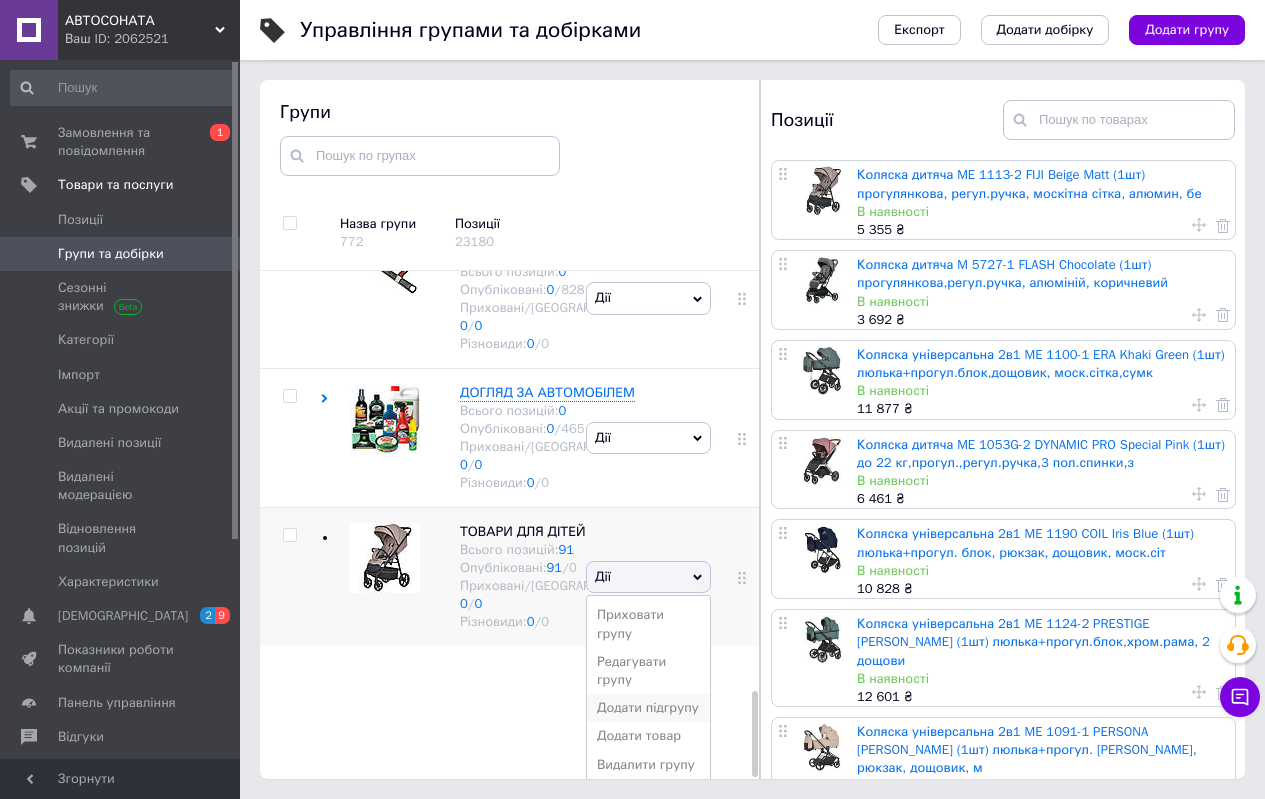 scroll, scrollTop: 2580, scrollLeft: 0, axis: vertical 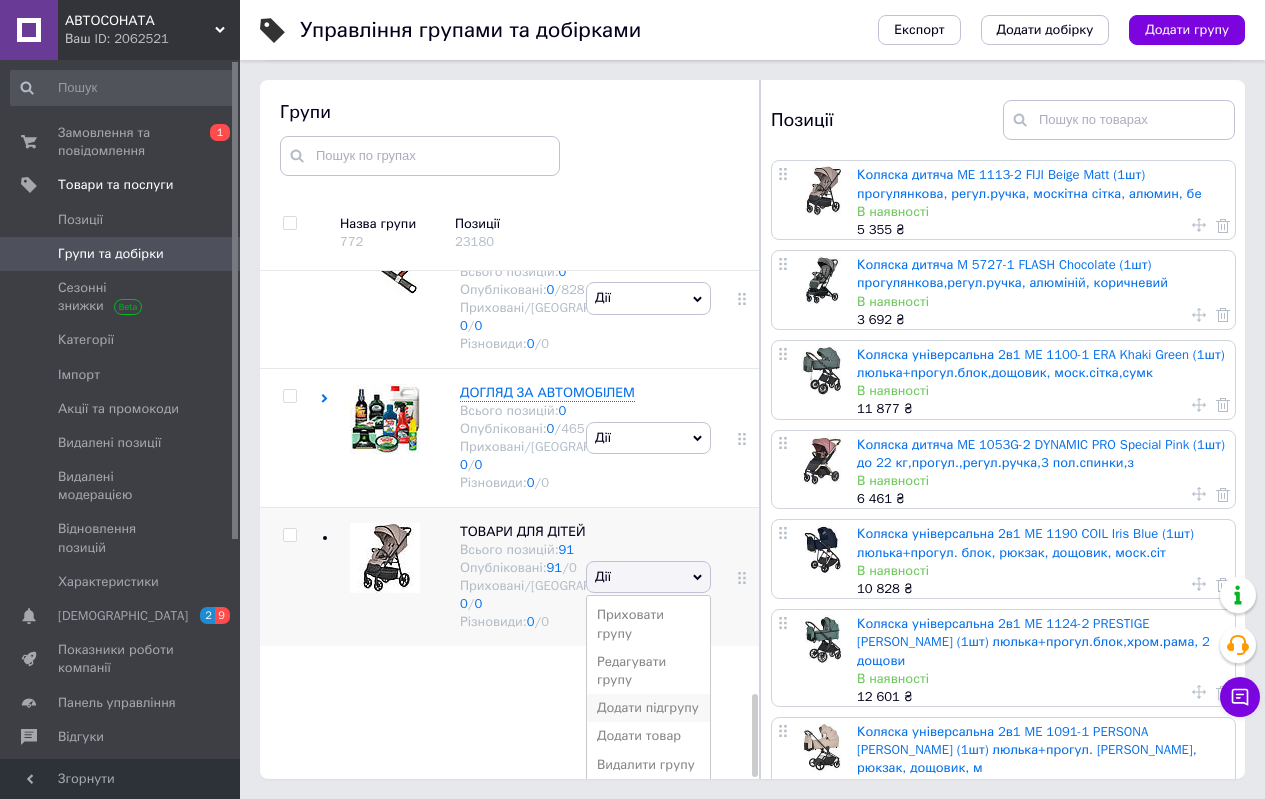 click on "Додати підгрупу" at bounding box center (648, 708) 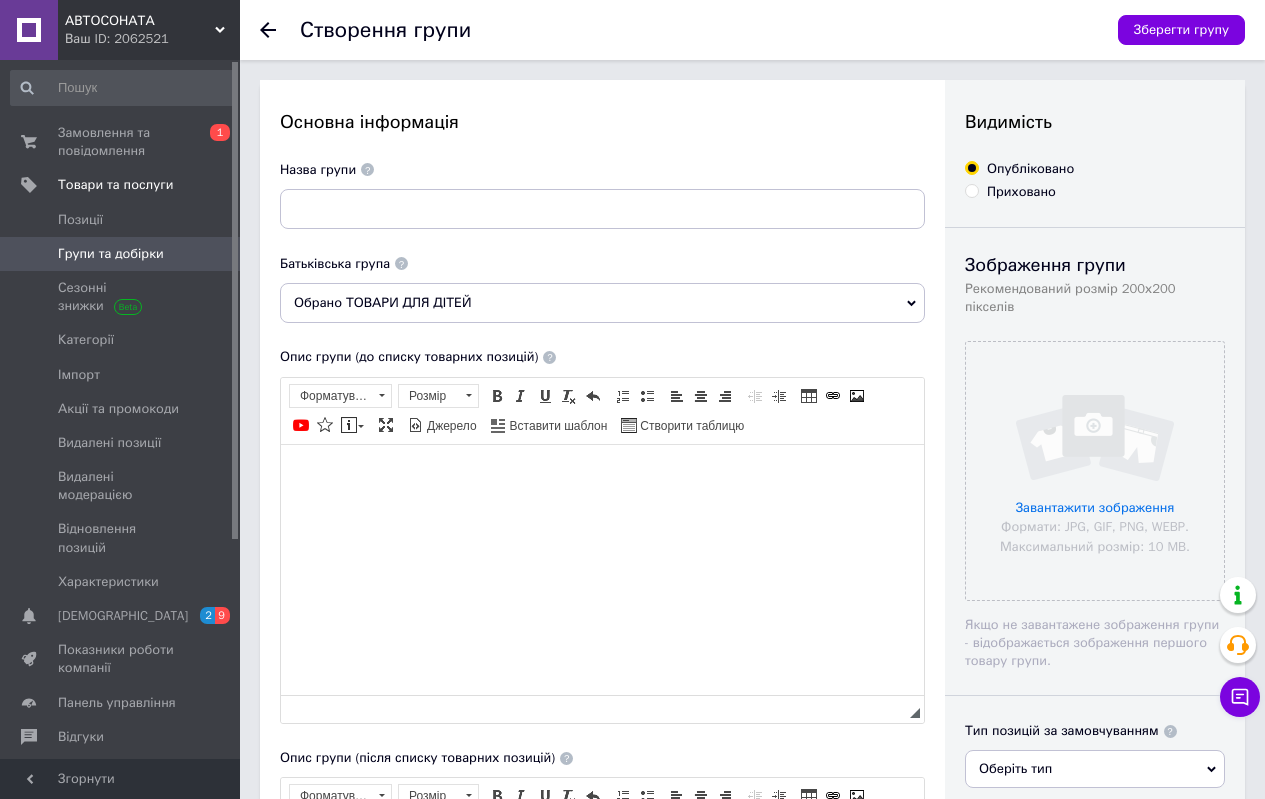 scroll, scrollTop: 0, scrollLeft: 0, axis: both 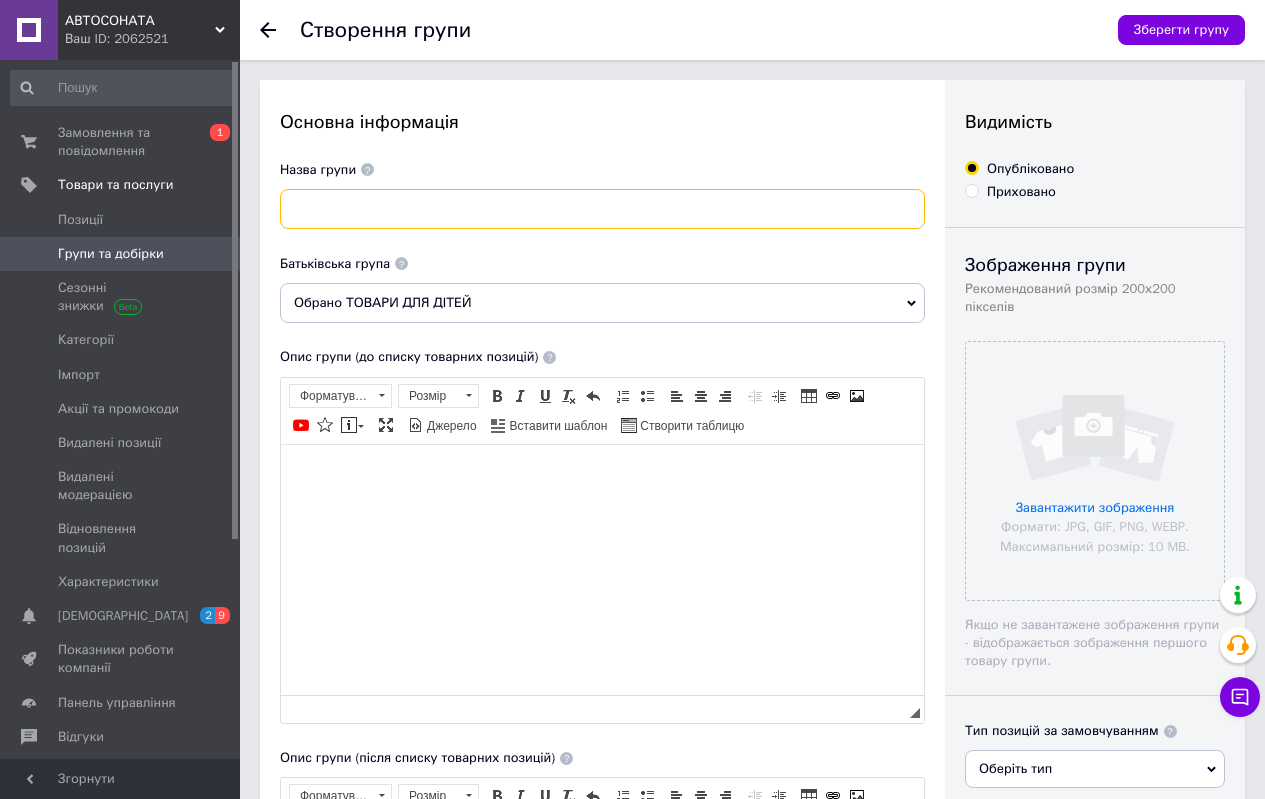 click at bounding box center [602, 209] 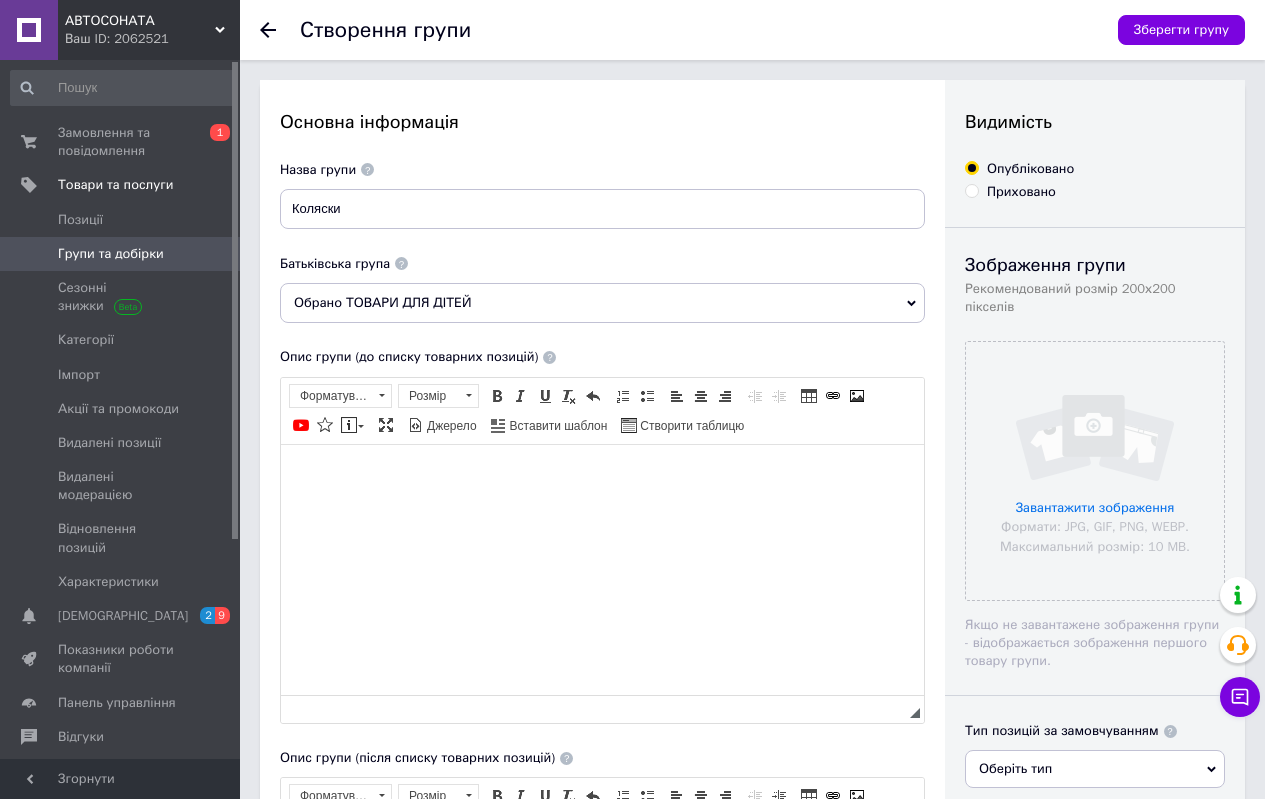 click at bounding box center (602, 474) 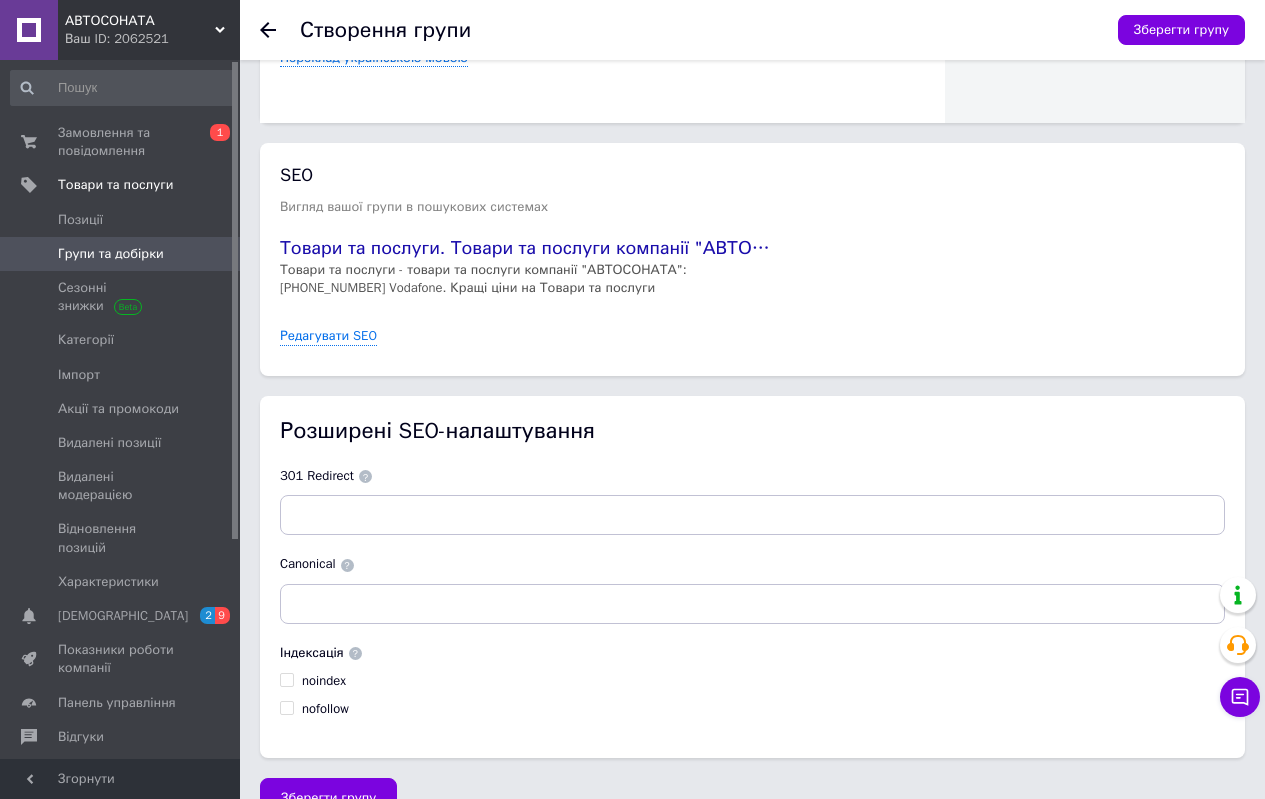 scroll, scrollTop: 1142, scrollLeft: 0, axis: vertical 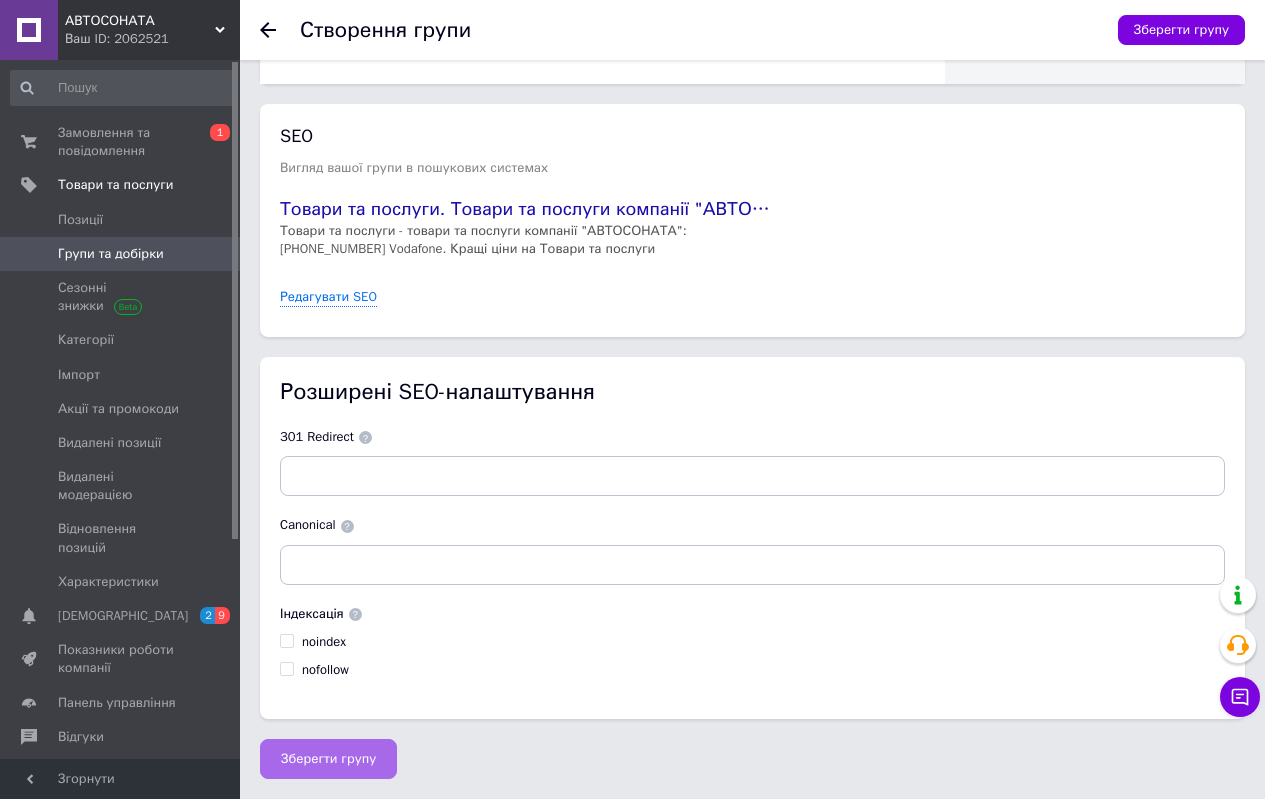 click on "Зберегти групу" at bounding box center (328, 759) 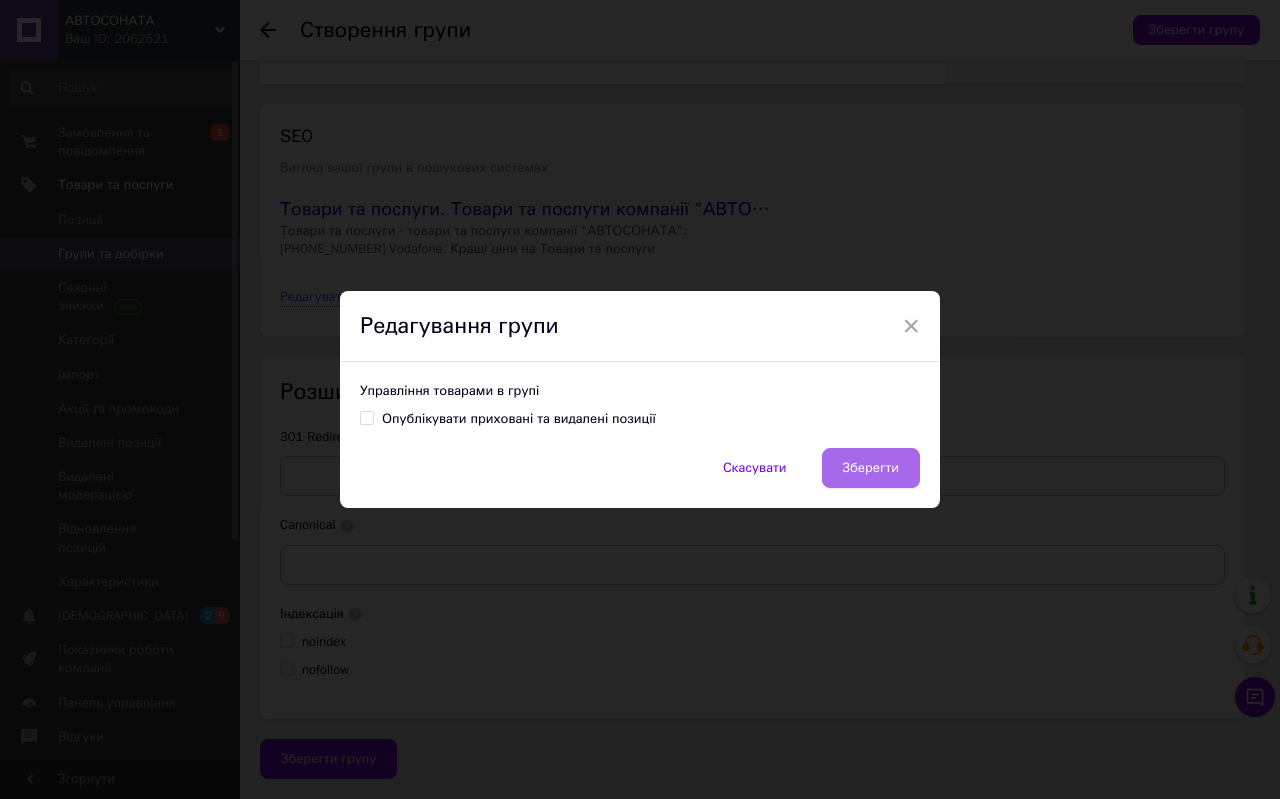 click on "Зберегти" at bounding box center (871, 468) 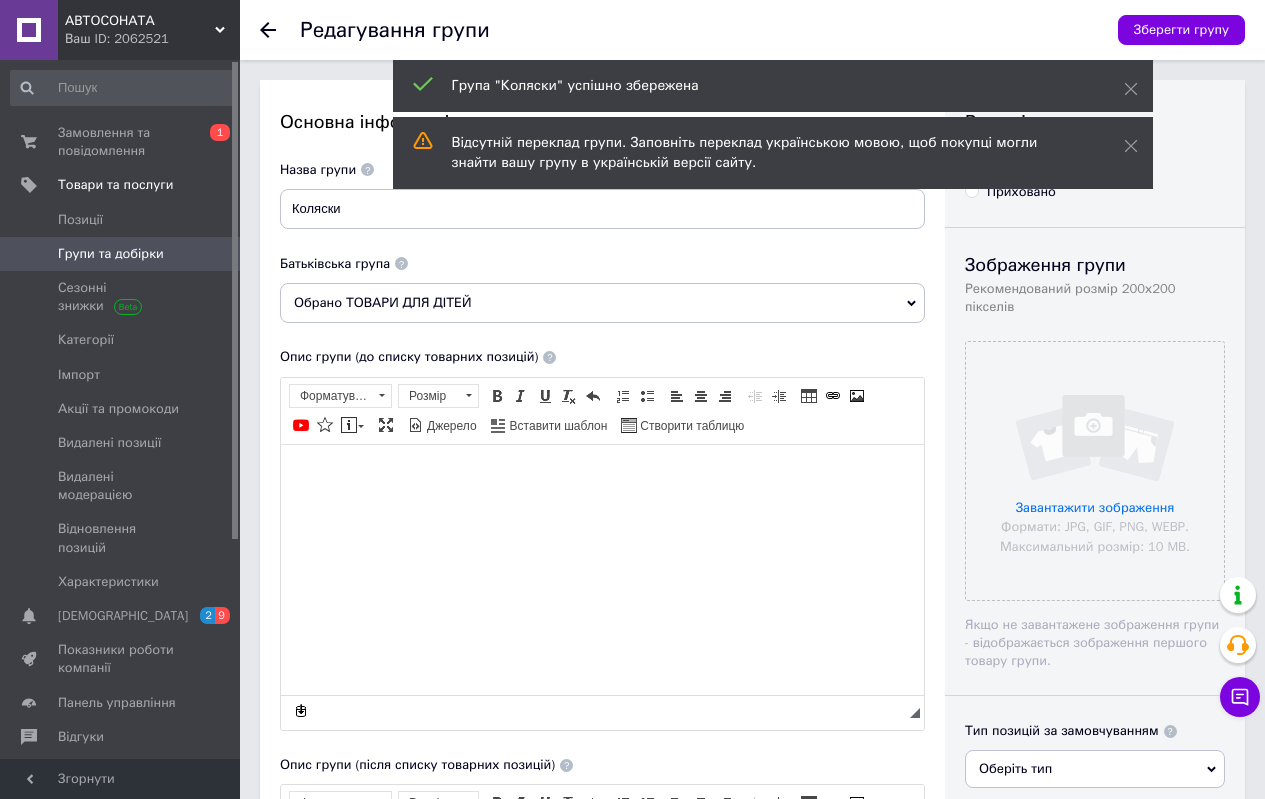 scroll, scrollTop: 0, scrollLeft: 0, axis: both 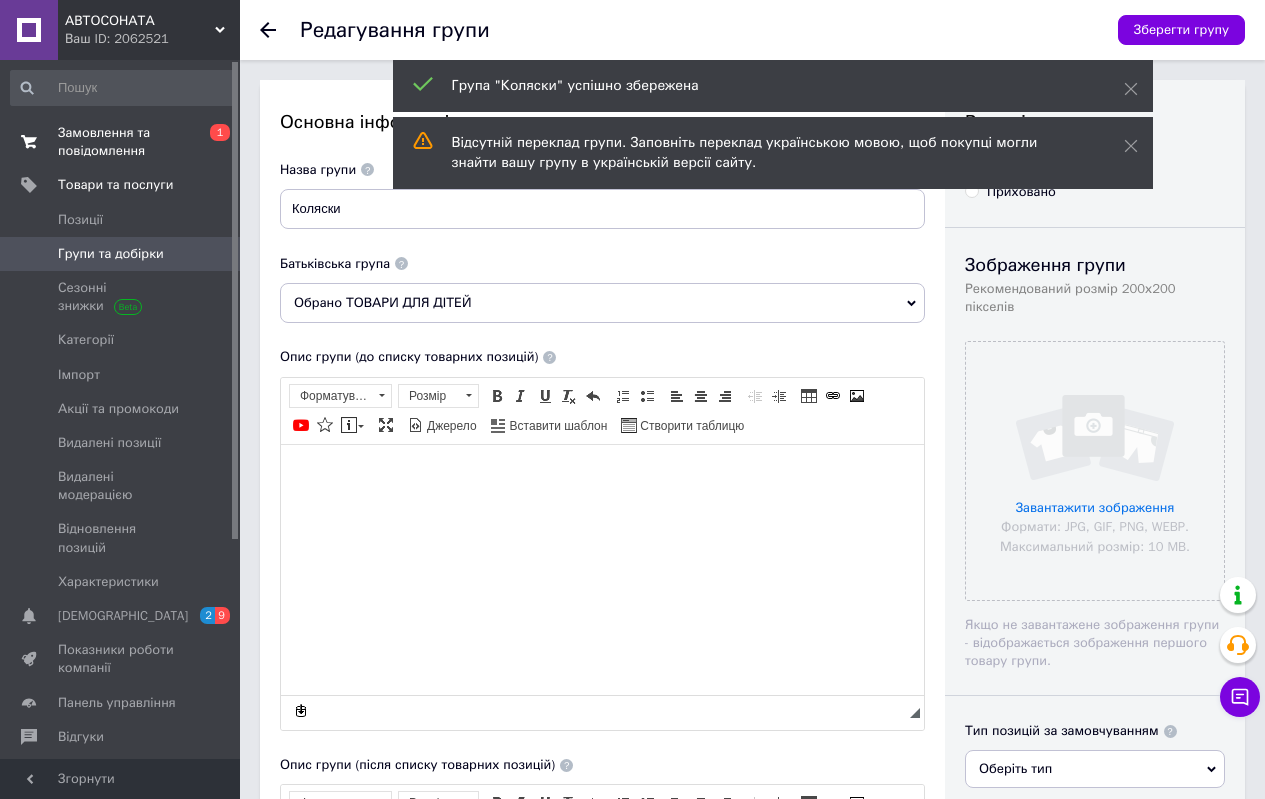 click on "Замовлення та повідомлення" at bounding box center [121, 142] 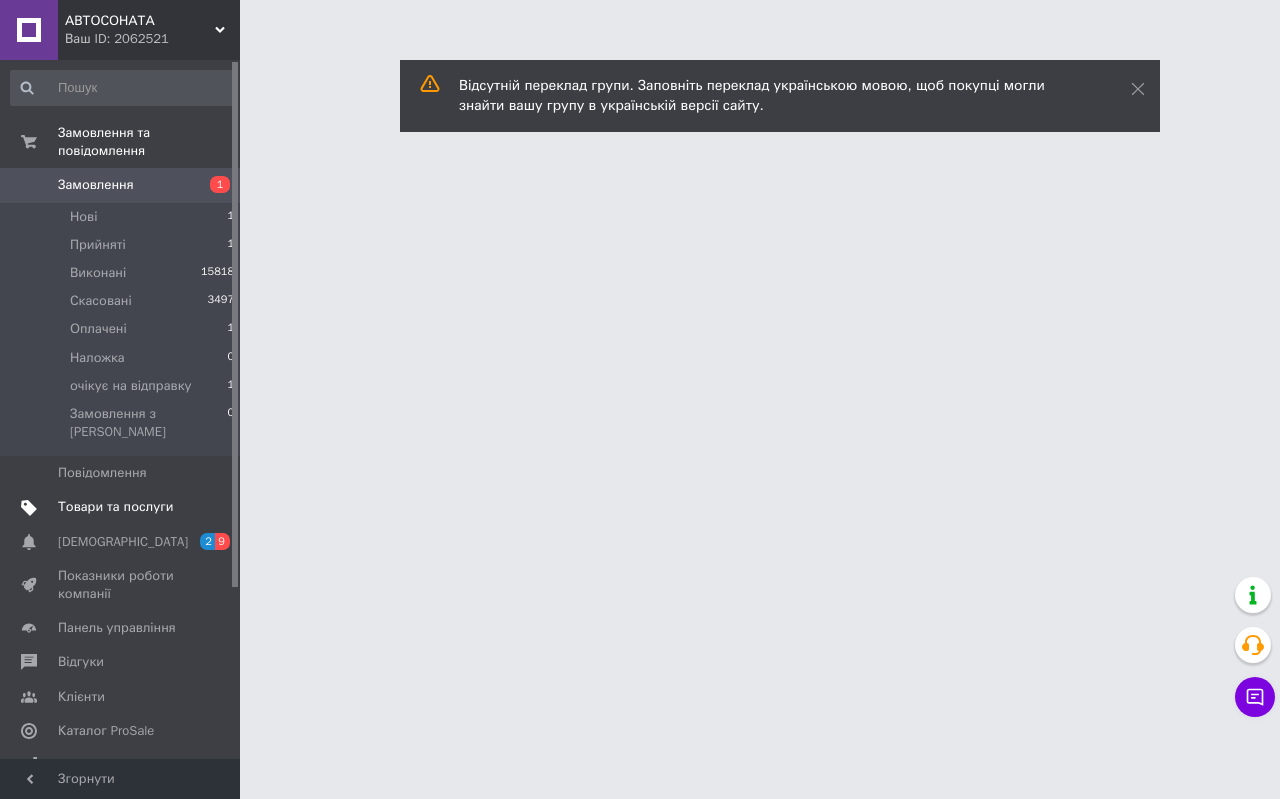 click on "Товари та послуги" at bounding box center (115, 507) 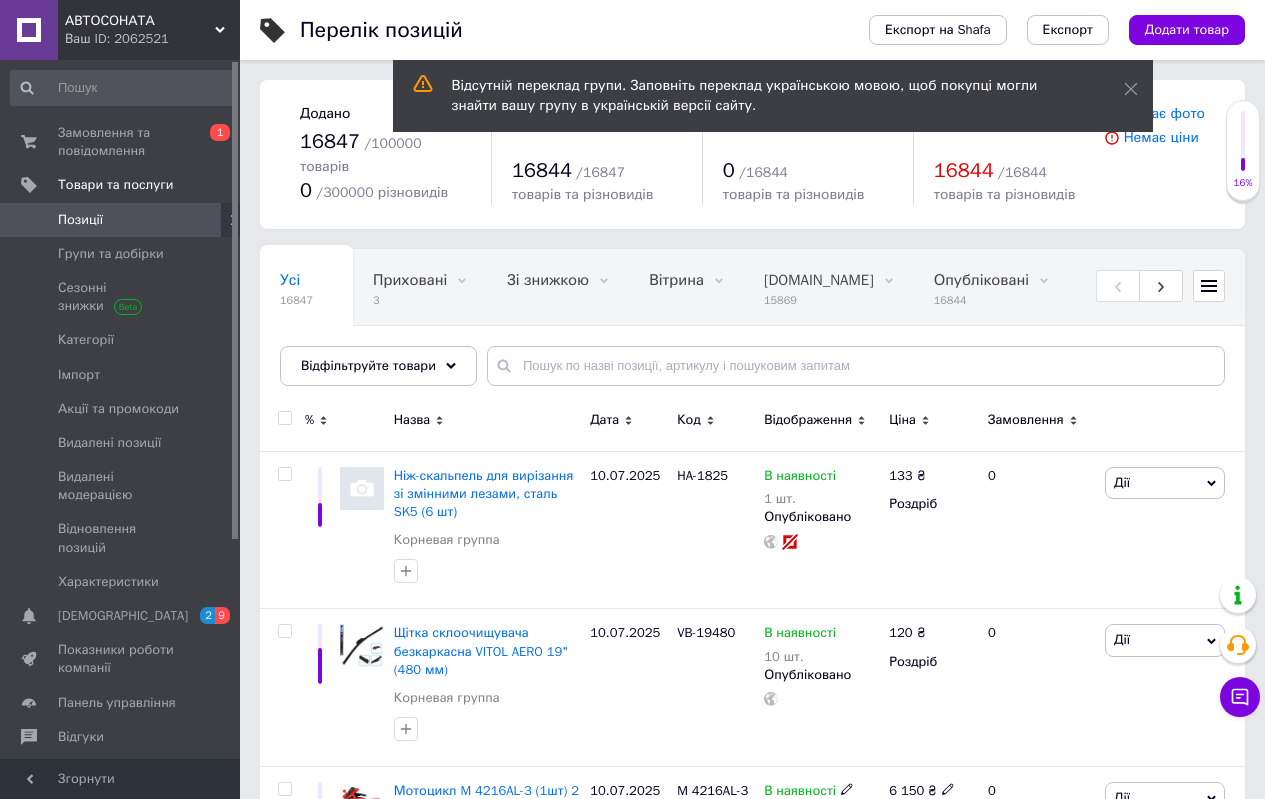scroll, scrollTop: 400, scrollLeft: 0, axis: vertical 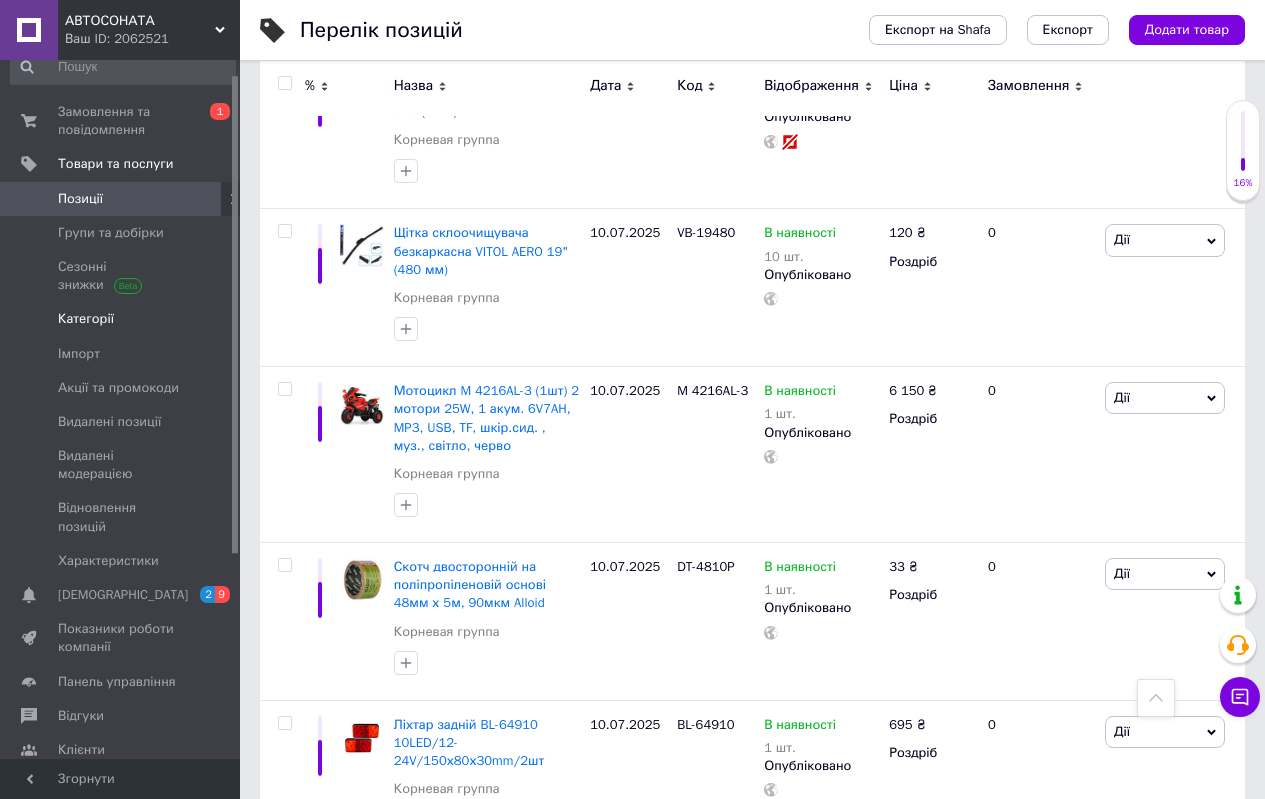 click on "Категорії" at bounding box center [86, 319] 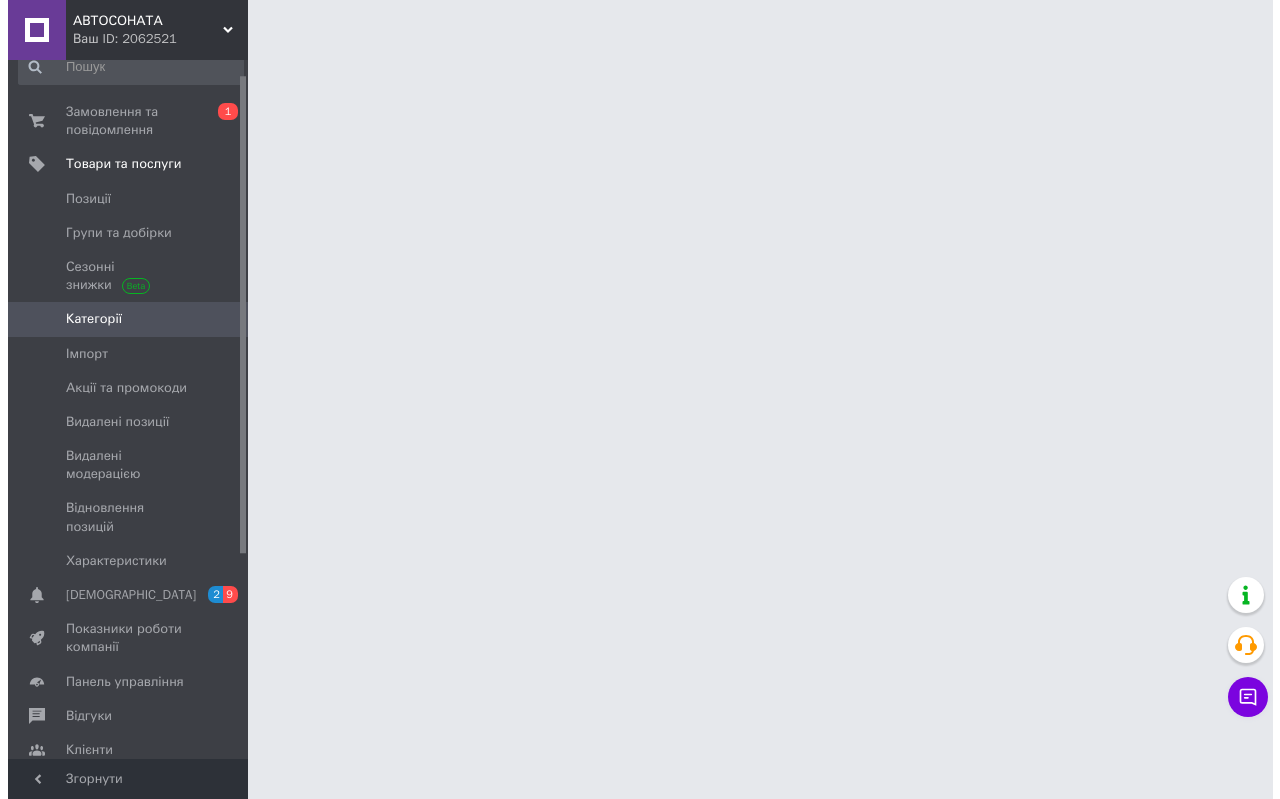 scroll, scrollTop: 0, scrollLeft: 0, axis: both 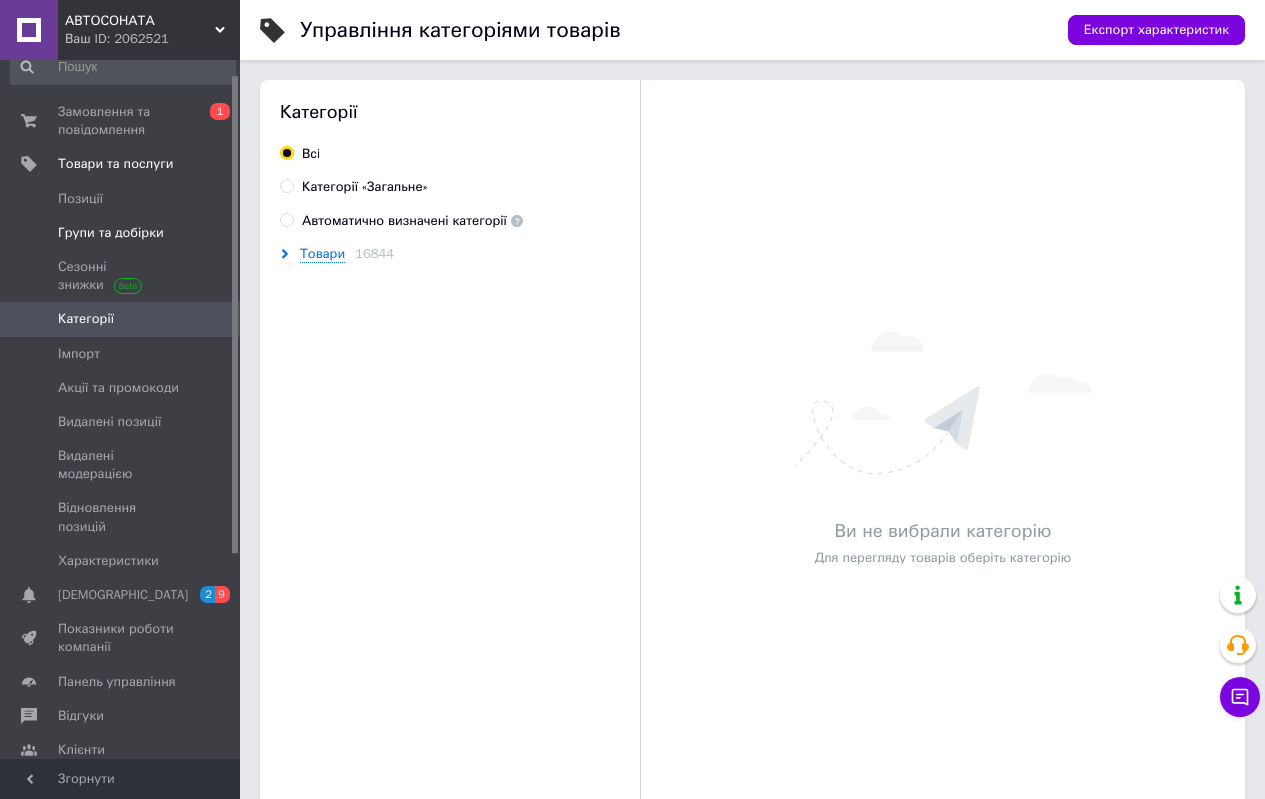 click on "Групи та добірки" at bounding box center [111, 233] 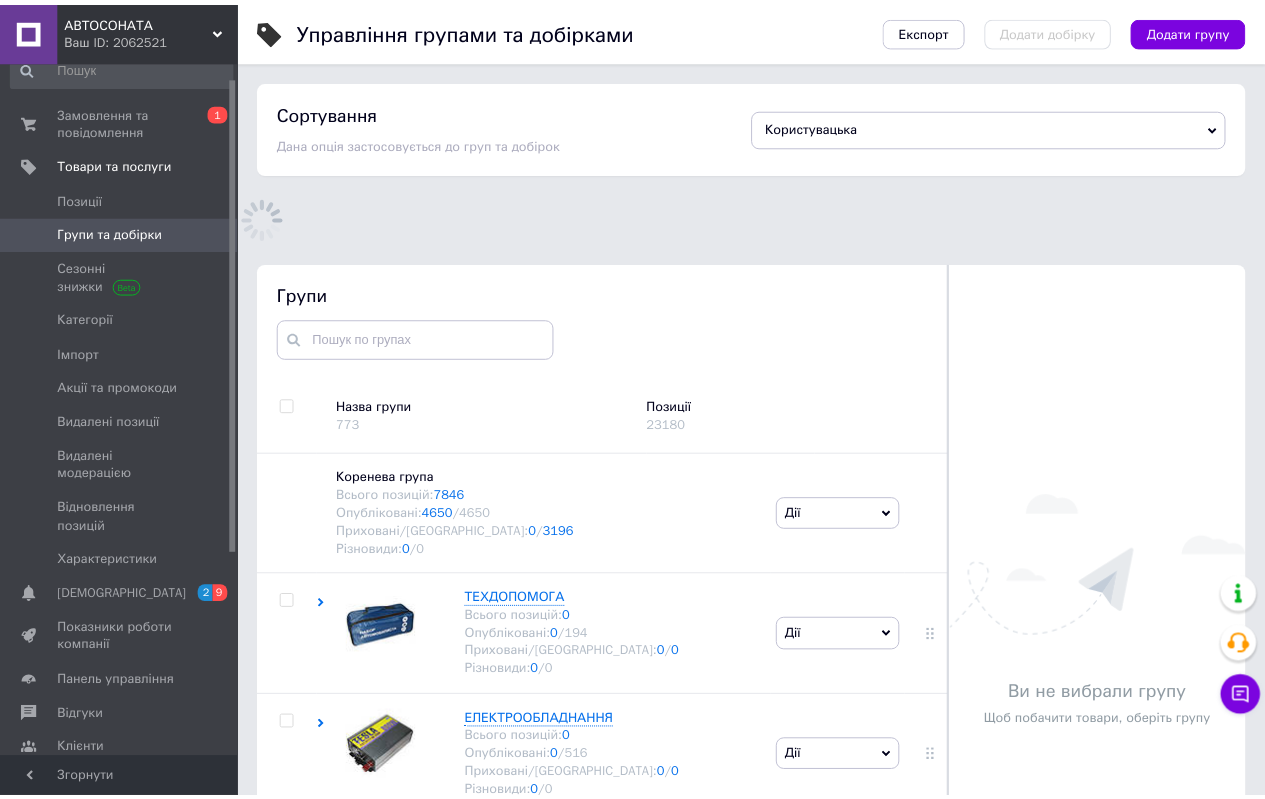 scroll, scrollTop: 183, scrollLeft: 0, axis: vertical 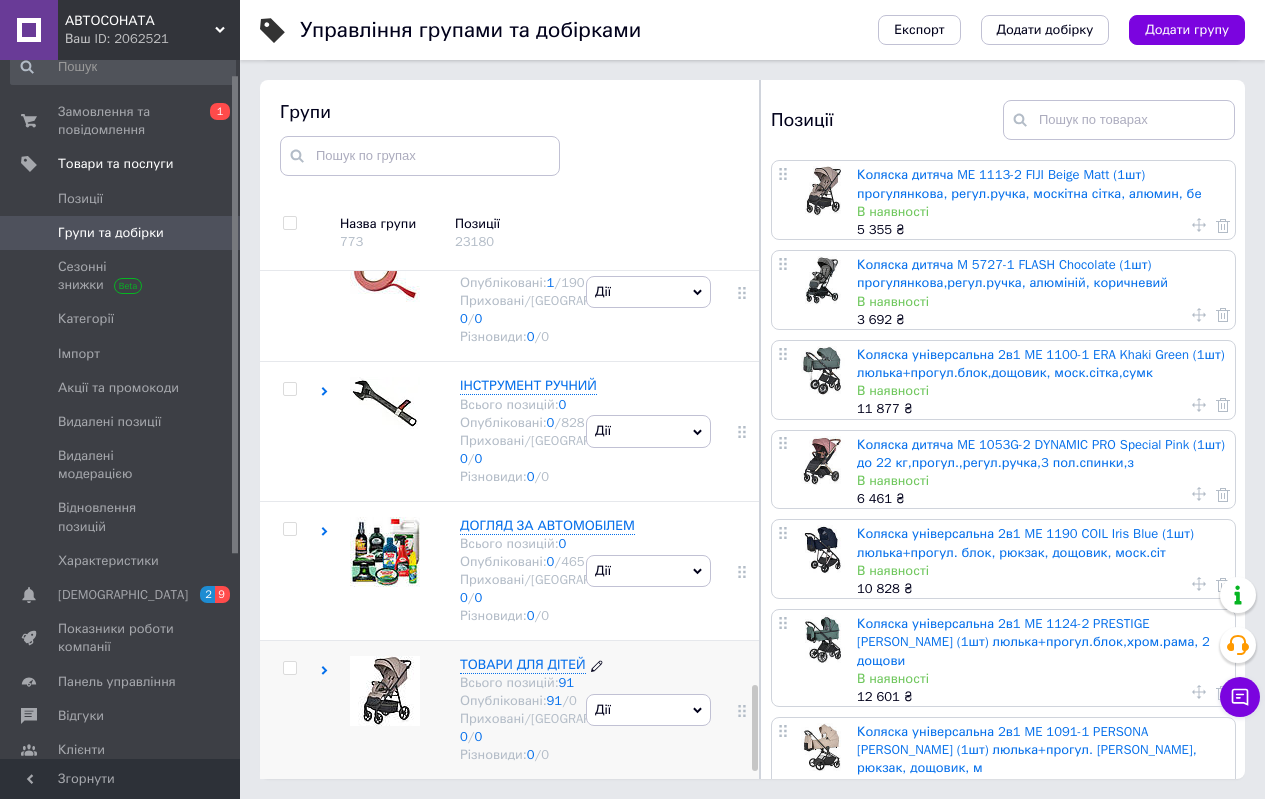 click on "ТОВАРИ ДЛЯ ДІТЕЙ" at bounding box center [523, 664] 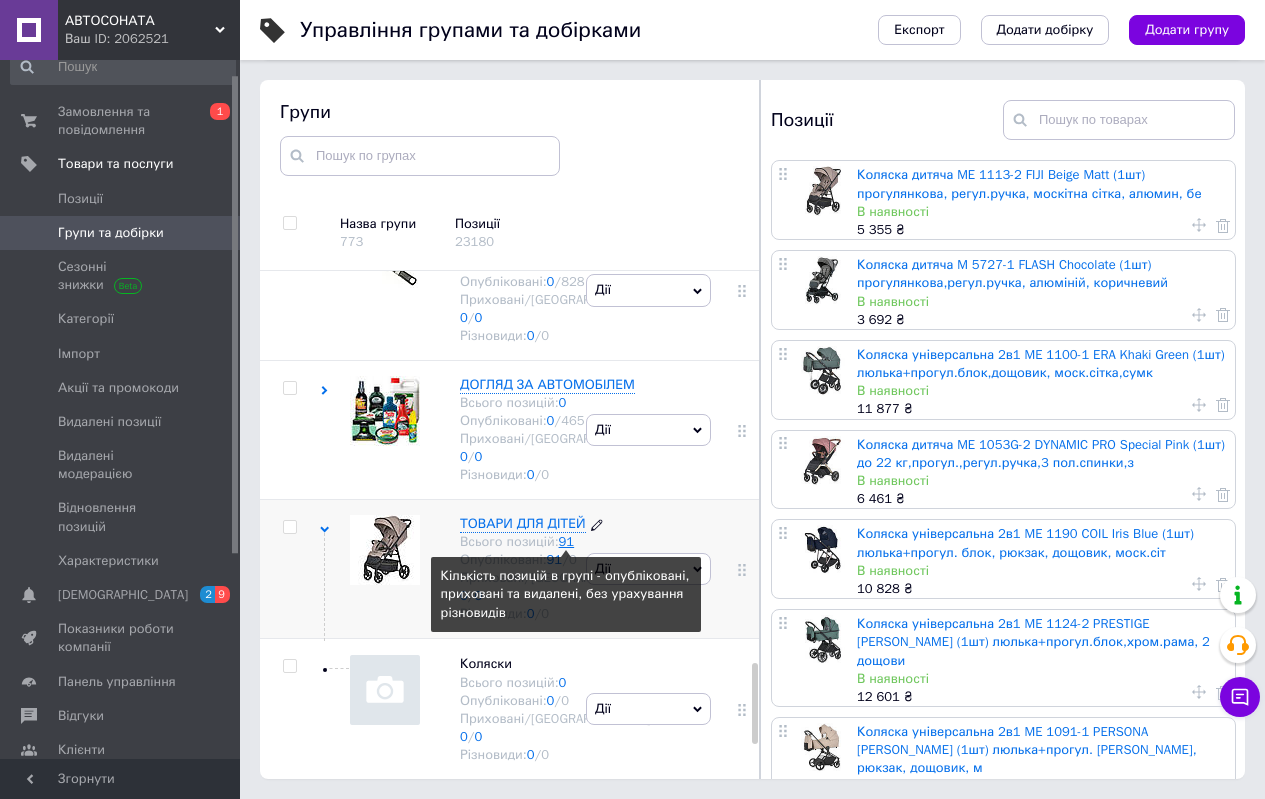 click on "91" at bounding box center [567, 541] 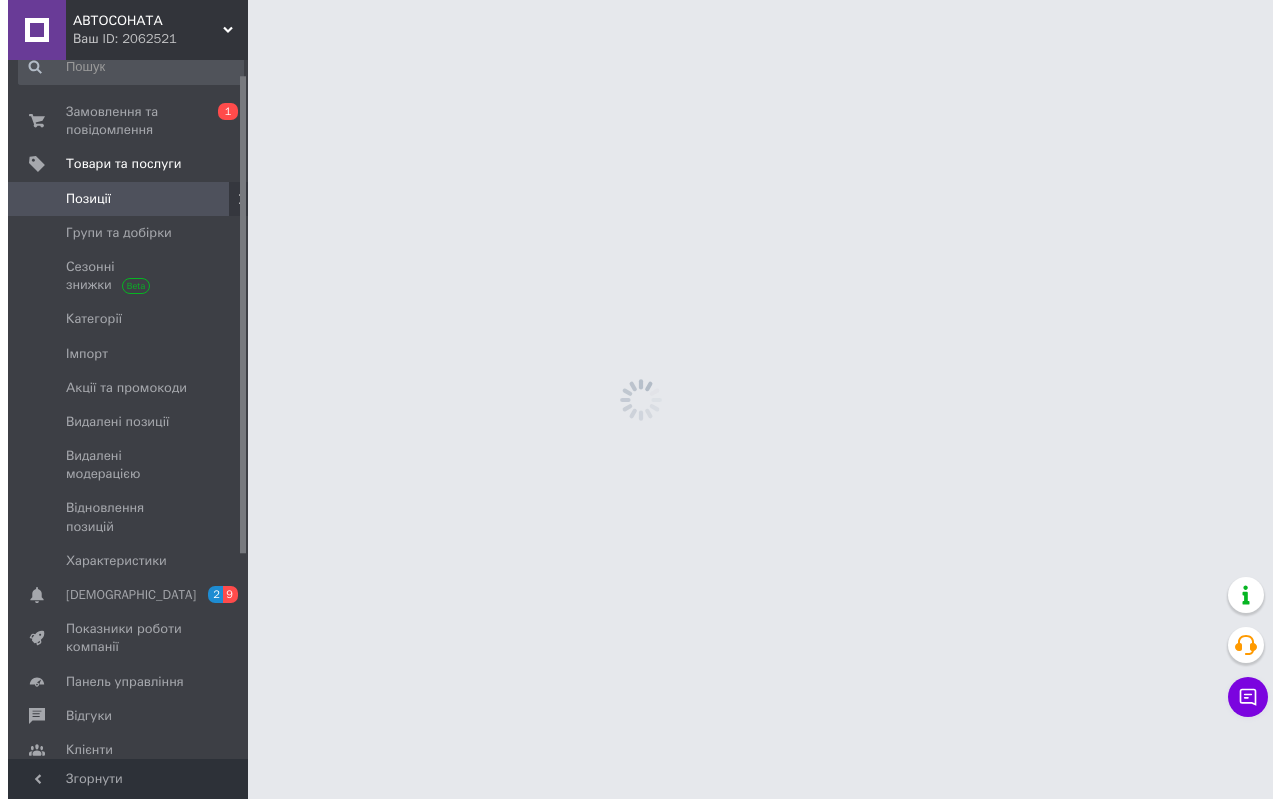 scroll, scrollTop: 0, scrollLeft: 0, axis: both 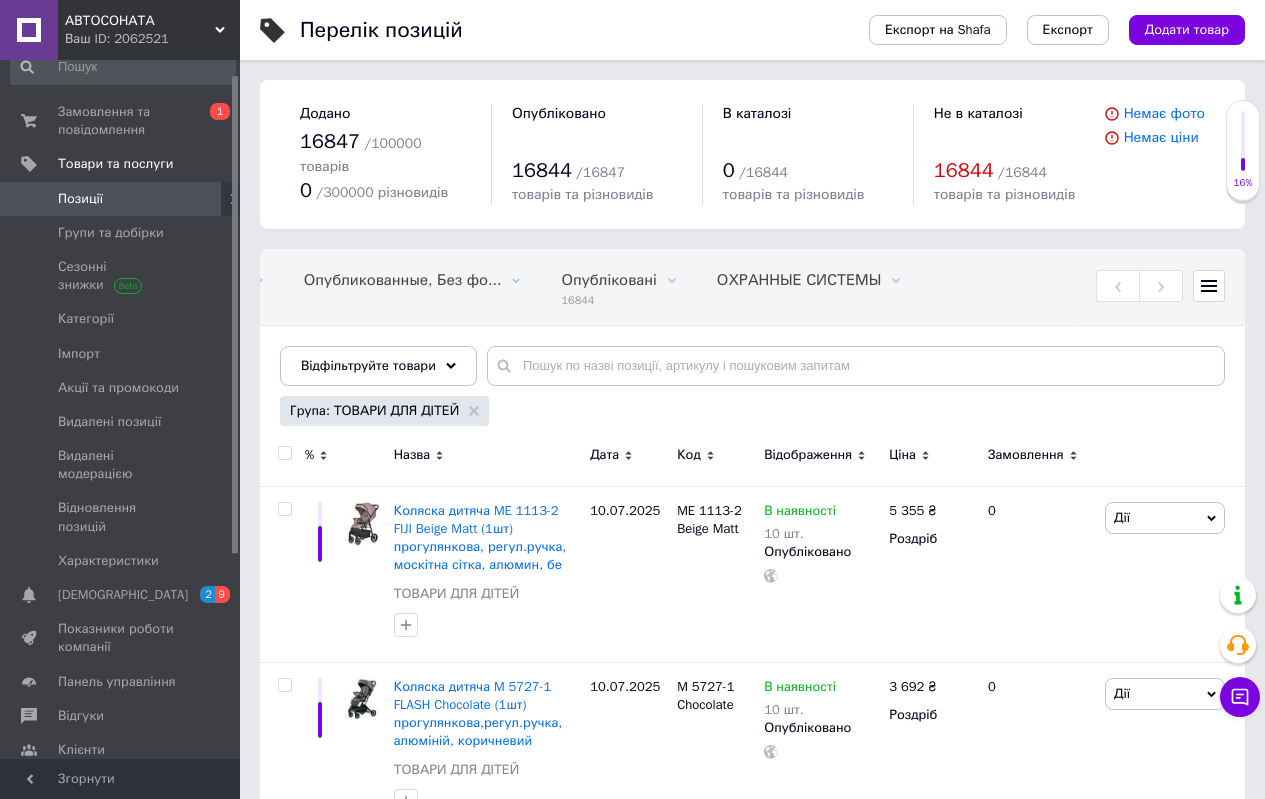 click at bounding box center (284, 453) 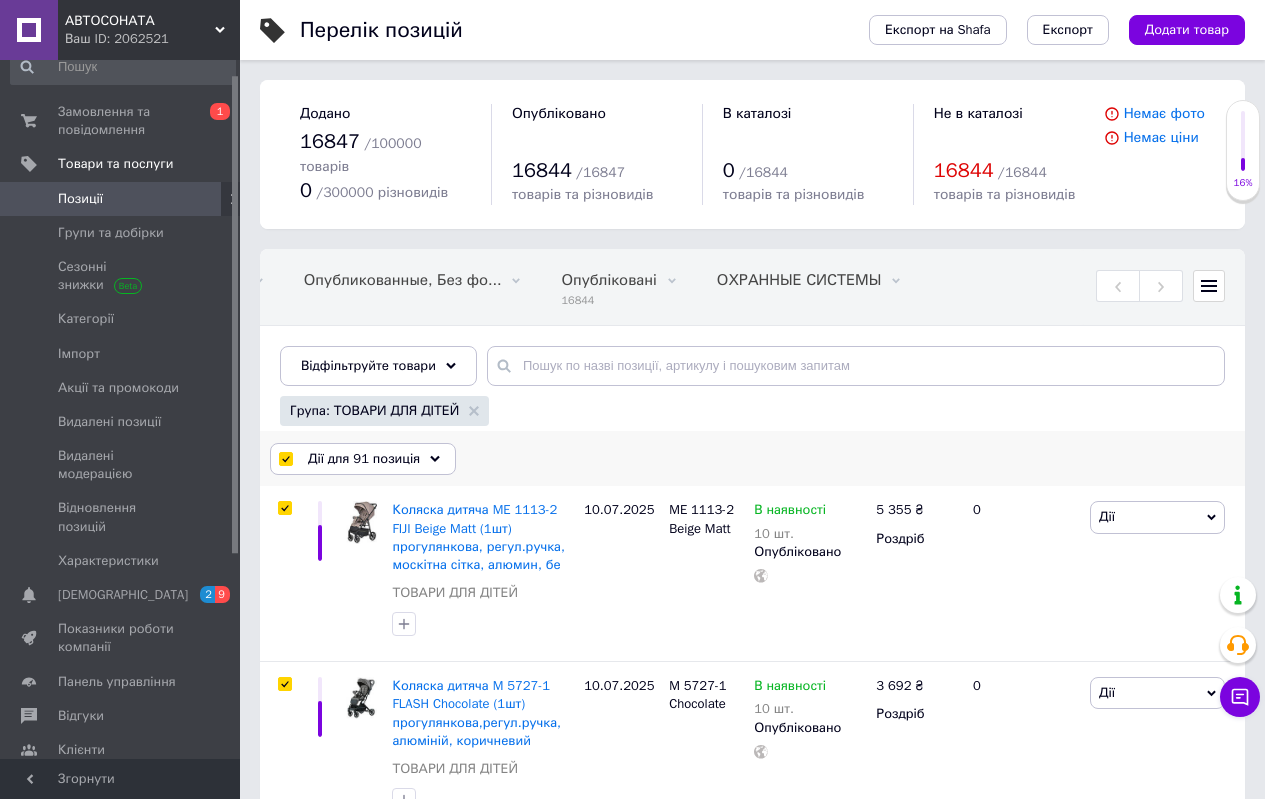 click on "Дії для 91 позиція" at bounding box center [364, 459] 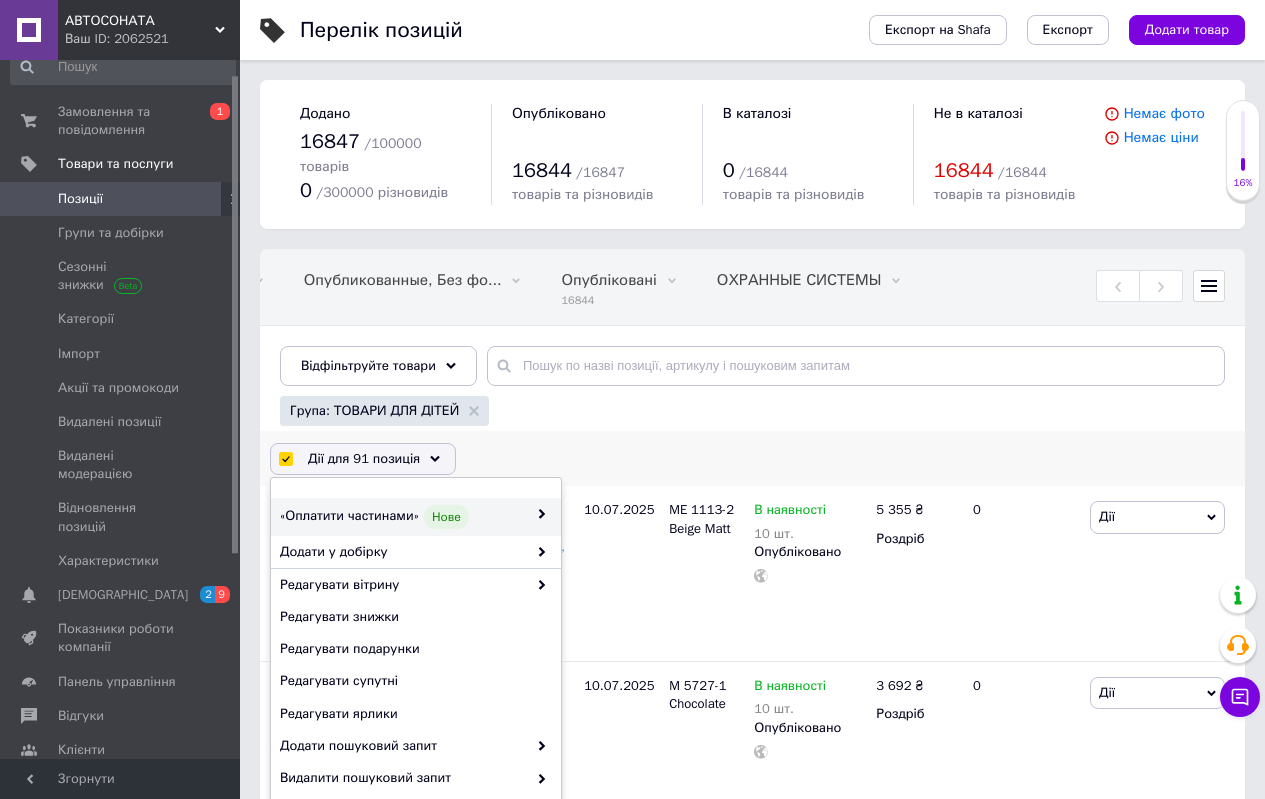 scroll, scrollTop: 0, scrollLeft: 0, axis: both 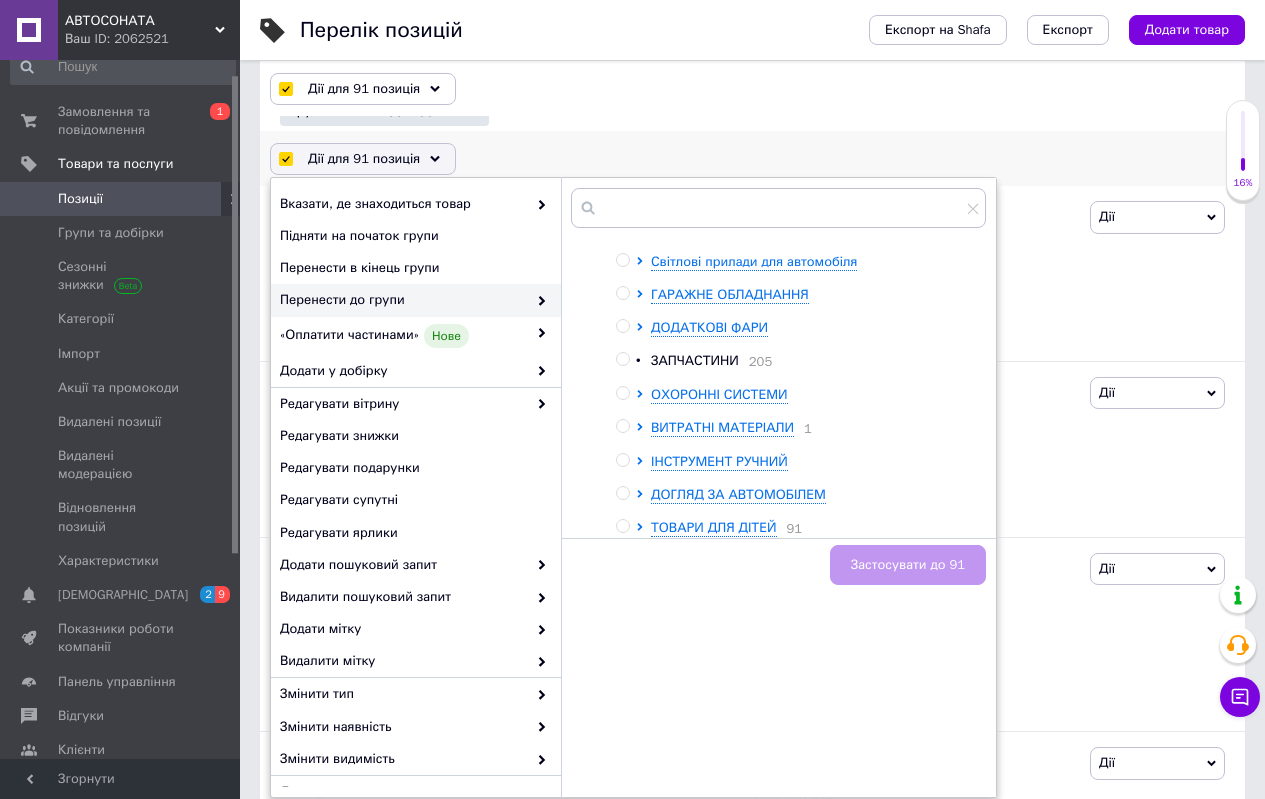 click at bounding box center (643, 528) 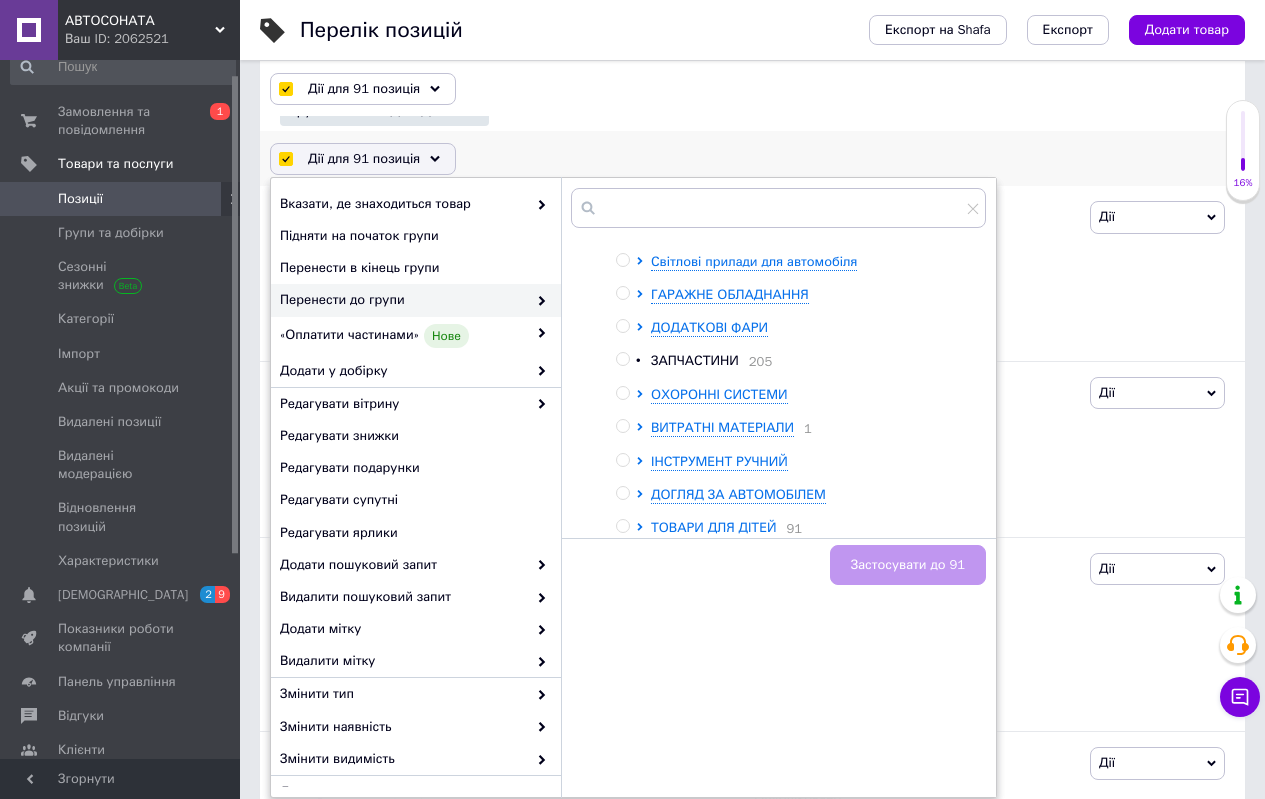 drag, startPoint x: 639, startPoint y: 506, endPoint x: 654, endPoint y: 509, distance: 15.297058 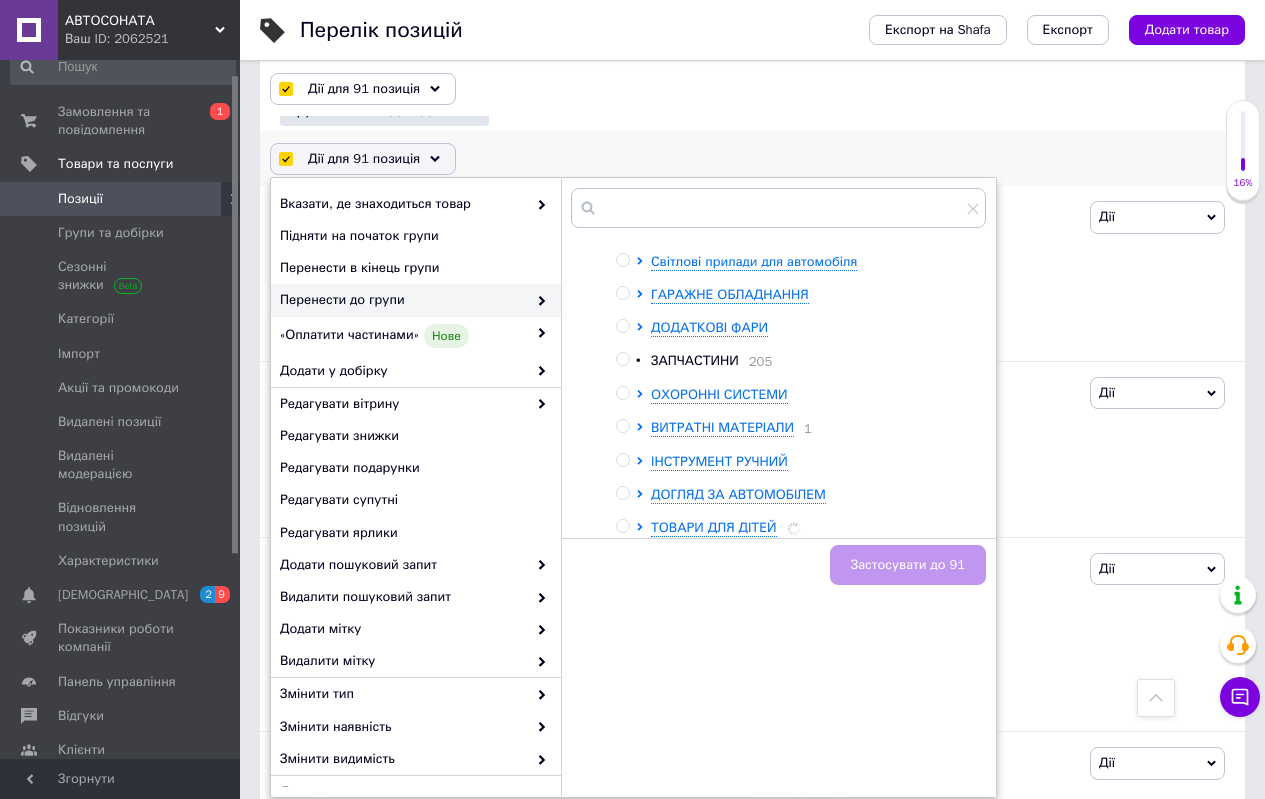 scroll, scrollTop: 500, scrollLeft: 0, axis: vertical 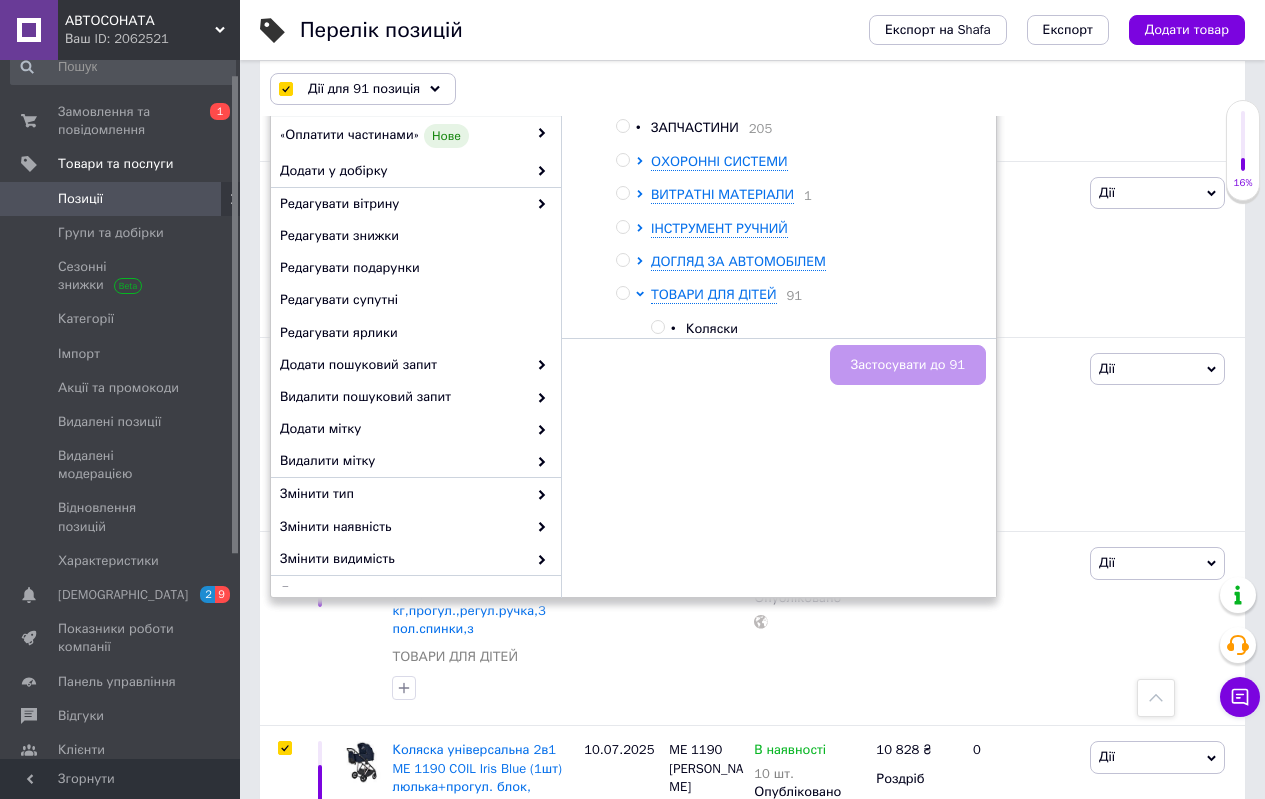 click at bounding box center (657, 327) 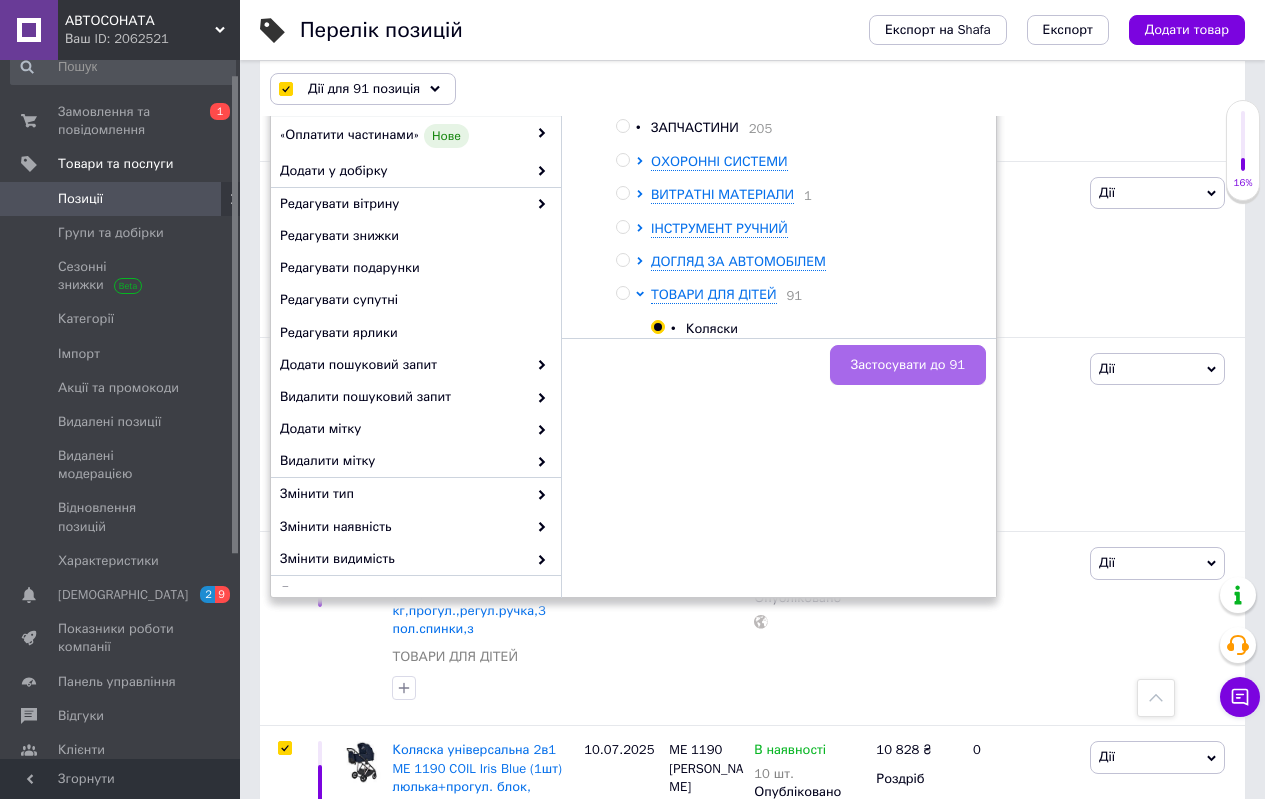 click on "Застосувати до 91" at bounding box center [908, 365] 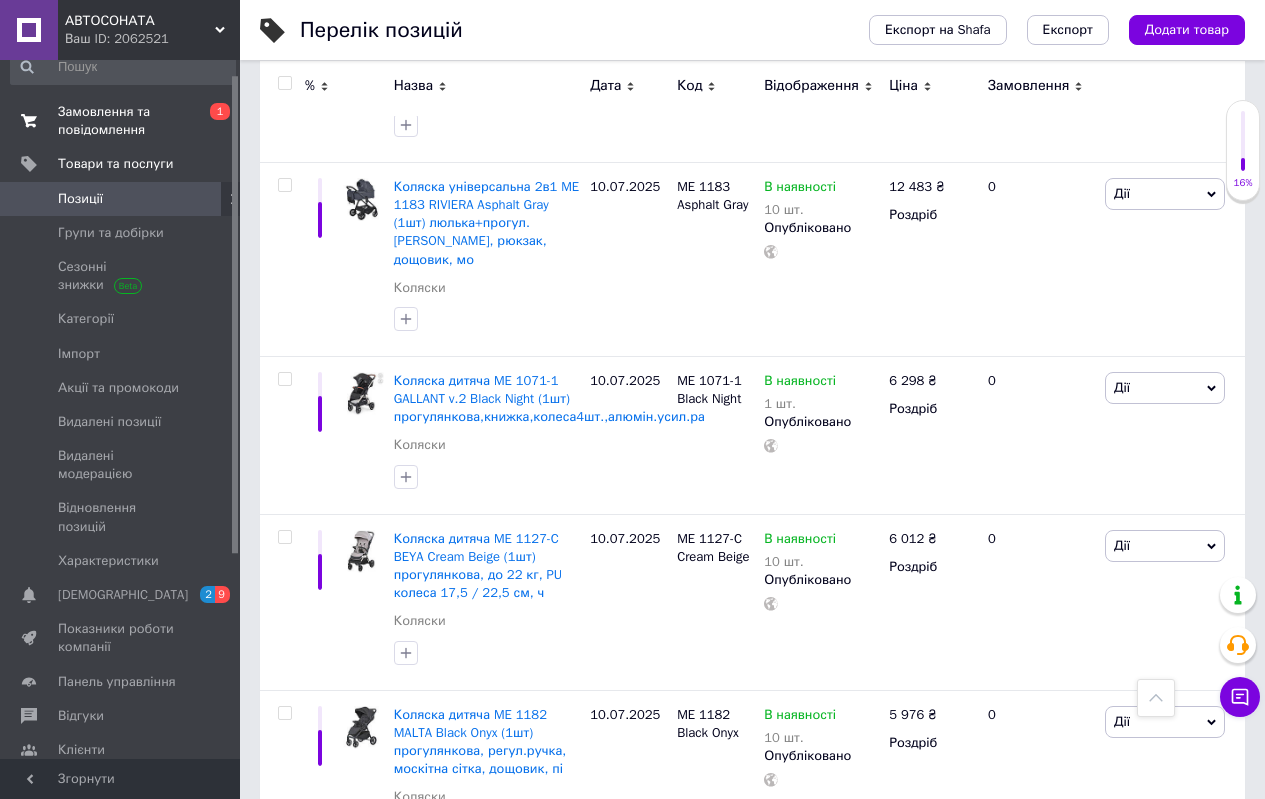 click on "Замовлення та повідомлення" at bounding box center (121, 121) 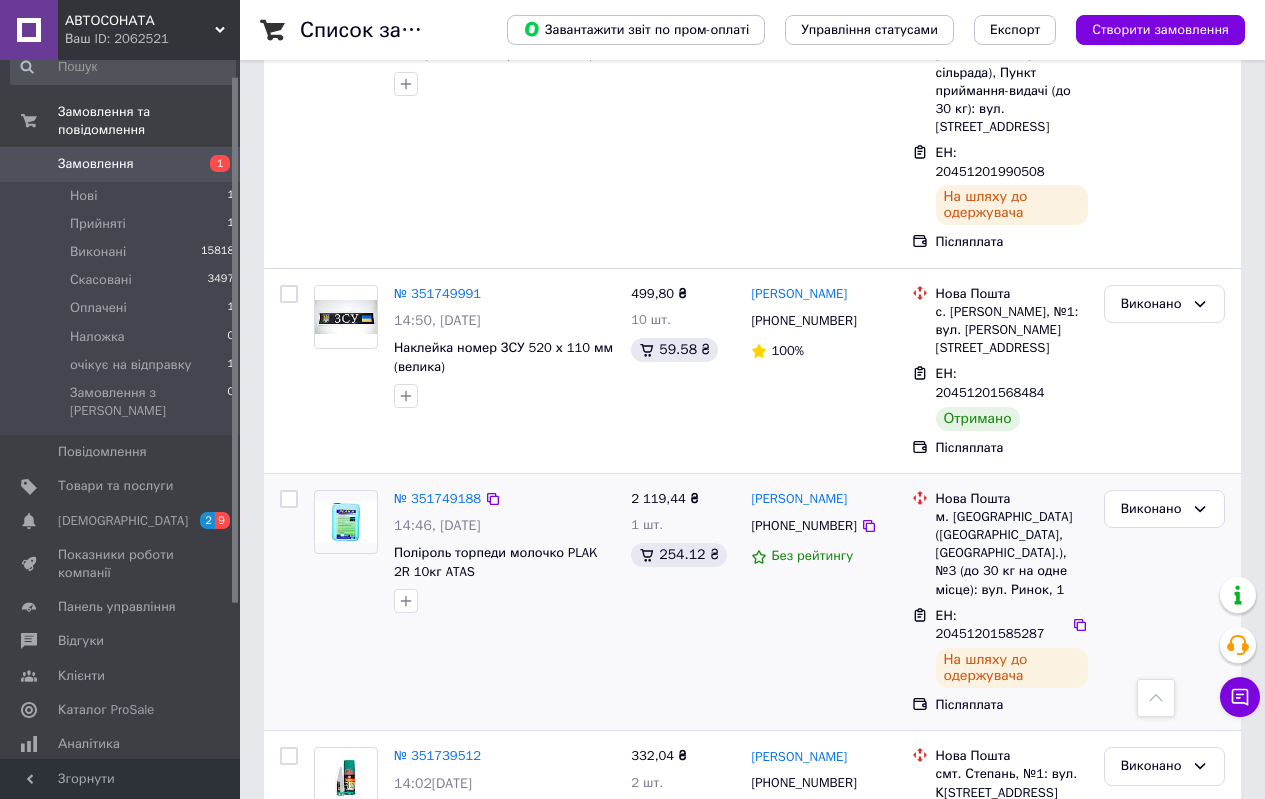 scroll, scrollTop: 3775, scrollLeft: 0, axis: vertical 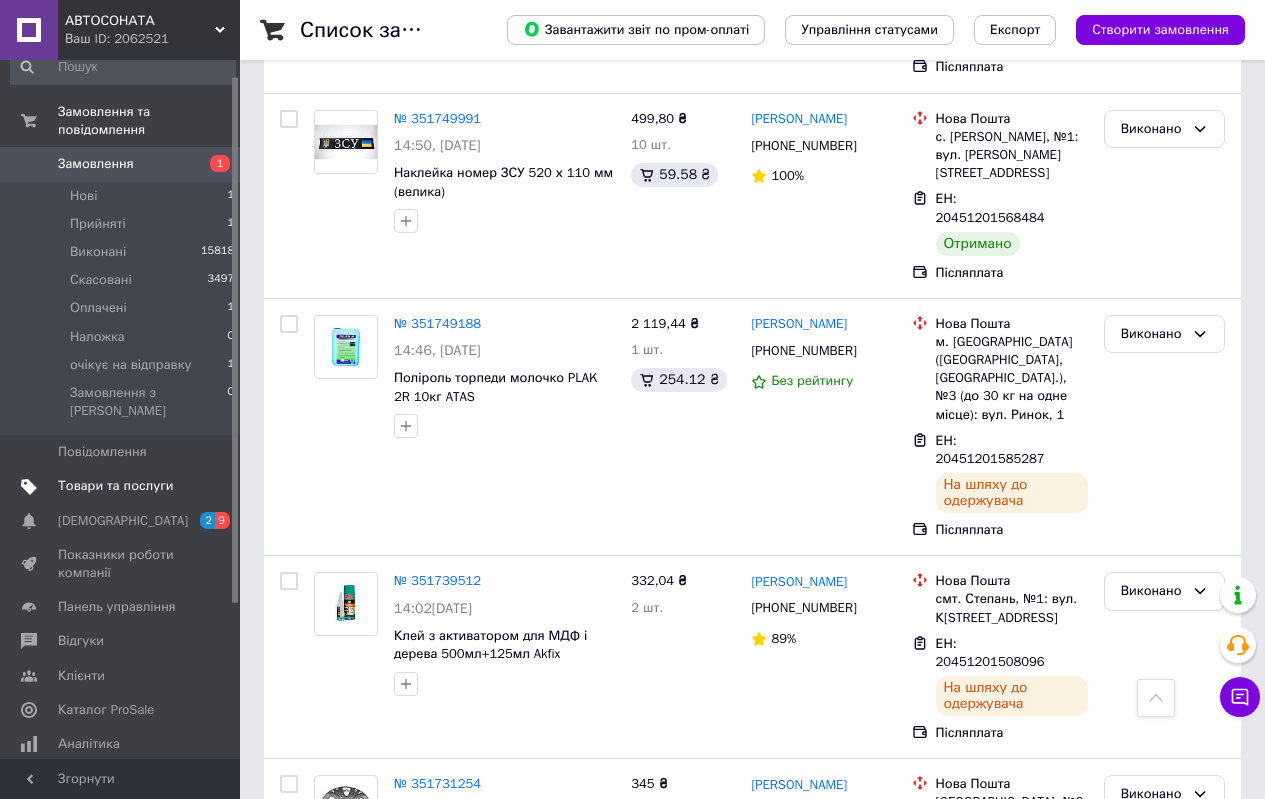 click on "Товари та послуги" at bounding box center [115, 486] 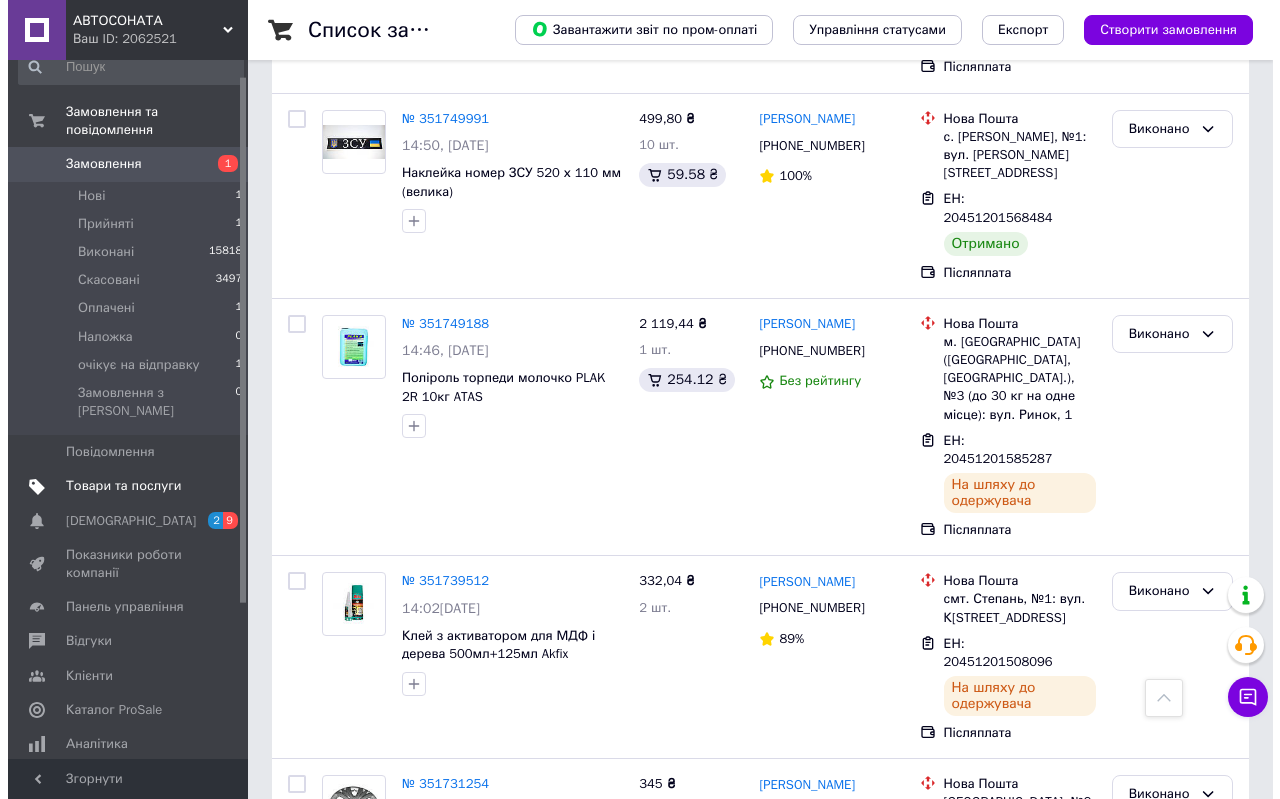 scroll, scrollTop: 0, scrollLeft: 0, axis: both 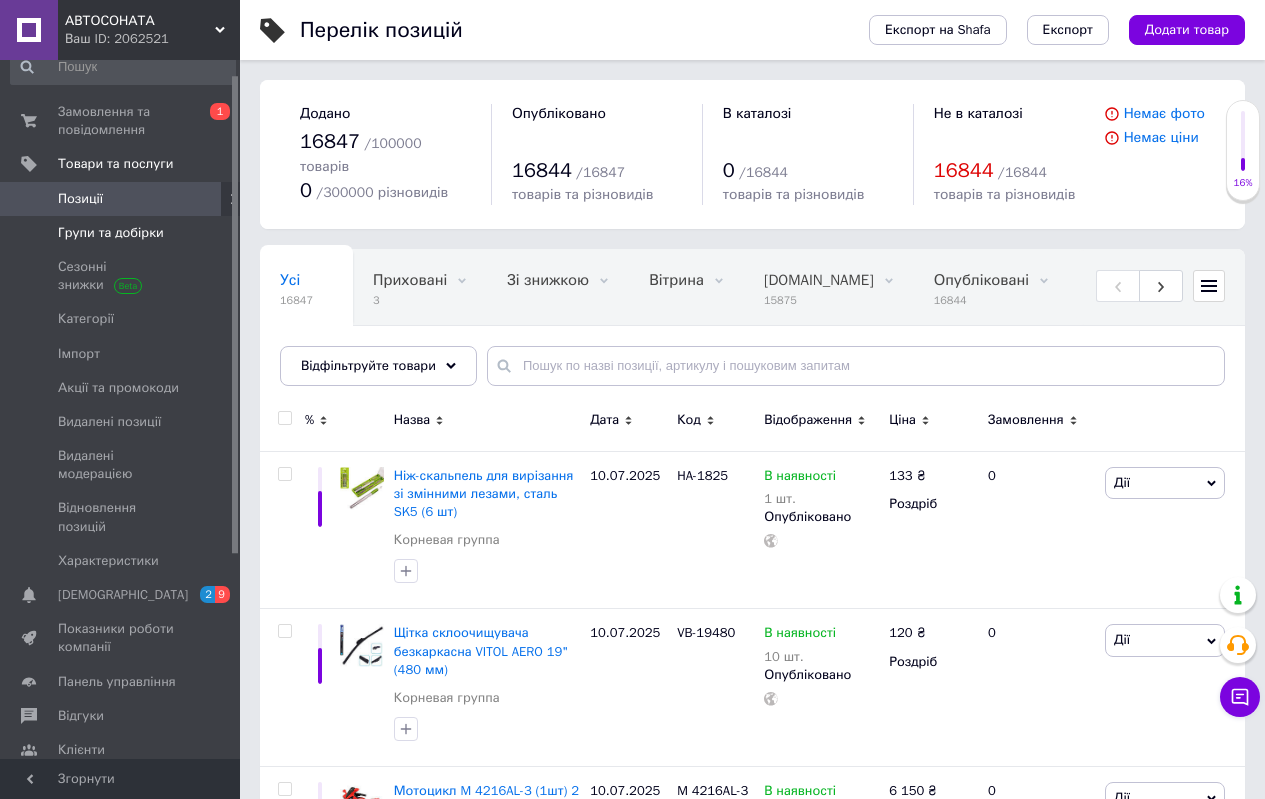 click on "Групи та добірки" at bounding box center [111, 233] 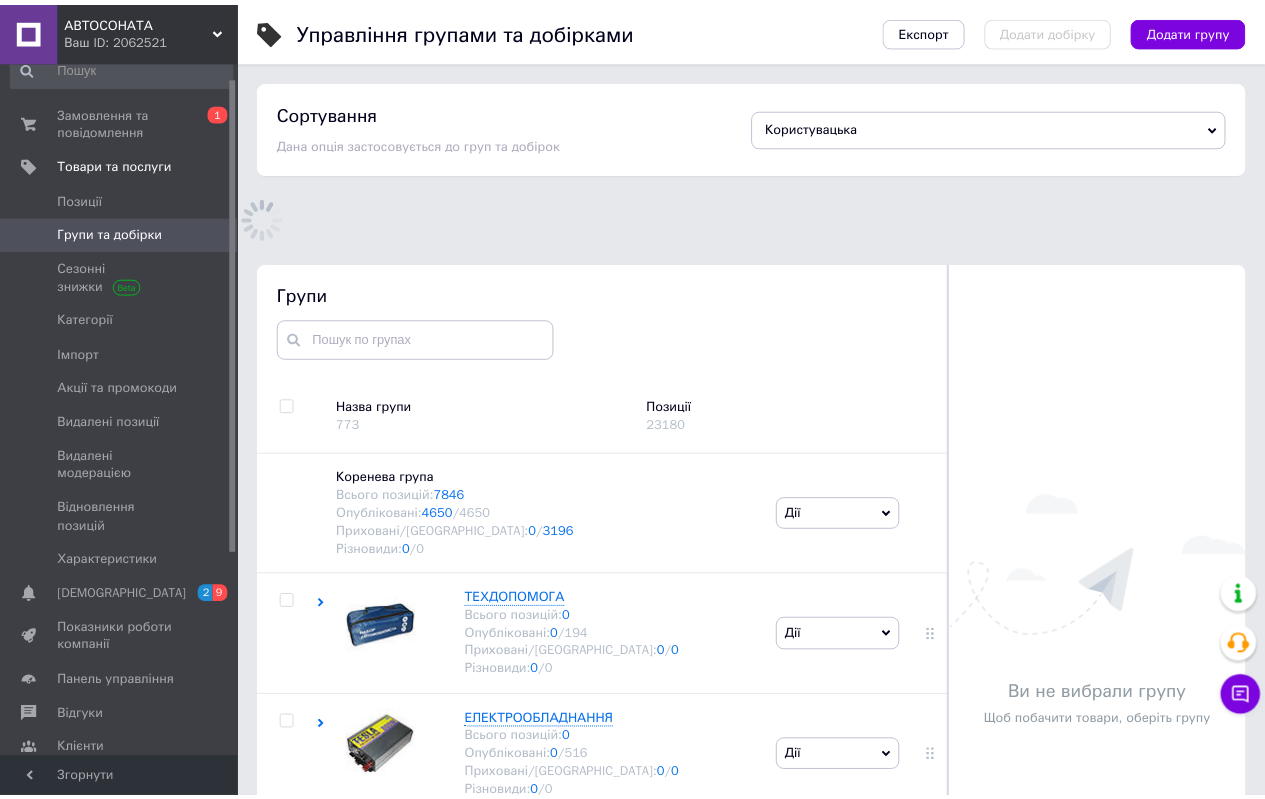 scroll, scrollTop: 183, scrollLeft: 0, axis: vertical 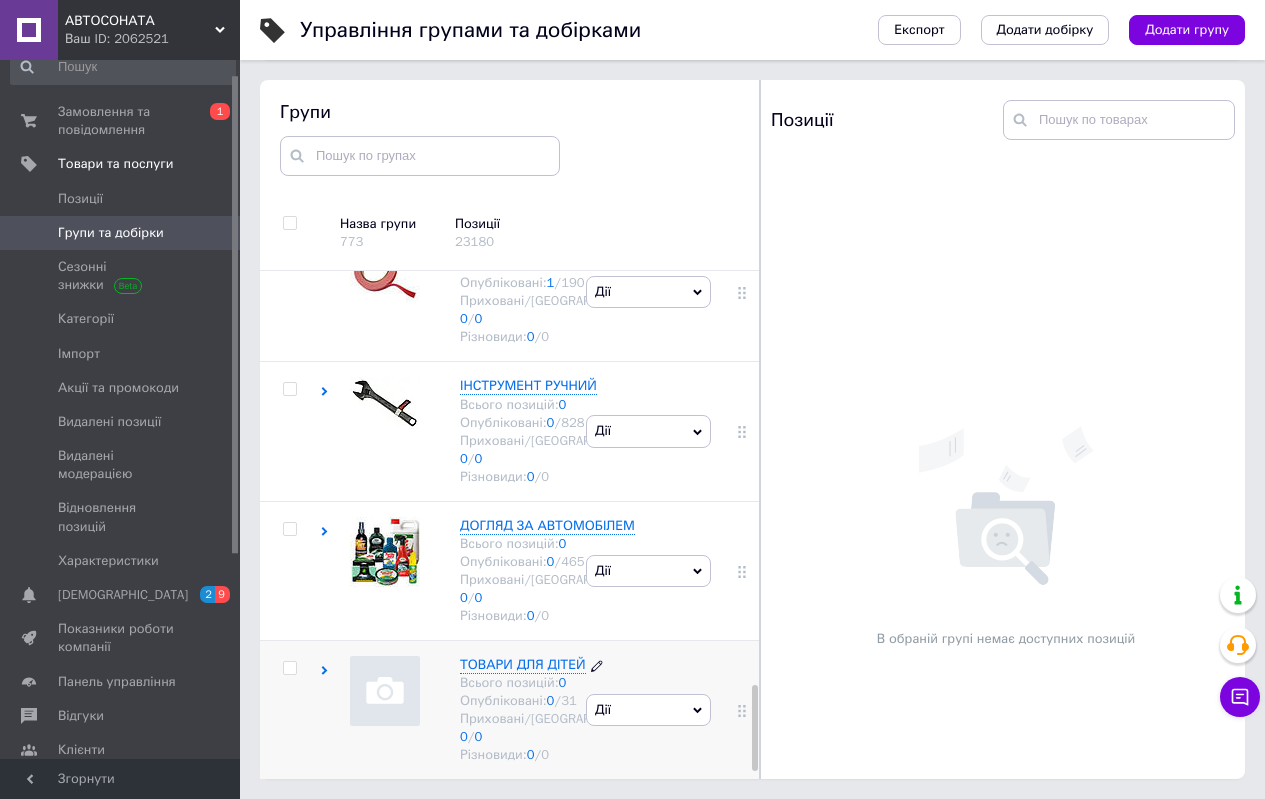 click on "ТОВАРИ ДЛЯ ДІТЕЙ" at bounding box center [523, 664] 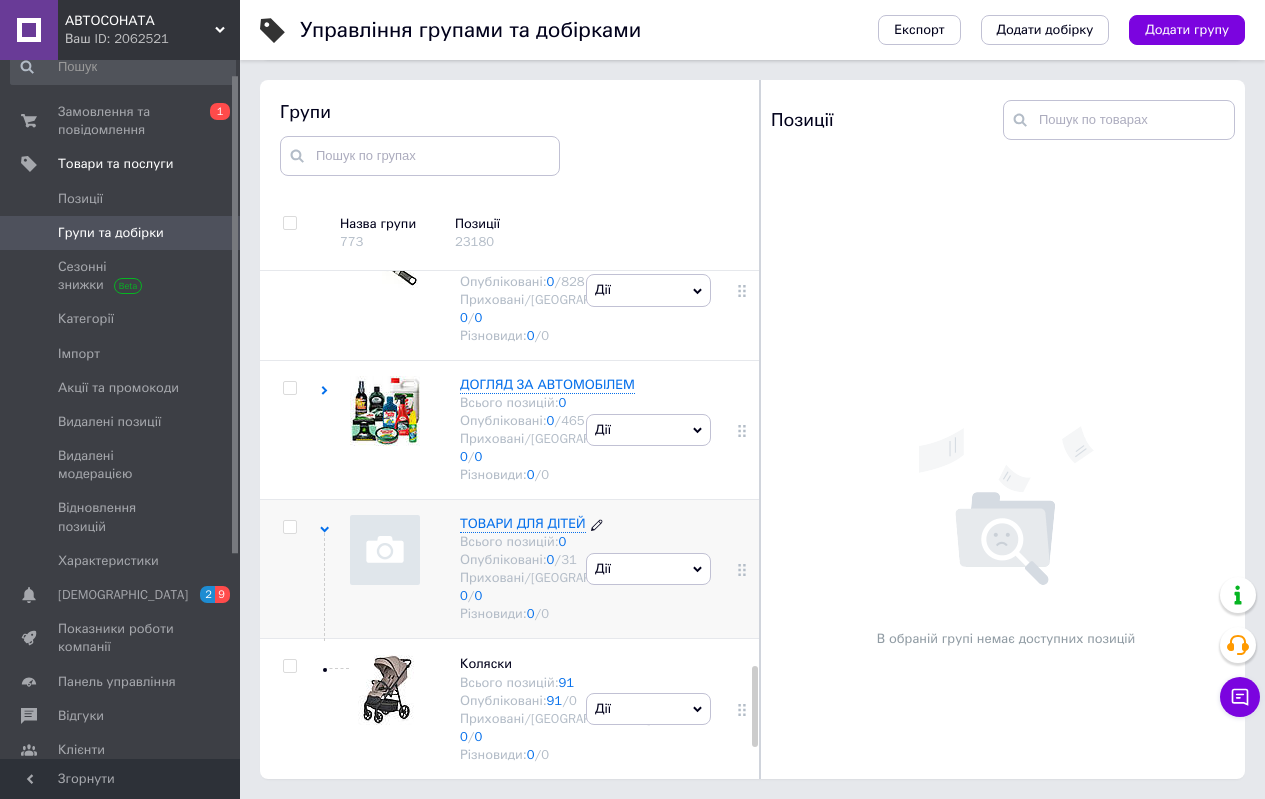 scroll, scrollTop: 2521, scrollLeft: 0, axis: vertical 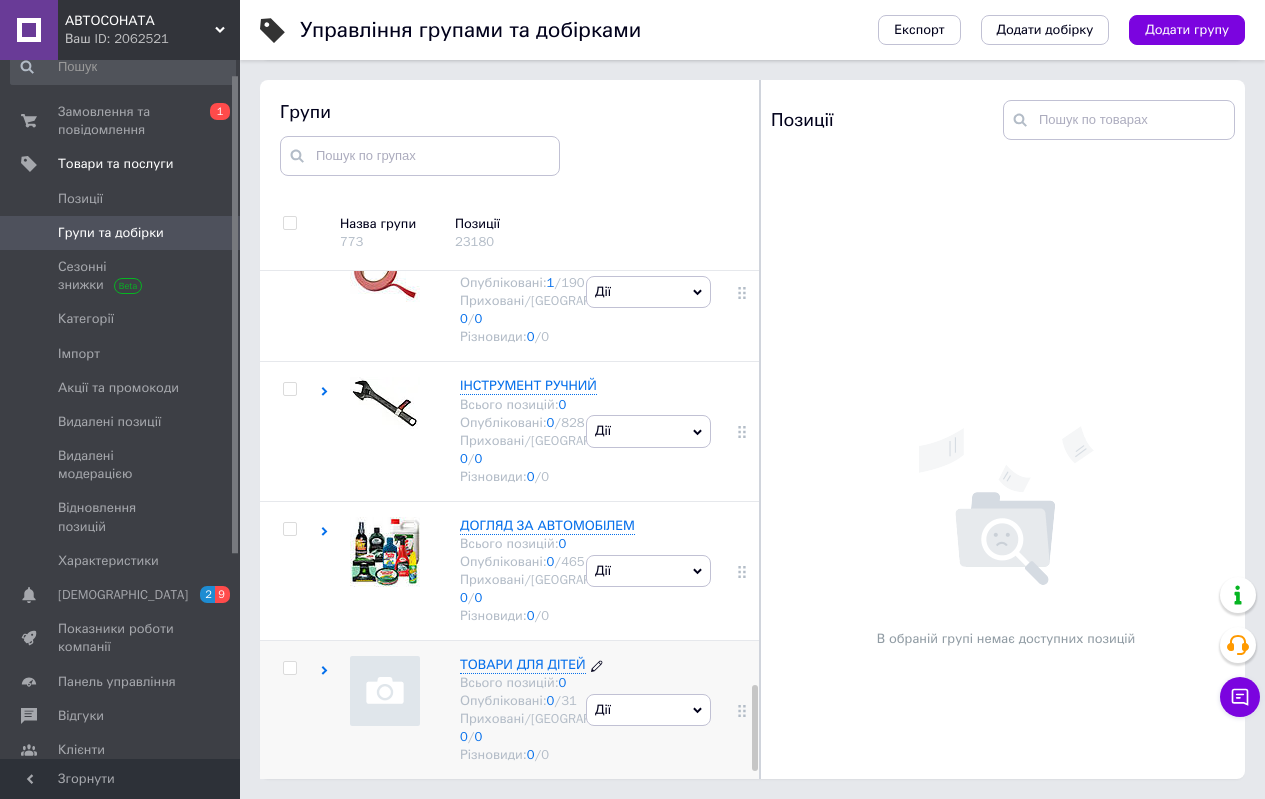 click on "ТОВАРИ ДЛЯ ДІТЕЙ" at bounding box center [523, 664] 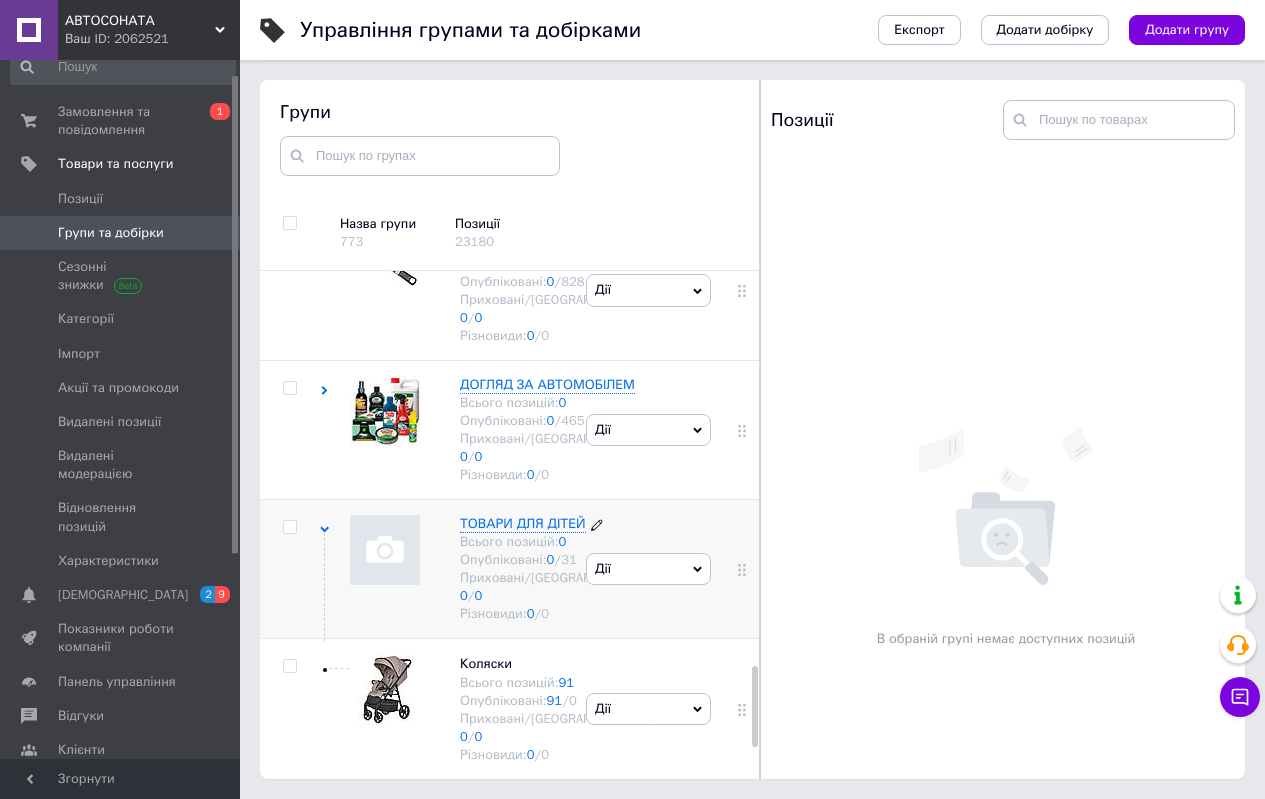 click on "ТОВАРИ ДЛЯ ДІТЕЙ" at bounding box center [523, 523] 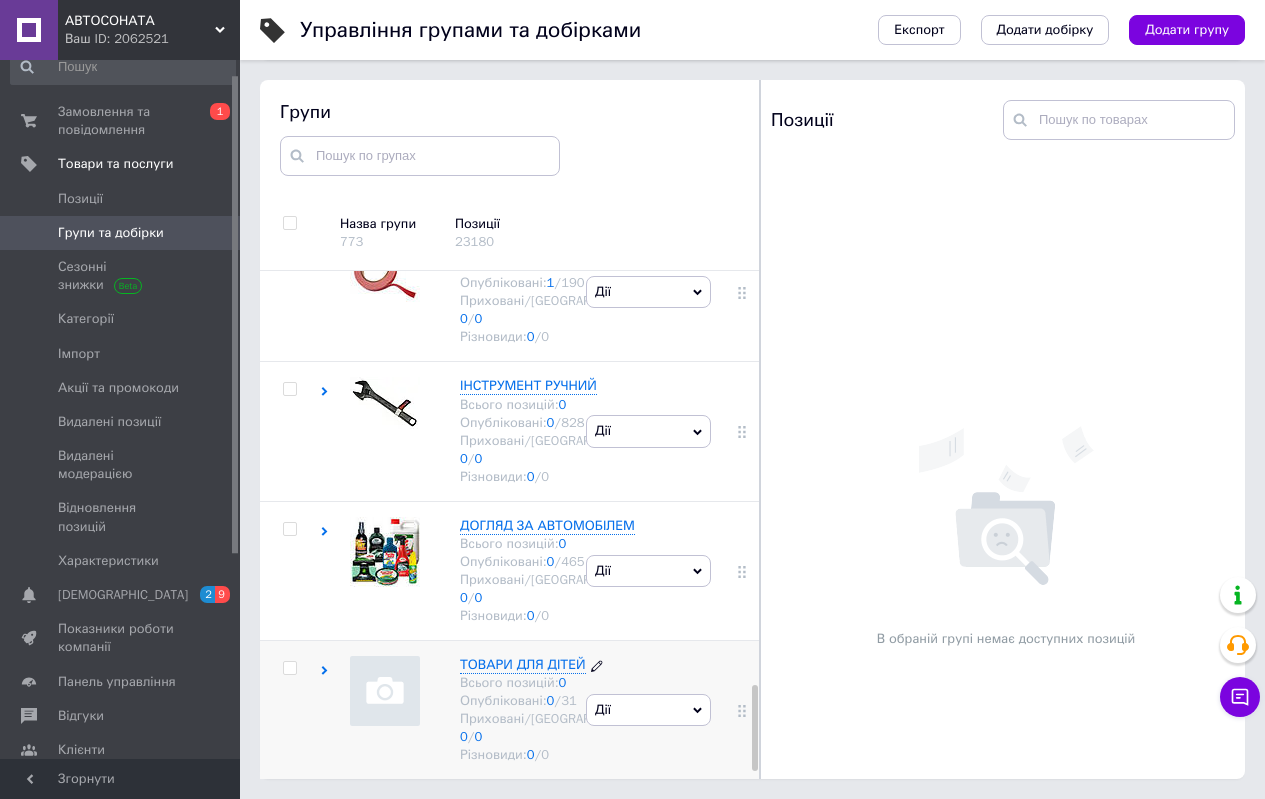 scroll, scrollTop: 2502, scrollLeft: 0, axis: vertical 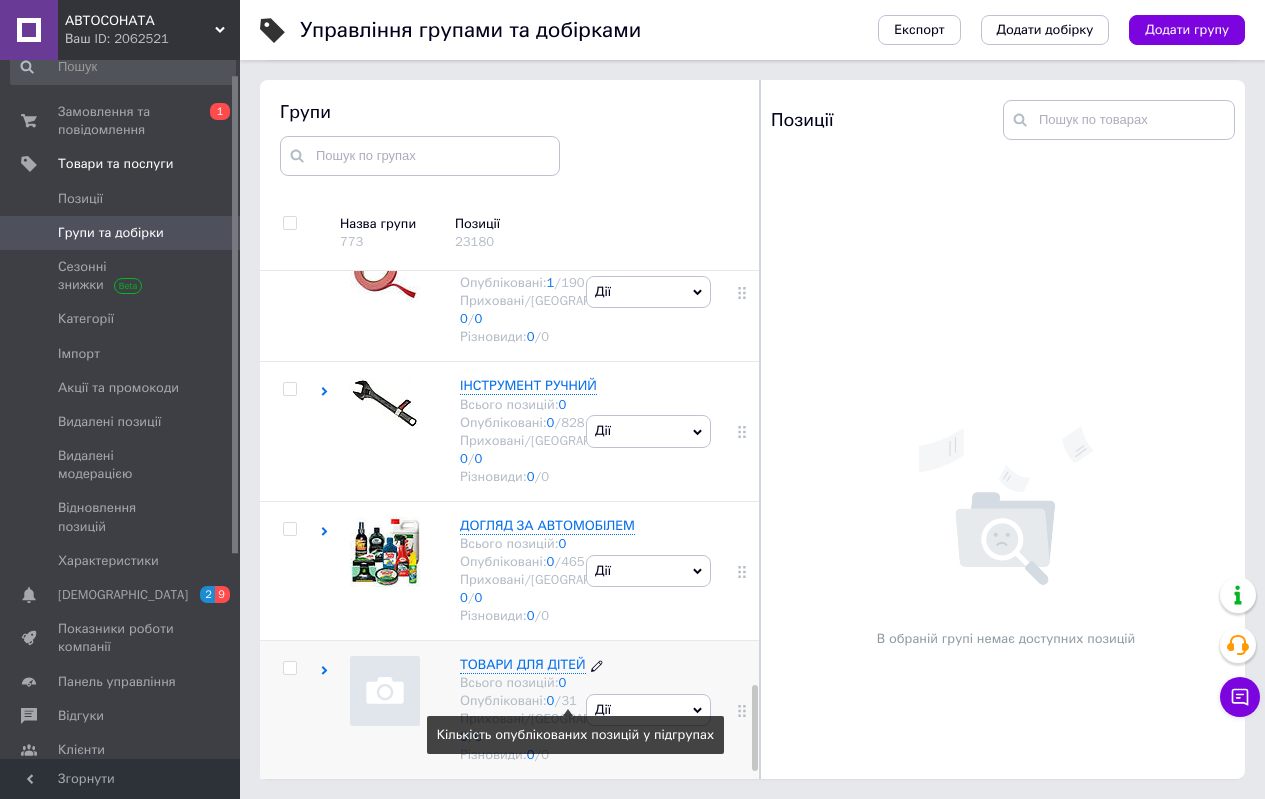 click on "31" at bounding box center (569, 701) 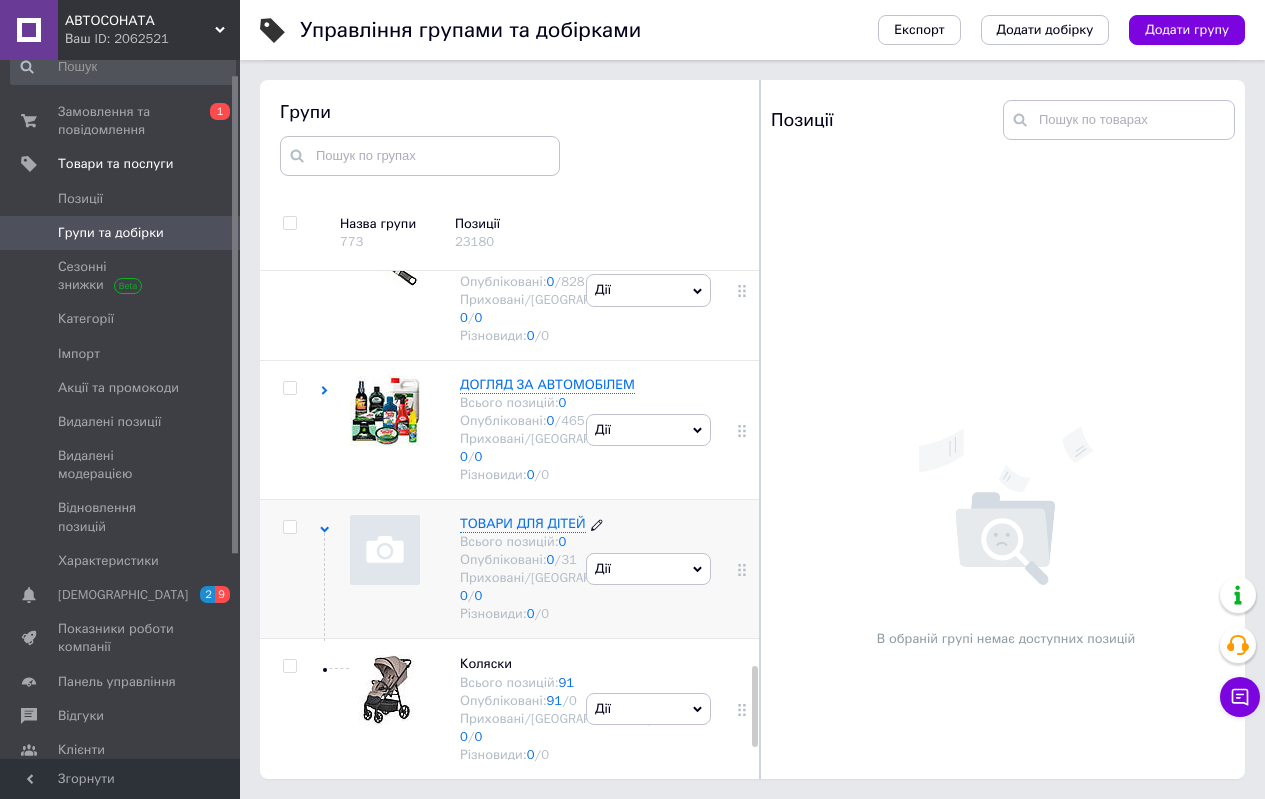 scroll, scrollTop: 2521, scrollLeft: 0, axis: vertical 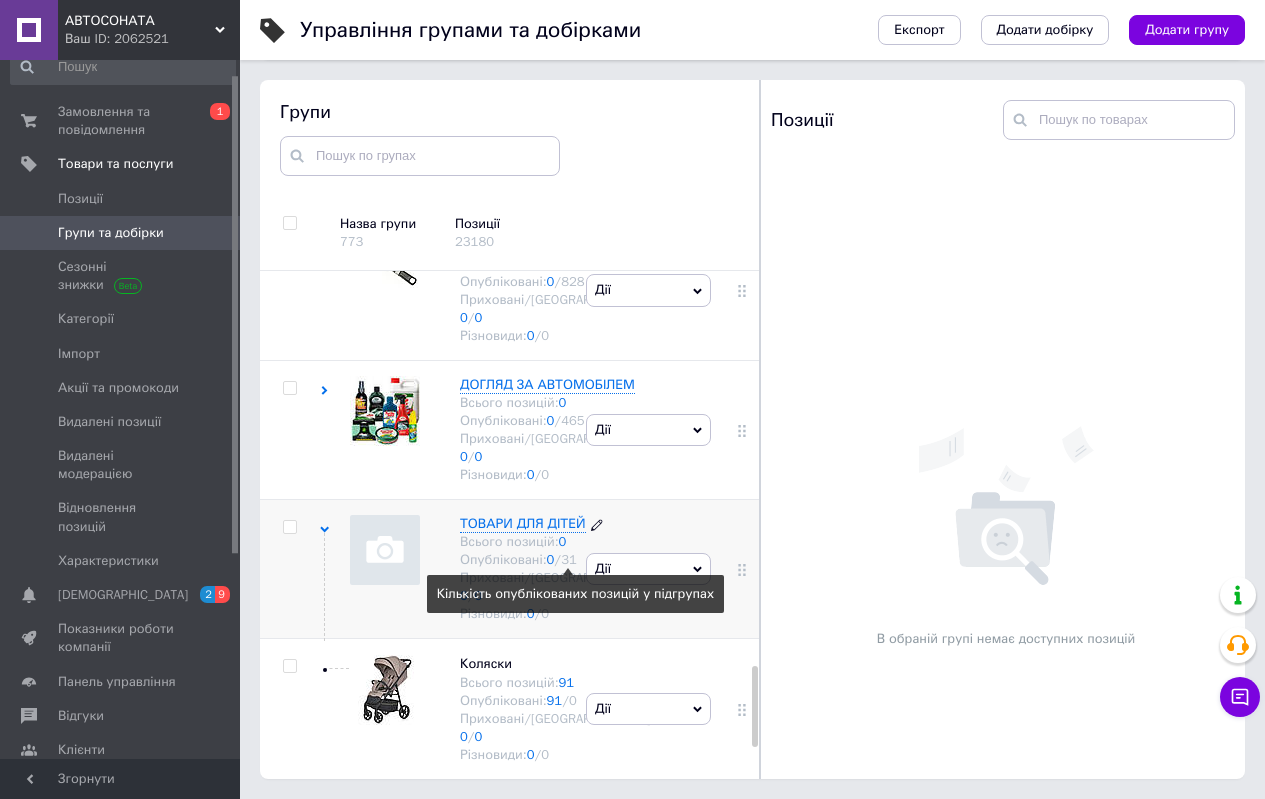 click on "31" at bounding box center (569, 560) 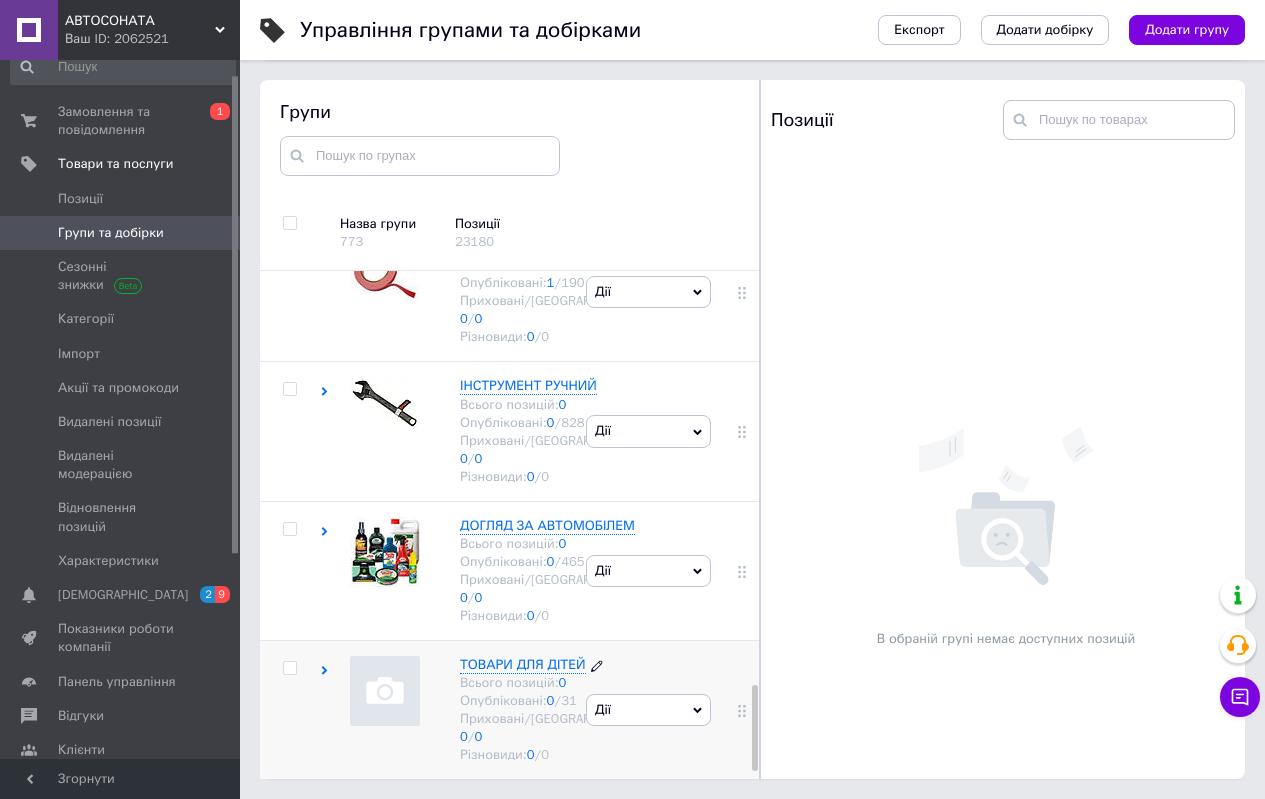 click on "Опубліковані:  0  /  31" at bounding box center (557, 701) 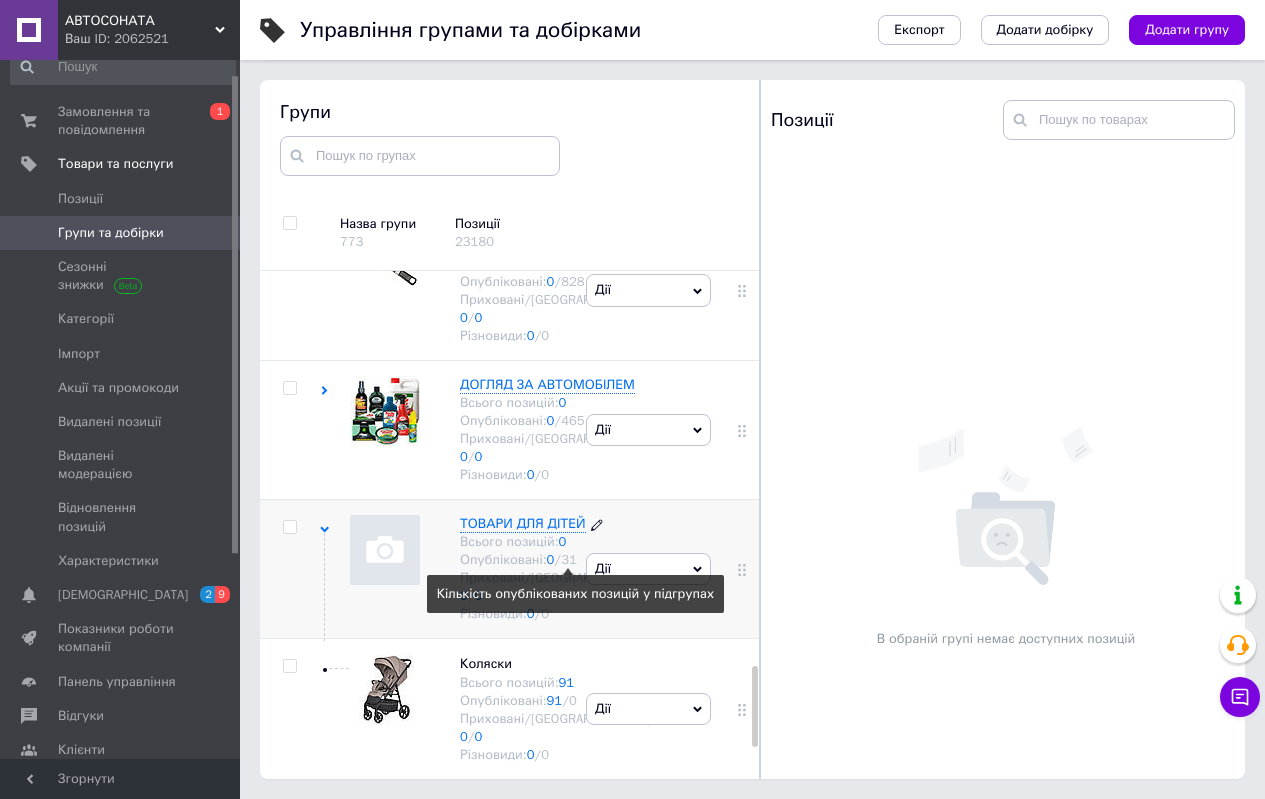 scroll, scrollTop: 2521, scrollLeft: 0, axis: vertical 